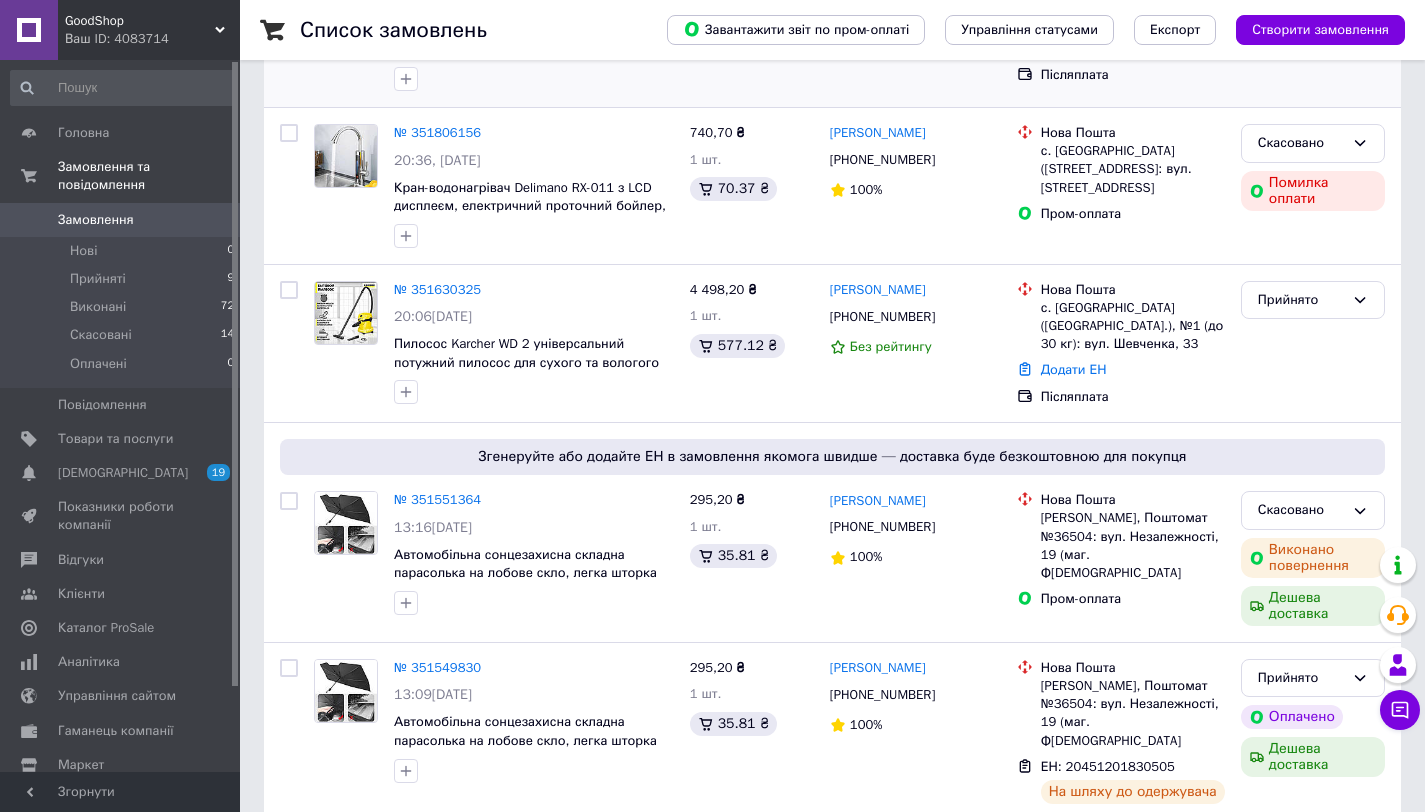 scroll, scrollTop: 559, scrollLeft: 0, axis: vertical 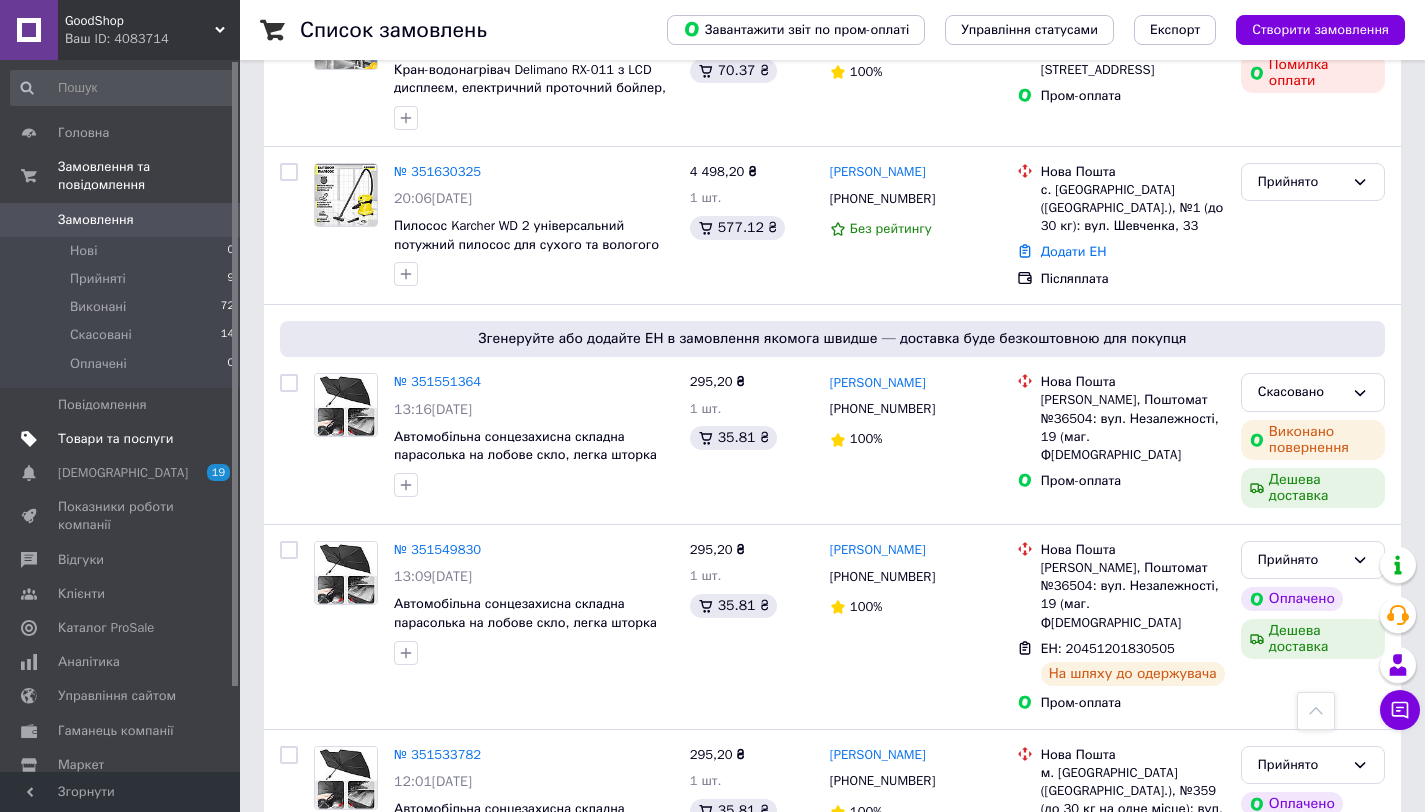 click on "Товари та послуги" at bounding box center [115, 439] 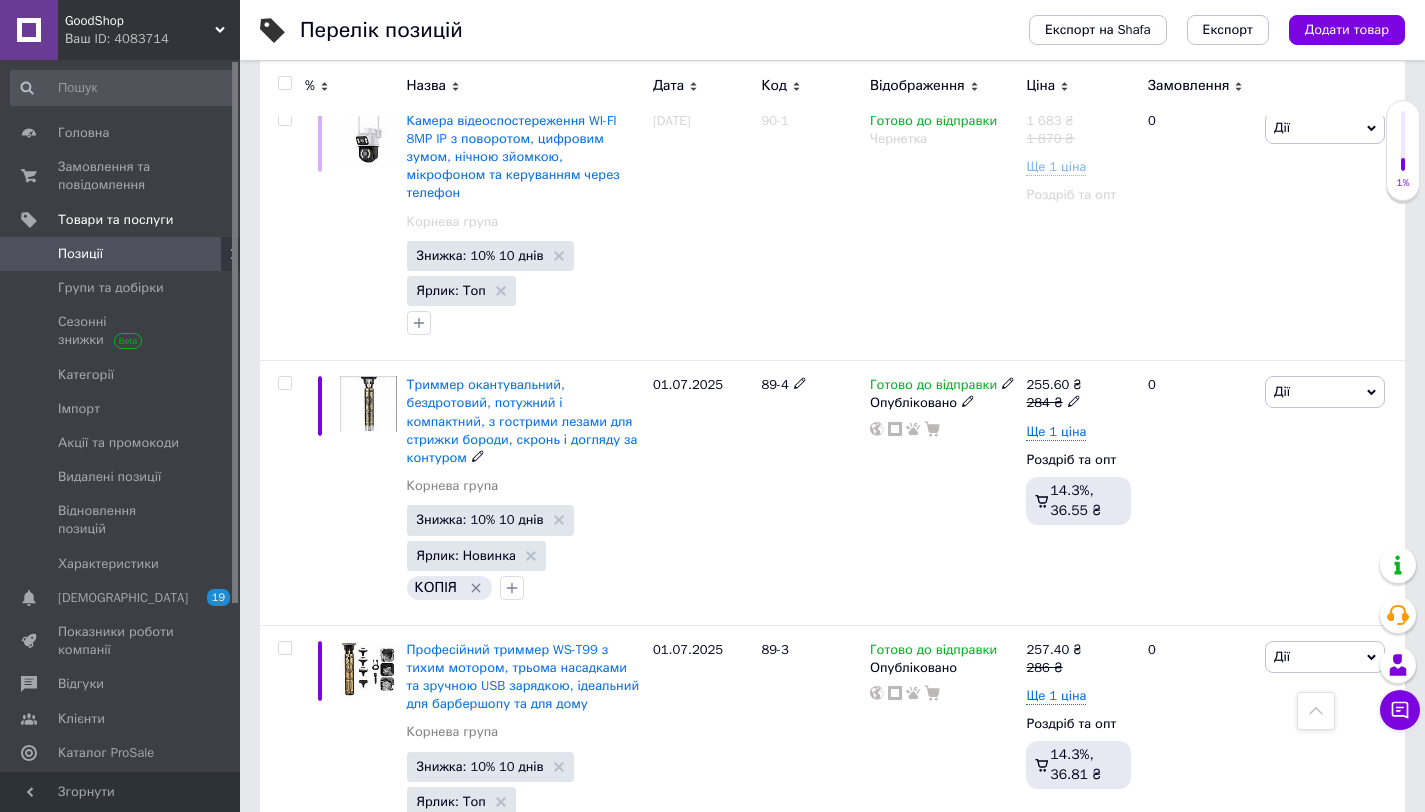 scroll, scrollTop: 5602, scrollLeft: 0, axis: vertical 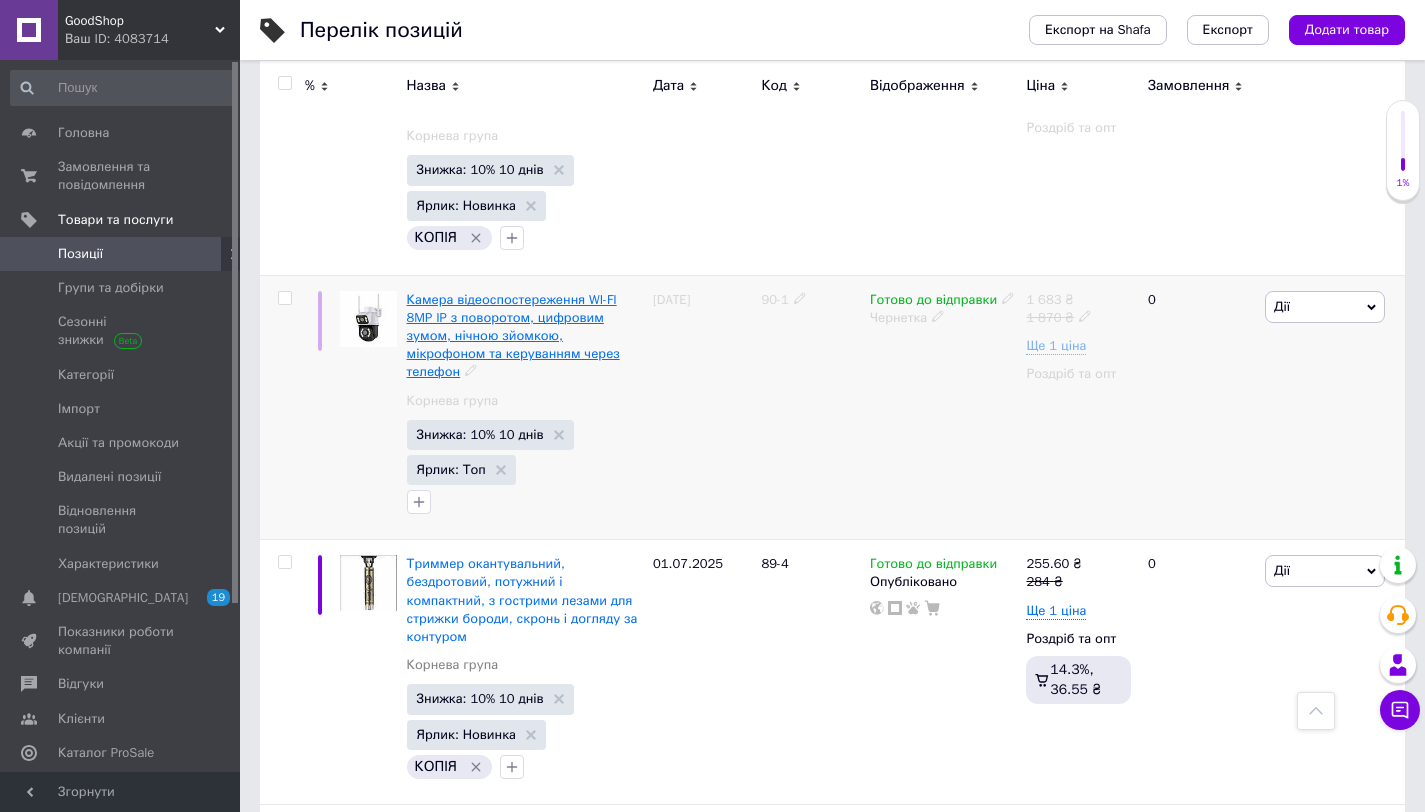 click on "Камера відеоспостереження WI-FI 8MP IP з поворотом, цифровим зумом, нічною зйомкою, мікрофоном та керуванням через телефон" at bounding box center [513, 336] 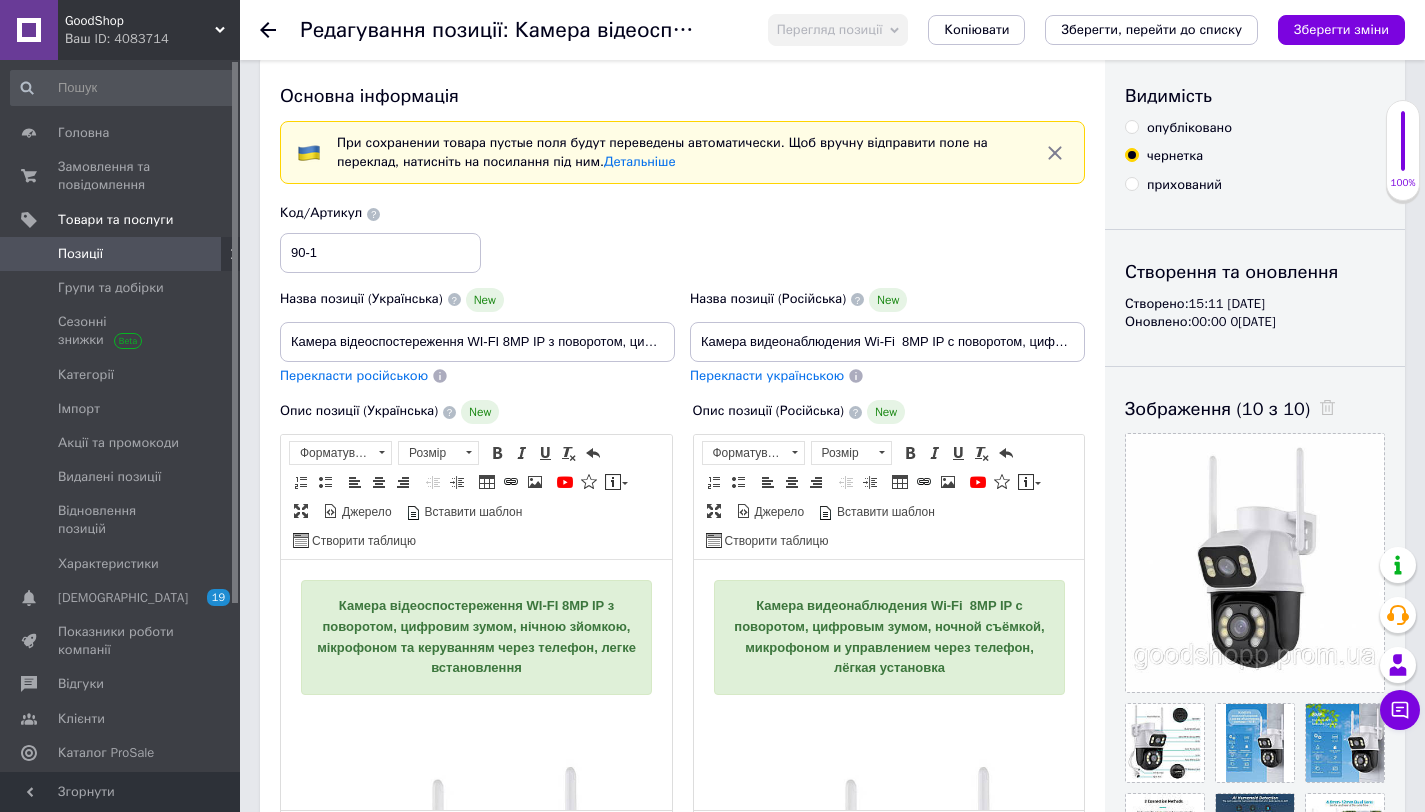 scroll, scrollTop: 27, scrollLeft: 0, axis: vertical 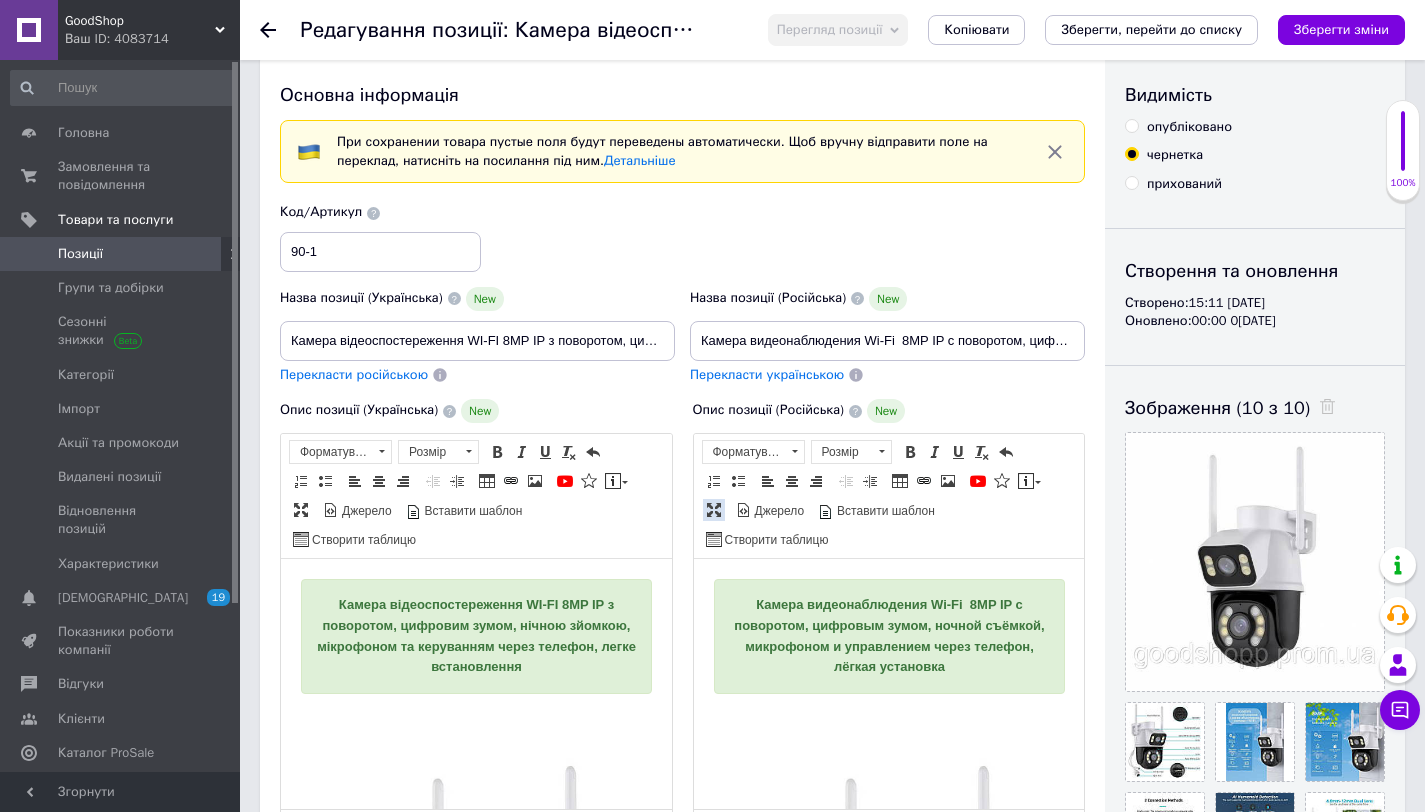 drag, startPoint x: 708, startPoint y: 506, endPoint x: 712, endPoint y: 470, distance: 36.221542 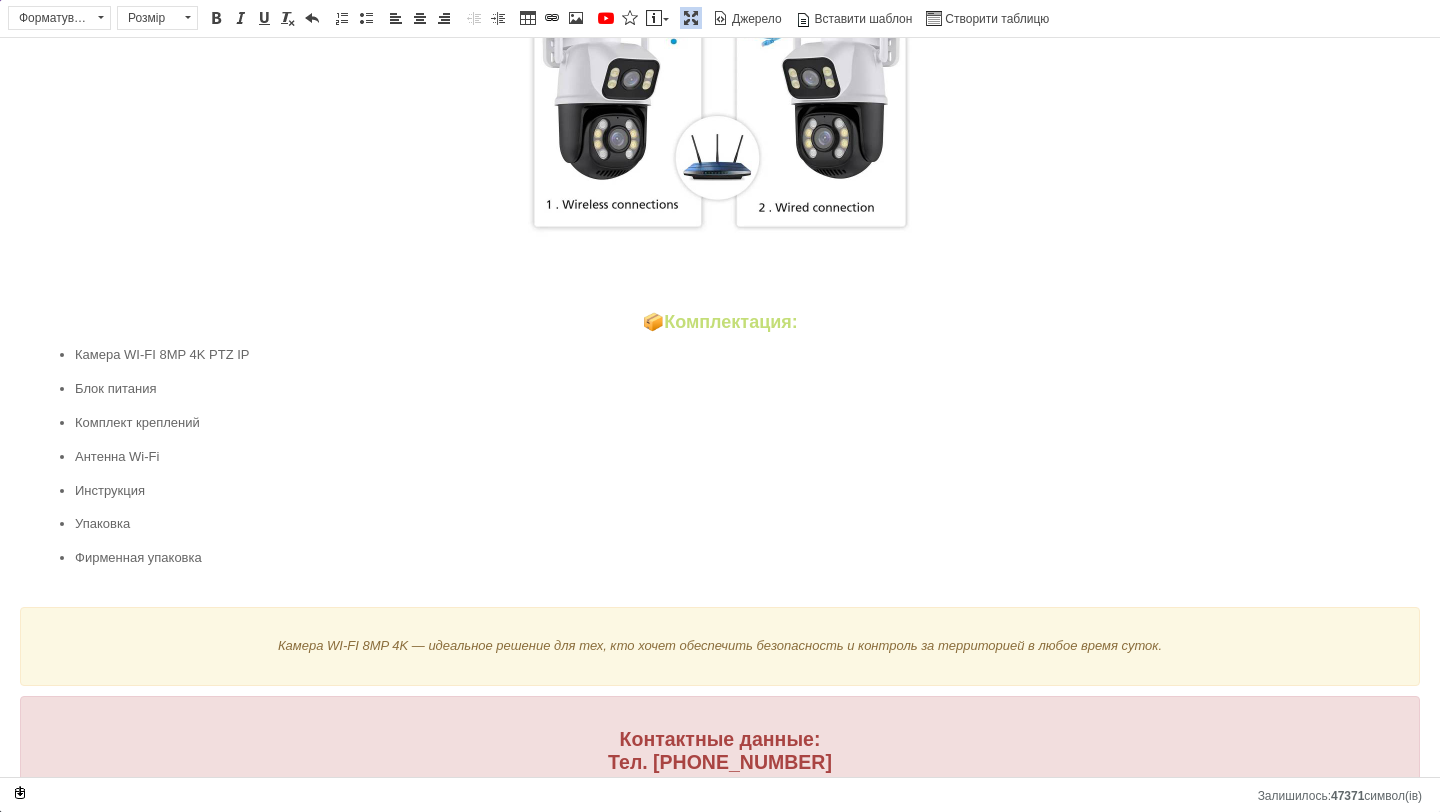 scroll, scrollTop: 1419, scrollLeft: 0, axis: vertical 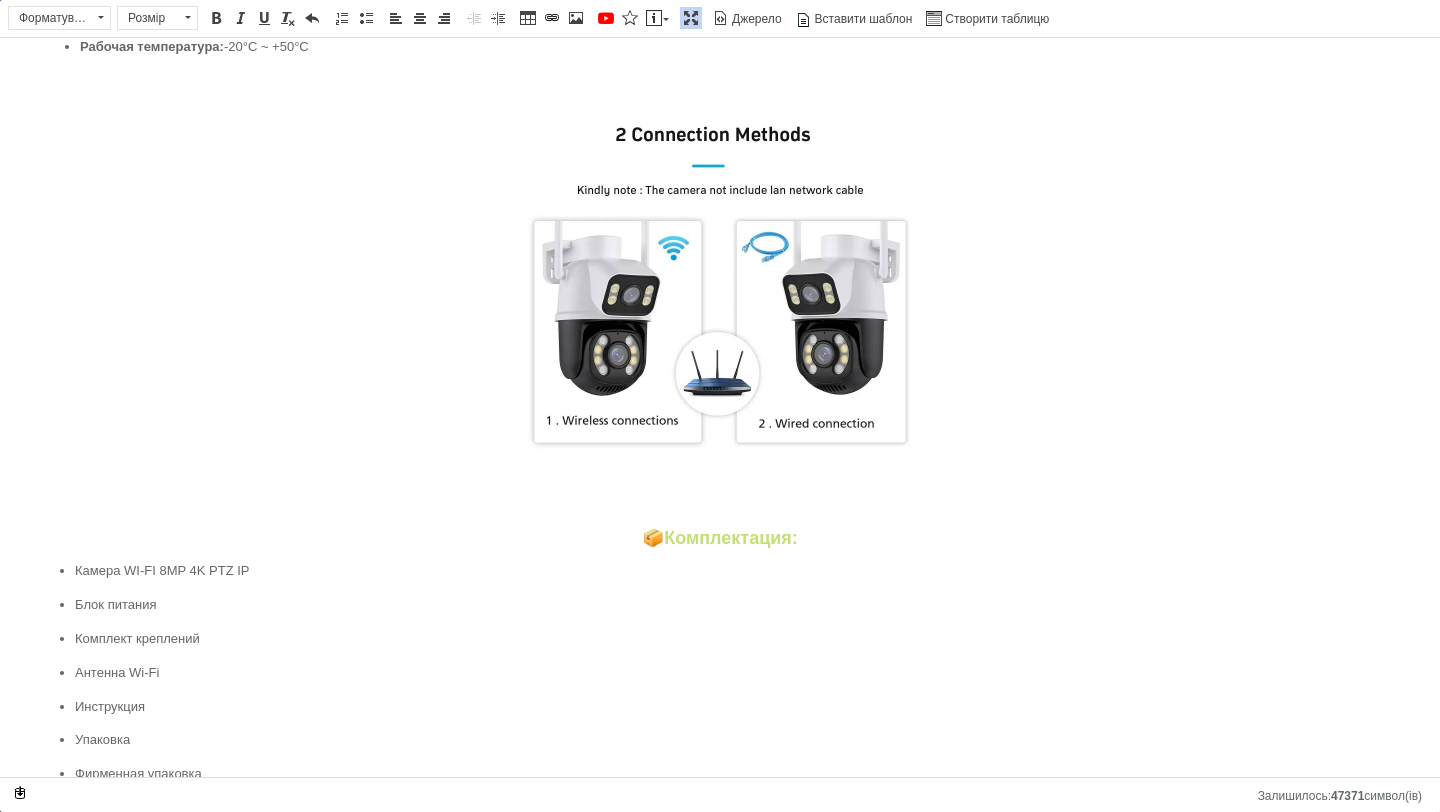 click at bounding box center (691, 18) 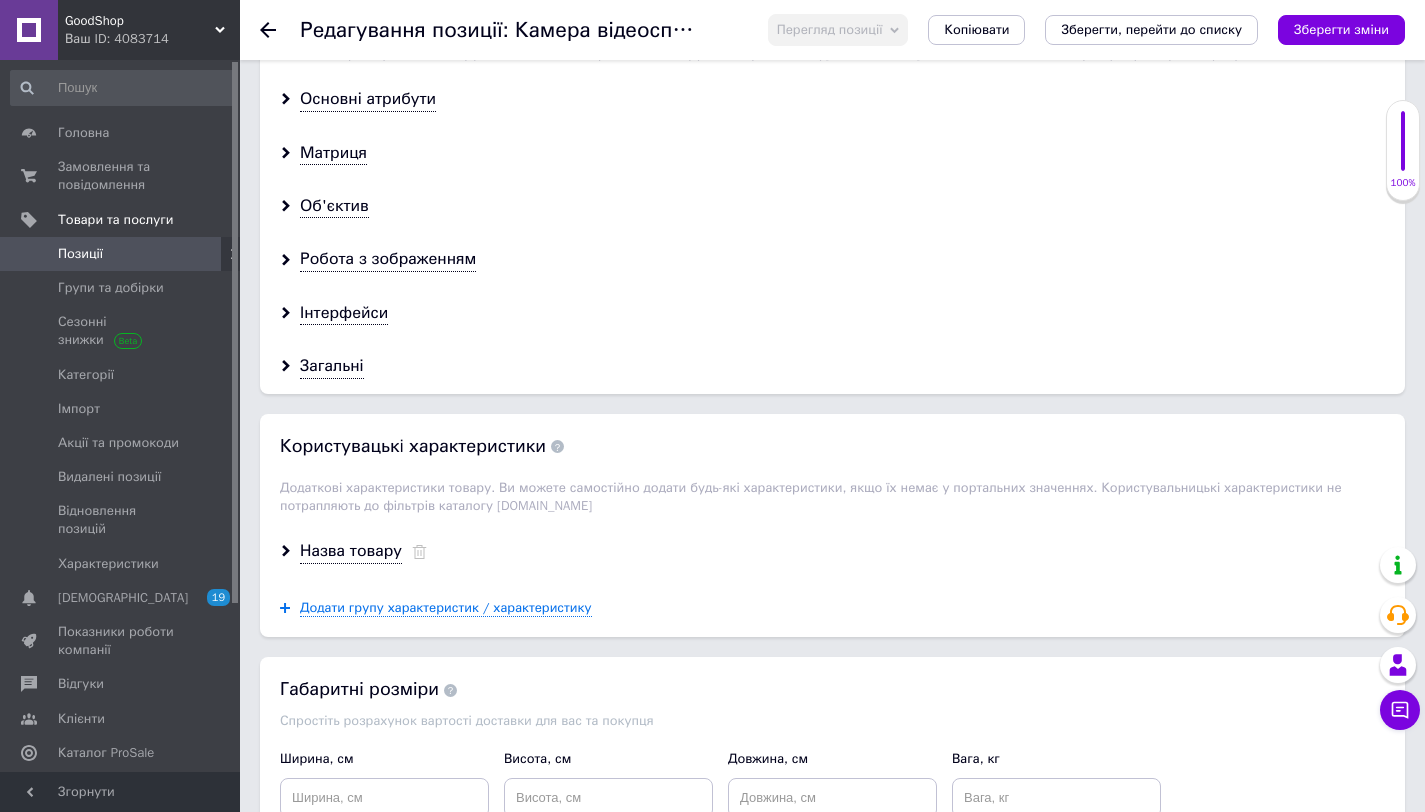 scroll, scrollTop: 1879, scrollLeft: 0, axis: vertical 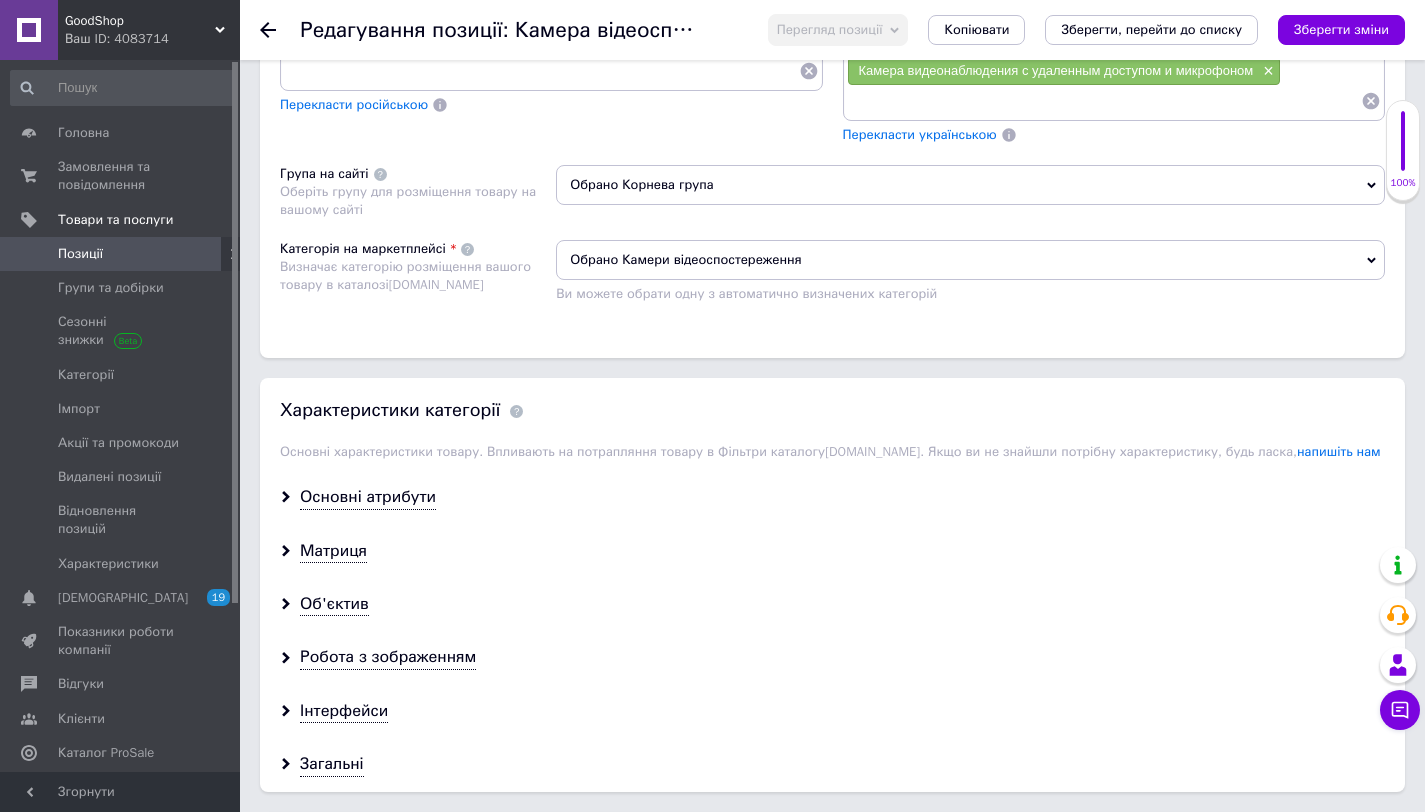click 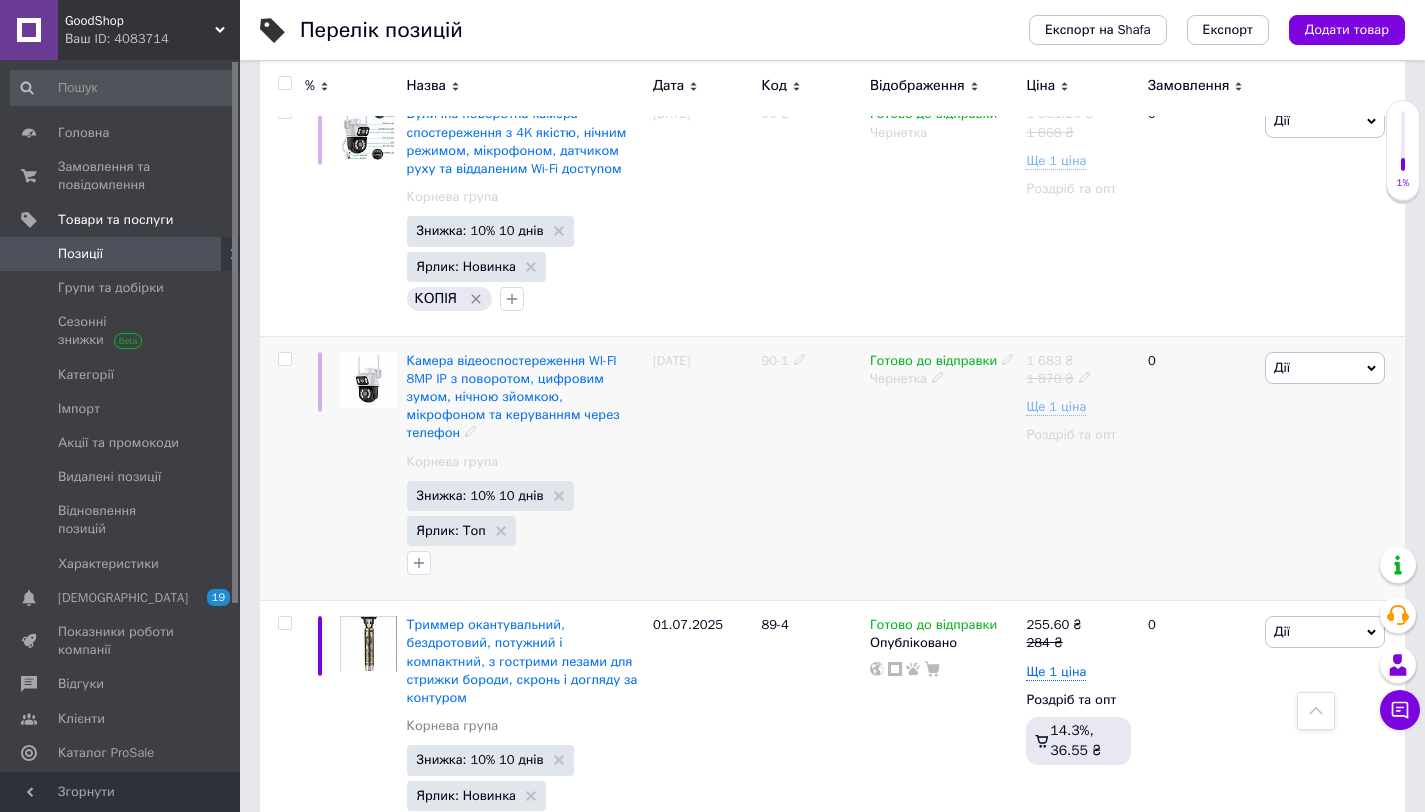 scroll, scrollTop: 5648, scrollLeft: 0, axis: vertical 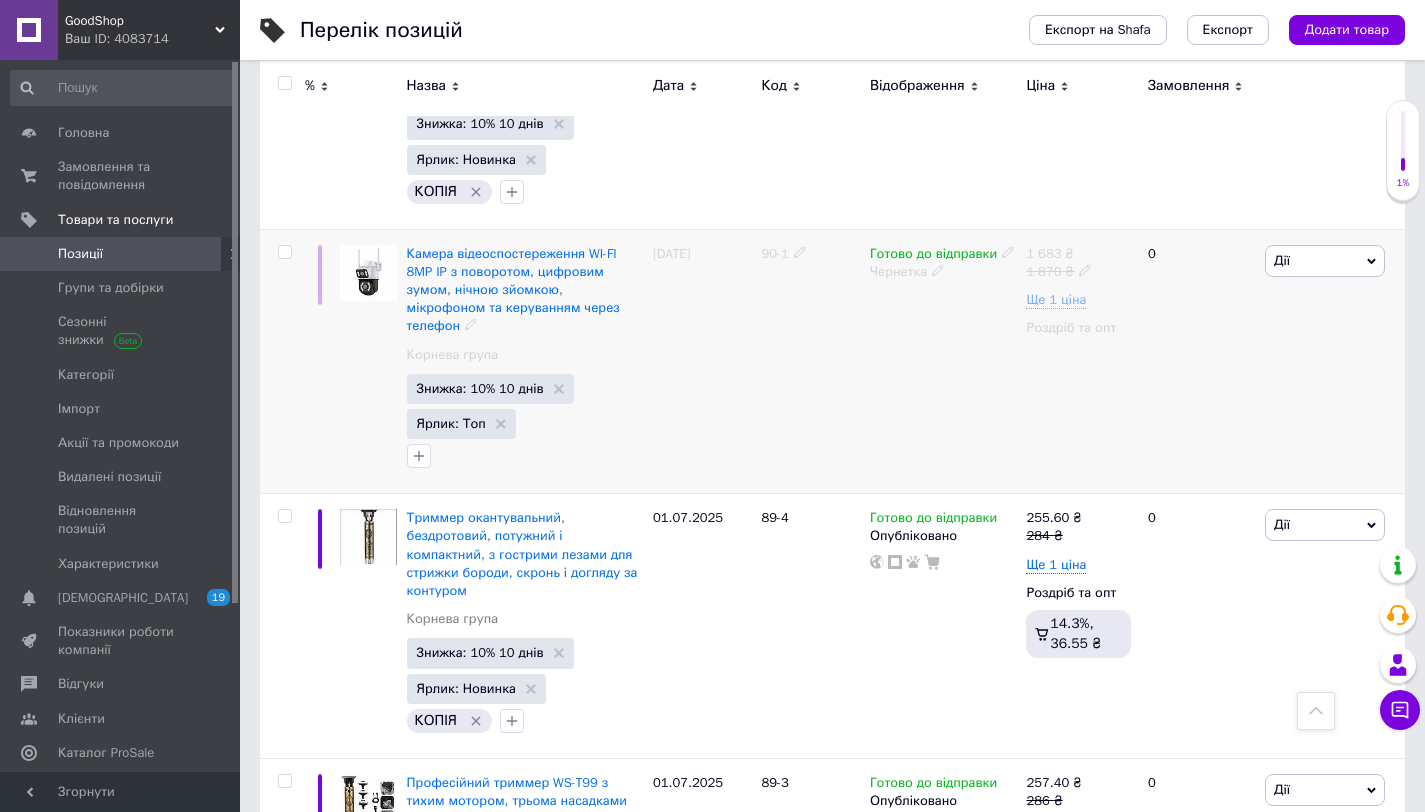 click 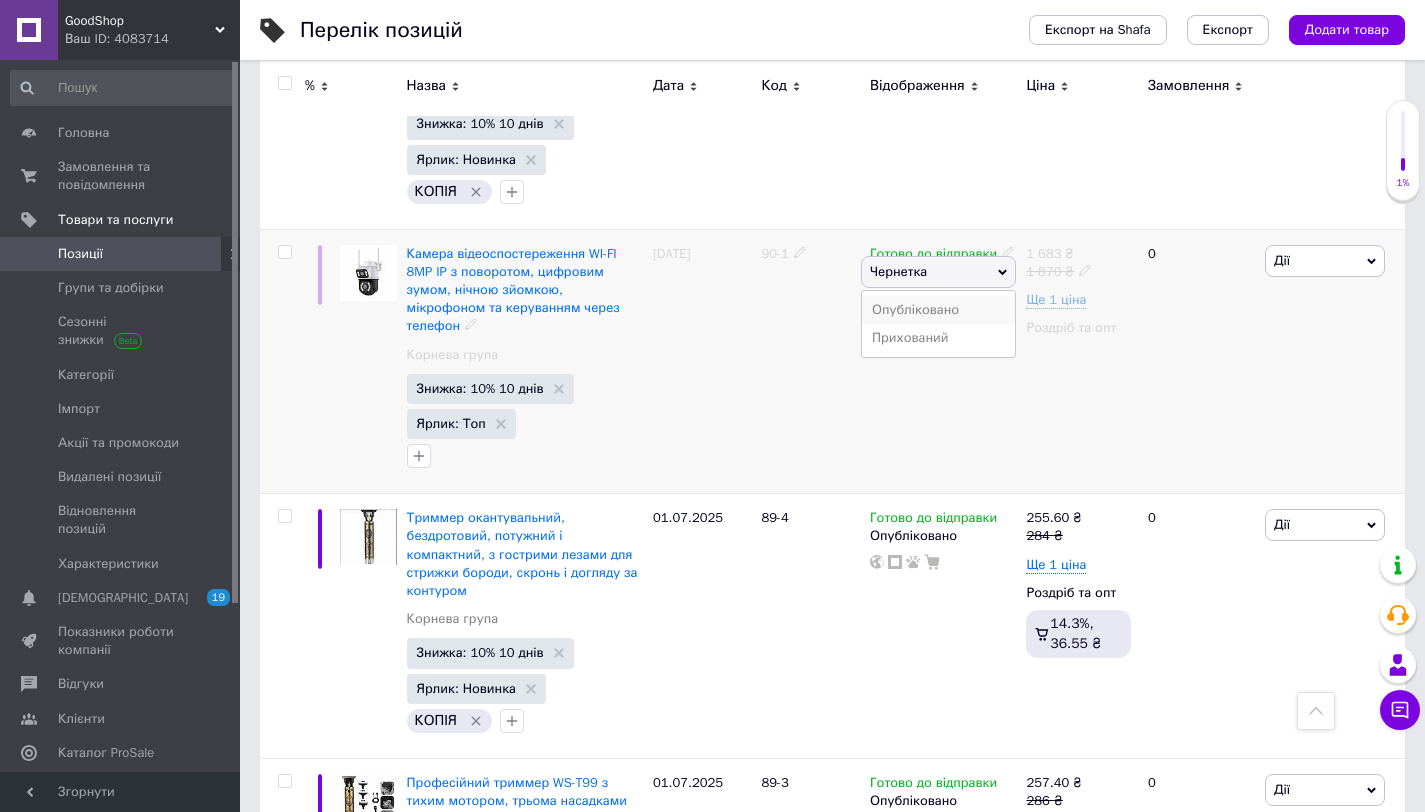 click on "Опубліковано" at bounding box center (938, 310) 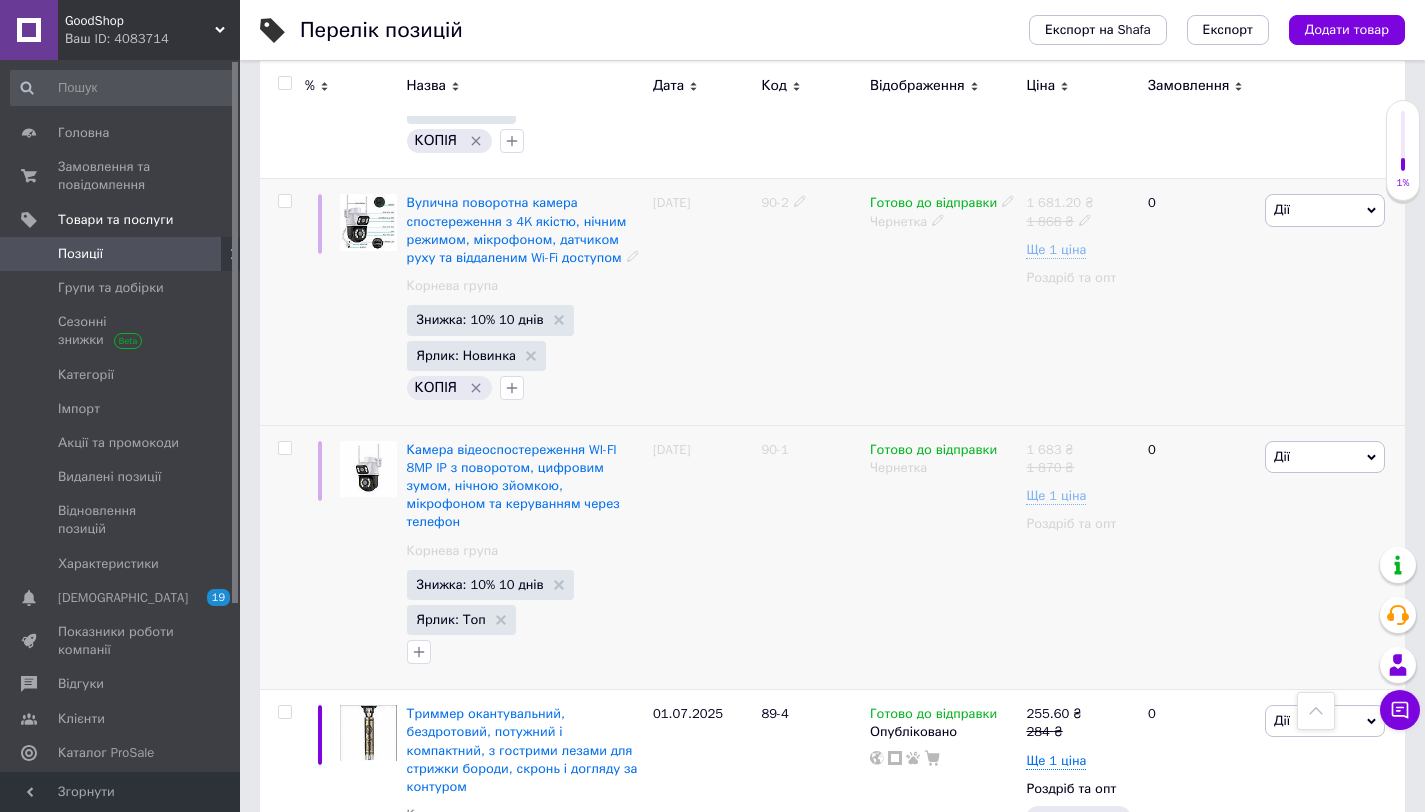 scroll, scrollTop: 5434, scrollLeft: 0, axis: vertical 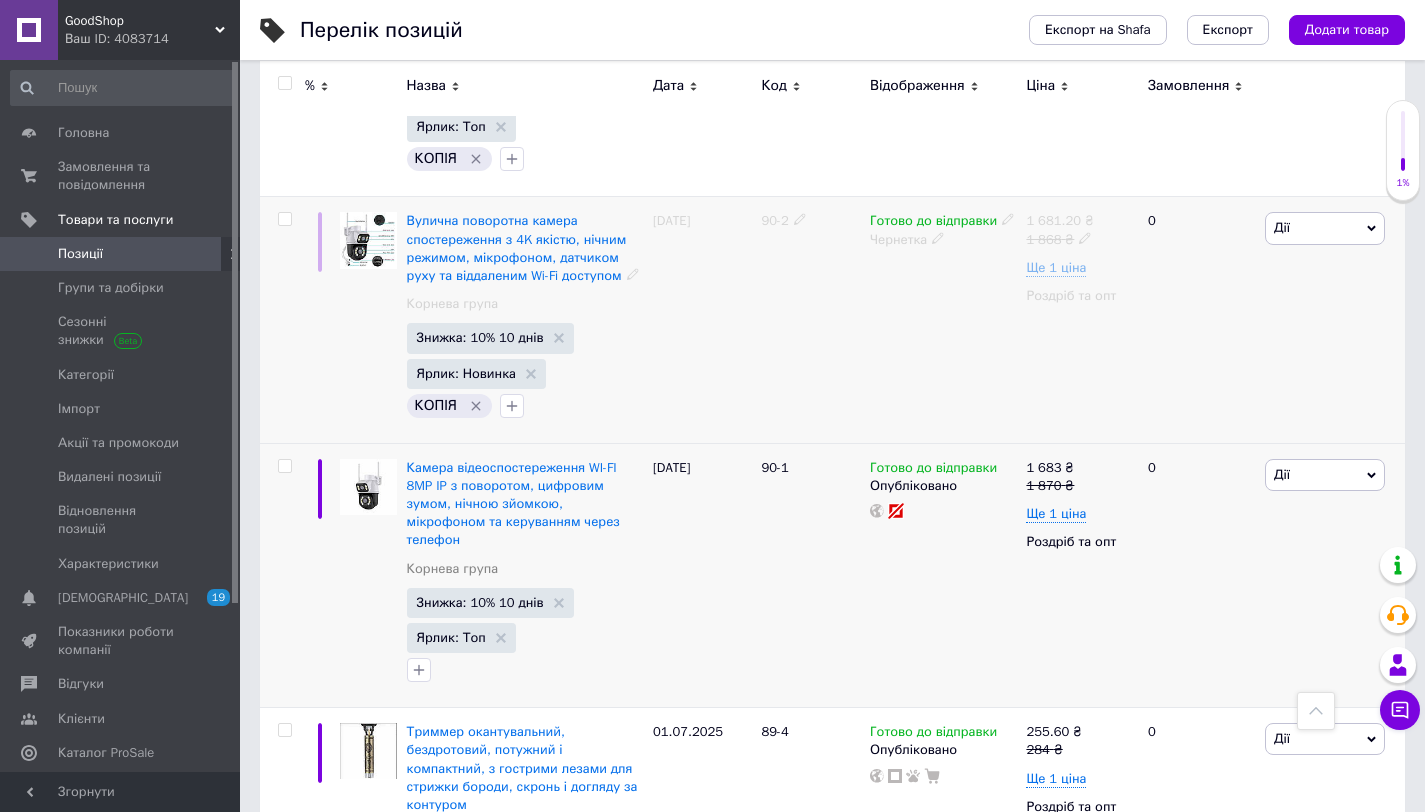 drag, startPoint x: 937, startPoint y: 255, endPoint x: 941, endPoint y: 270, distance: 15.524175 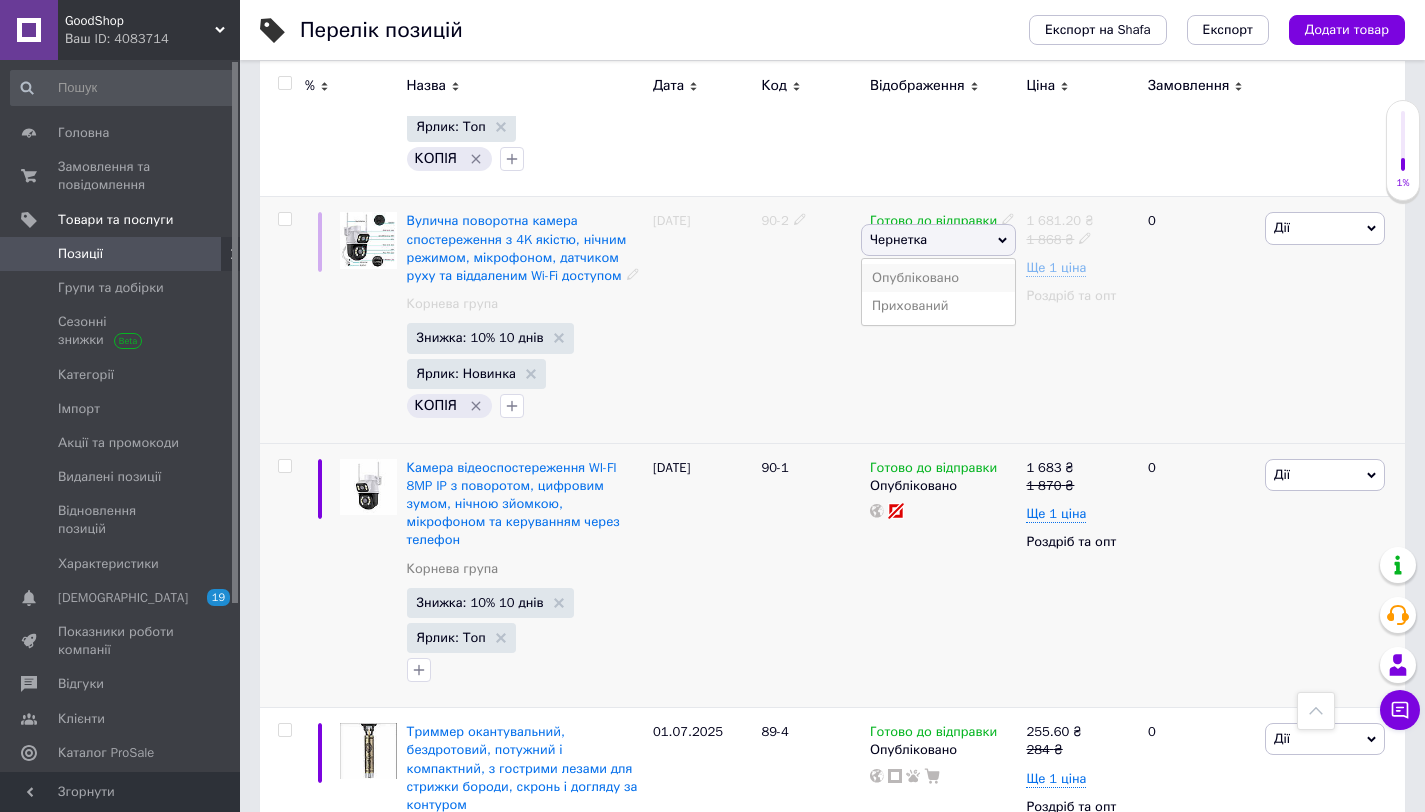 click on "Опубліковано" at bounding box center (938, 278) 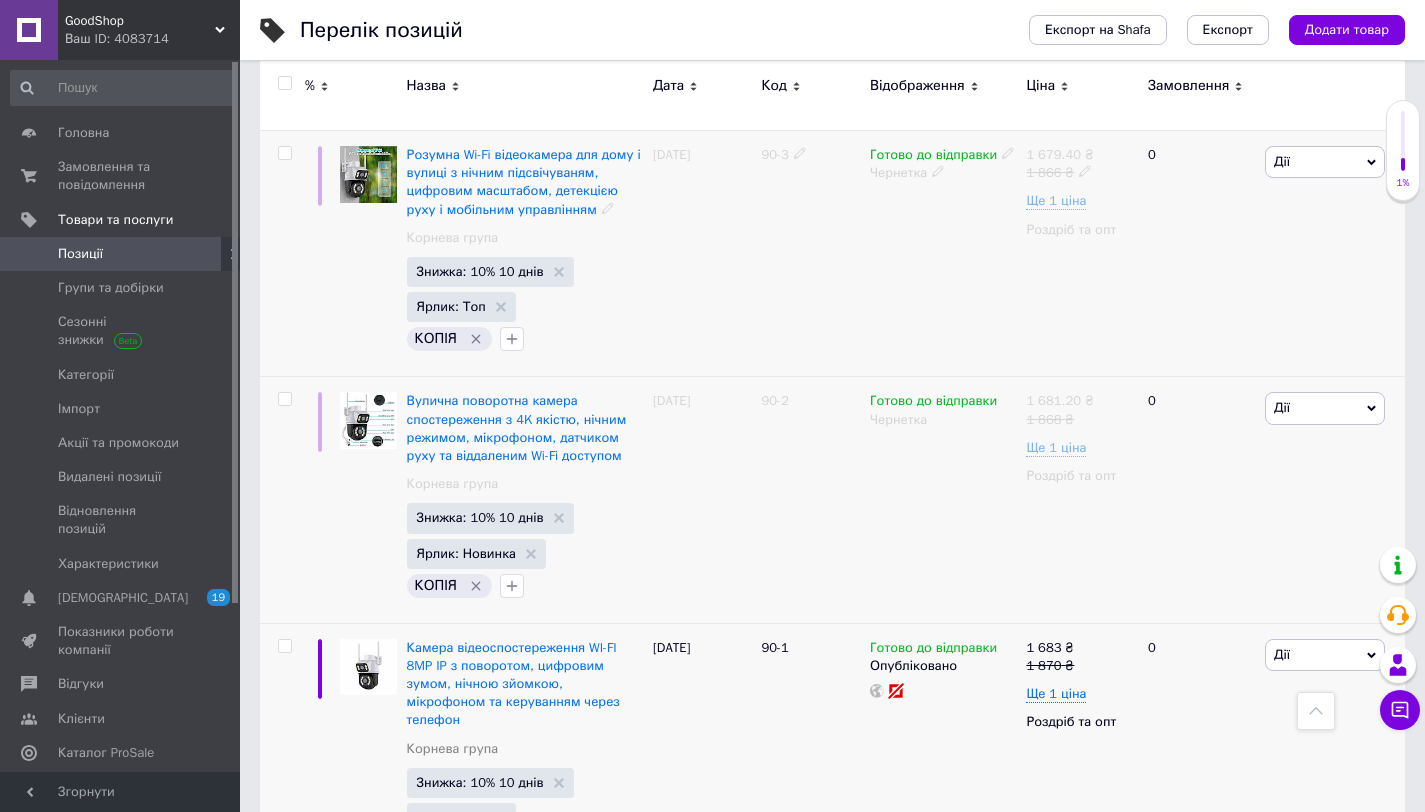 scroll, scrollTop: 5230, scrollLeft: 0, axis: vertical 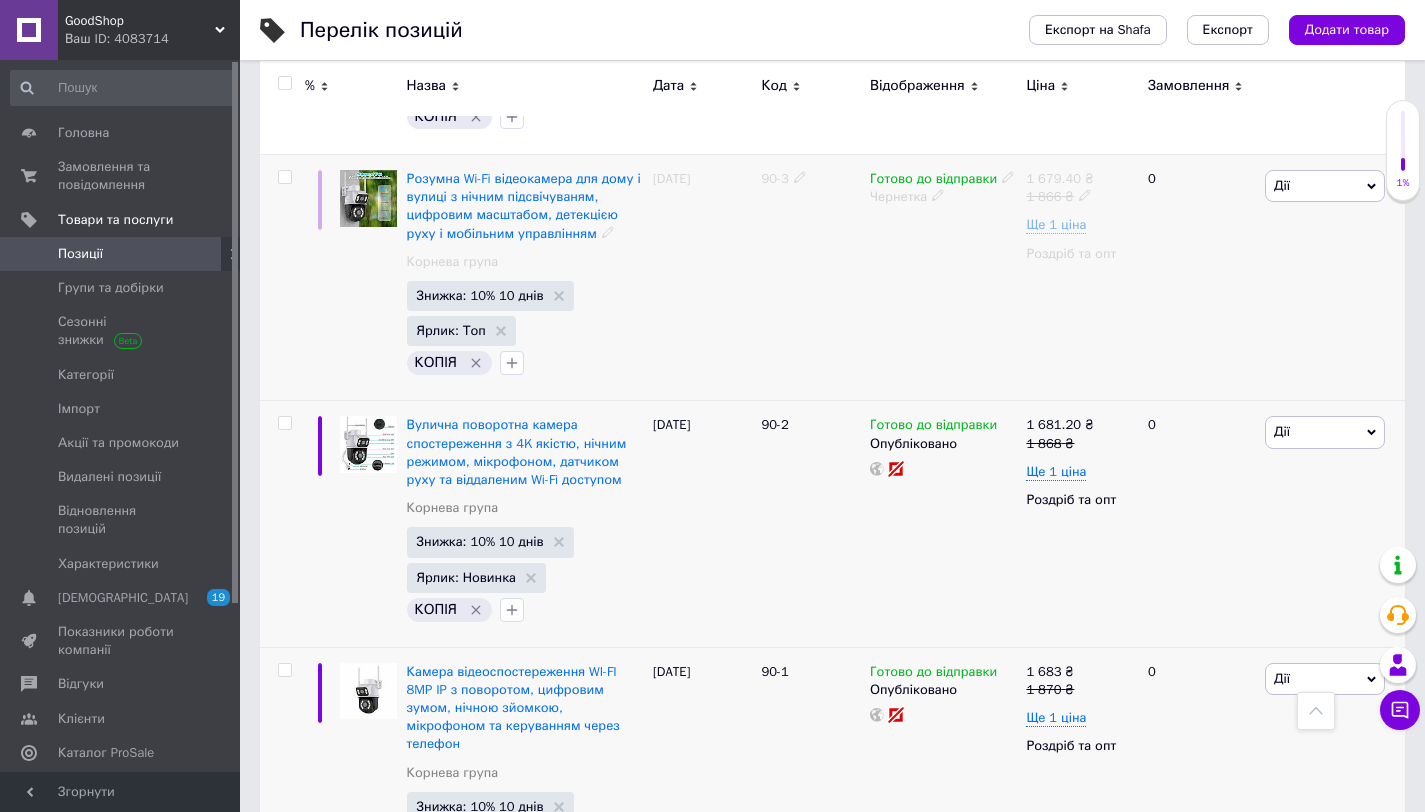 click 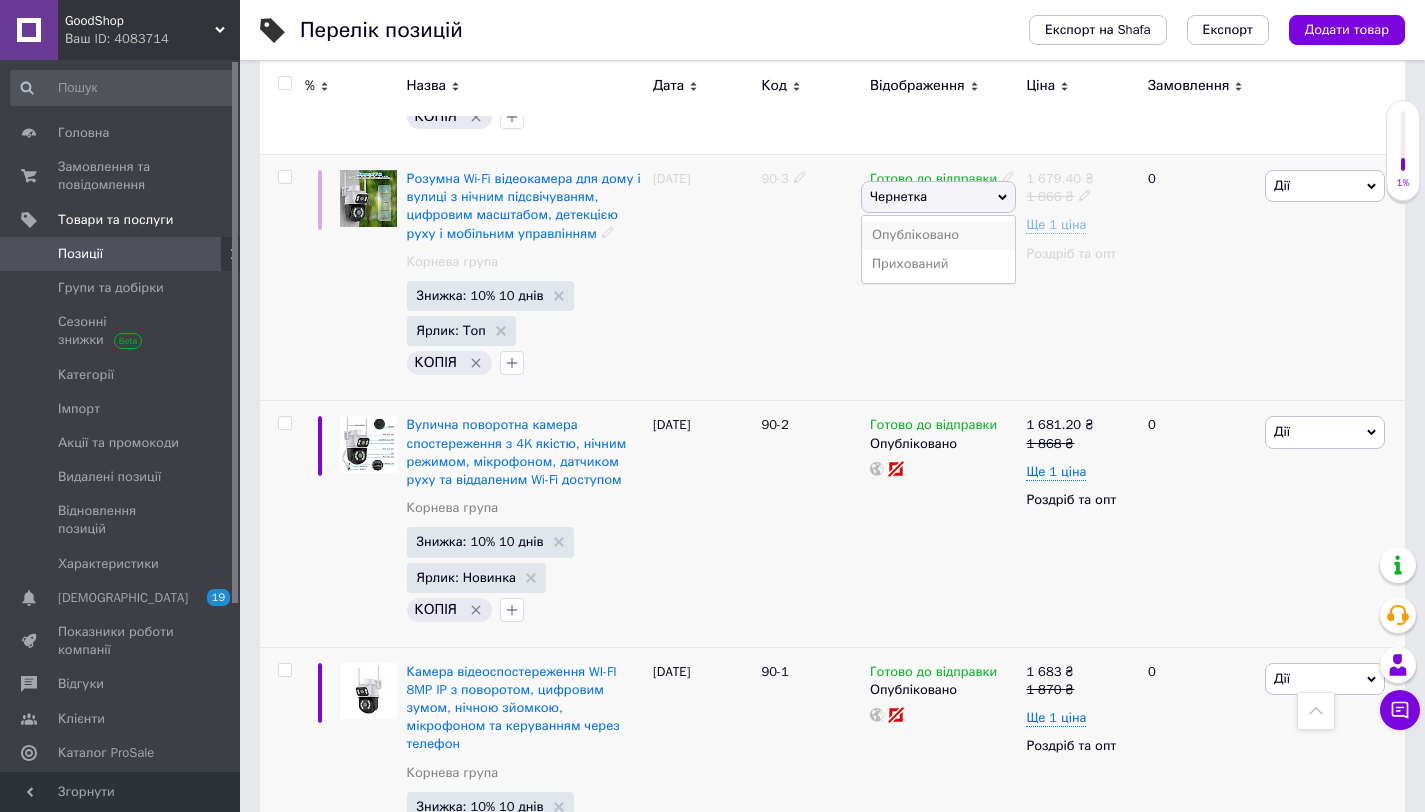 click on "Опубліковано" at bounding box center [938, 235] 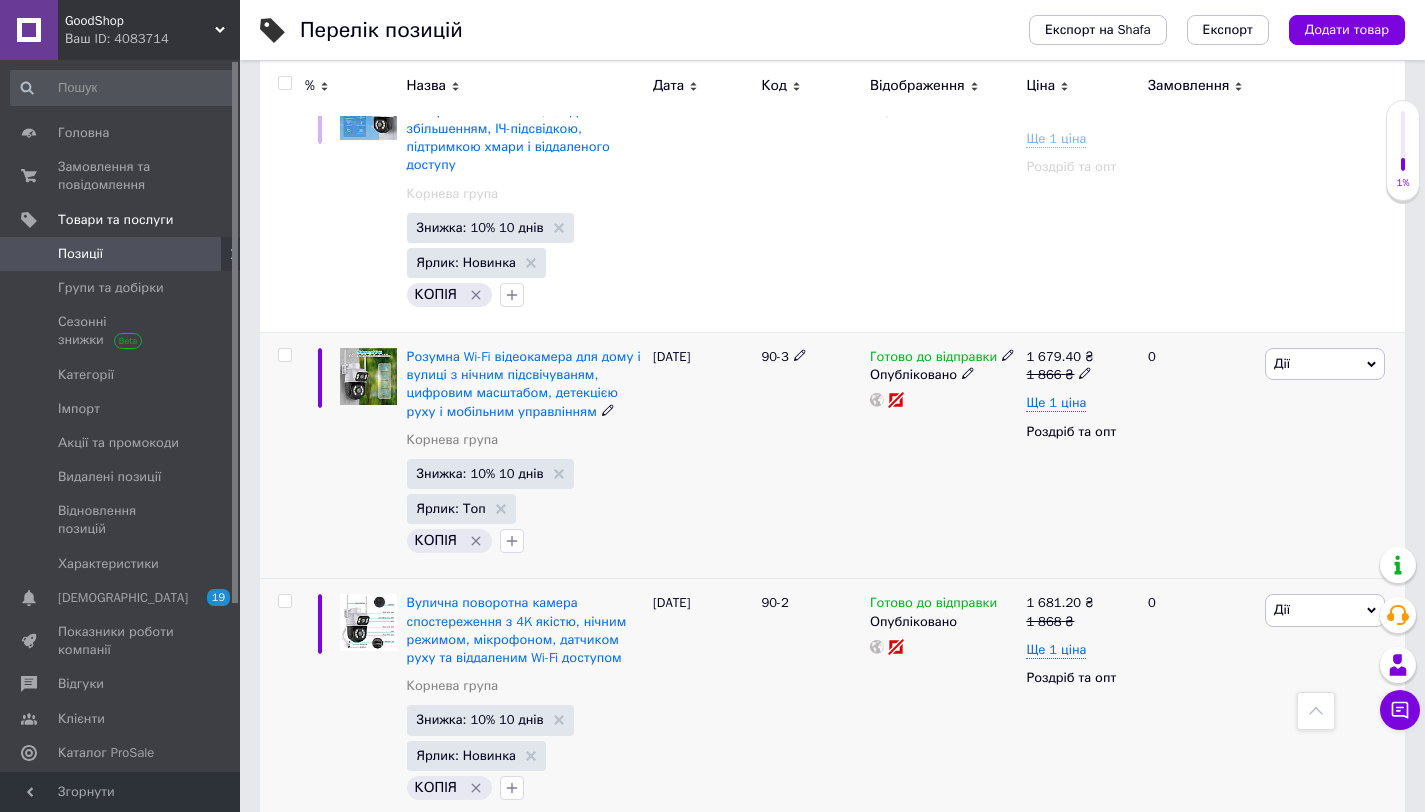 scroll, scrollTop: 4909, scrollLeft: 0, axis: vertical 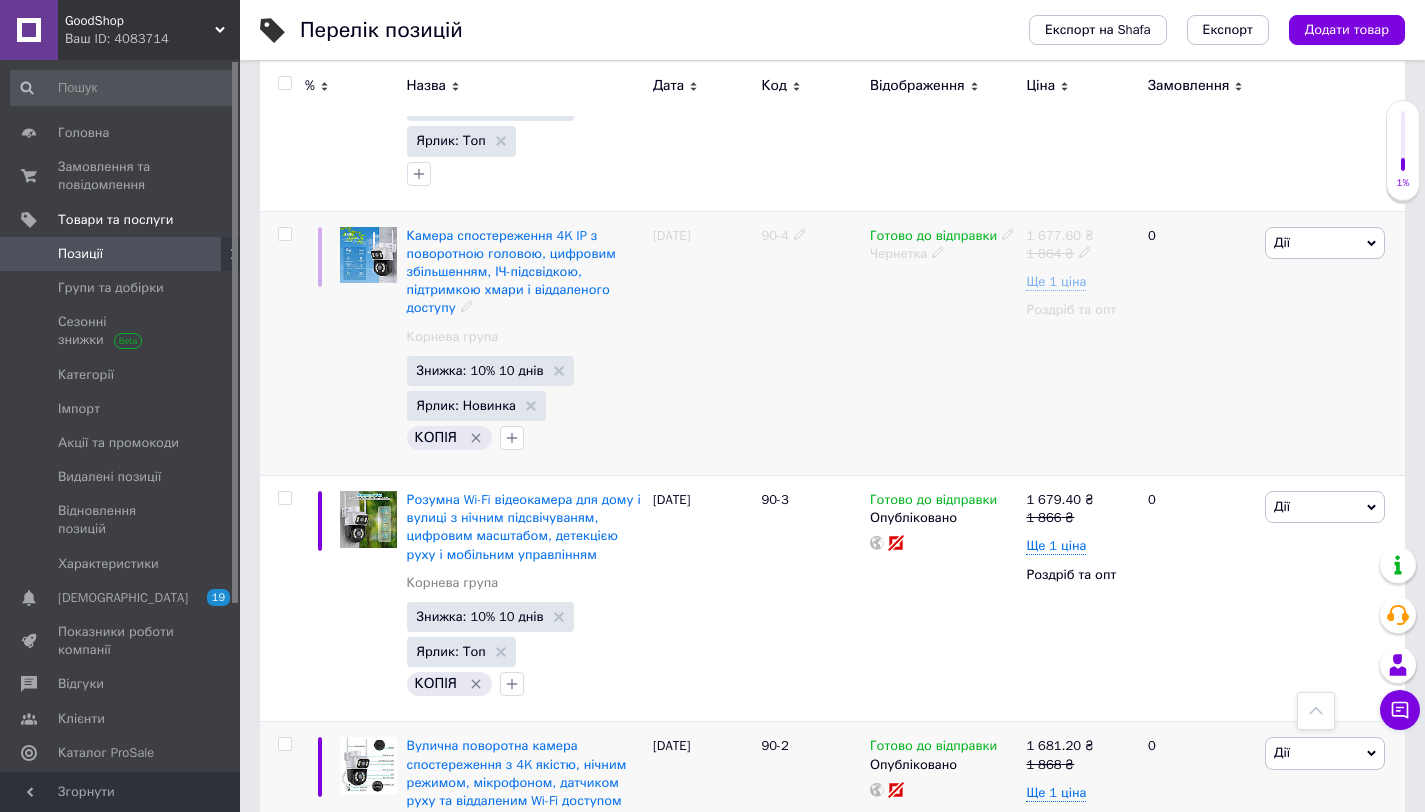 click 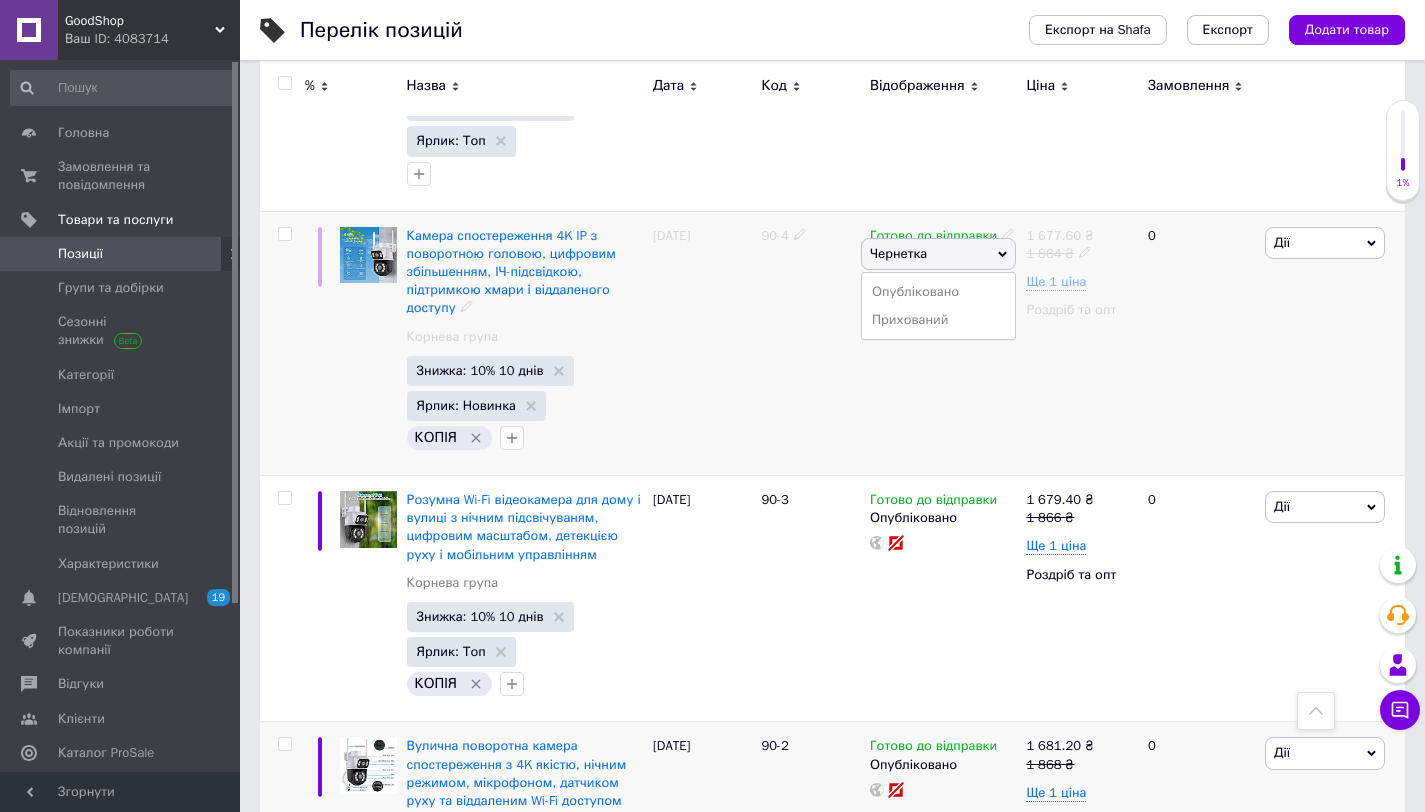 click on "Опубліковано" at bounding box center [938, 292] 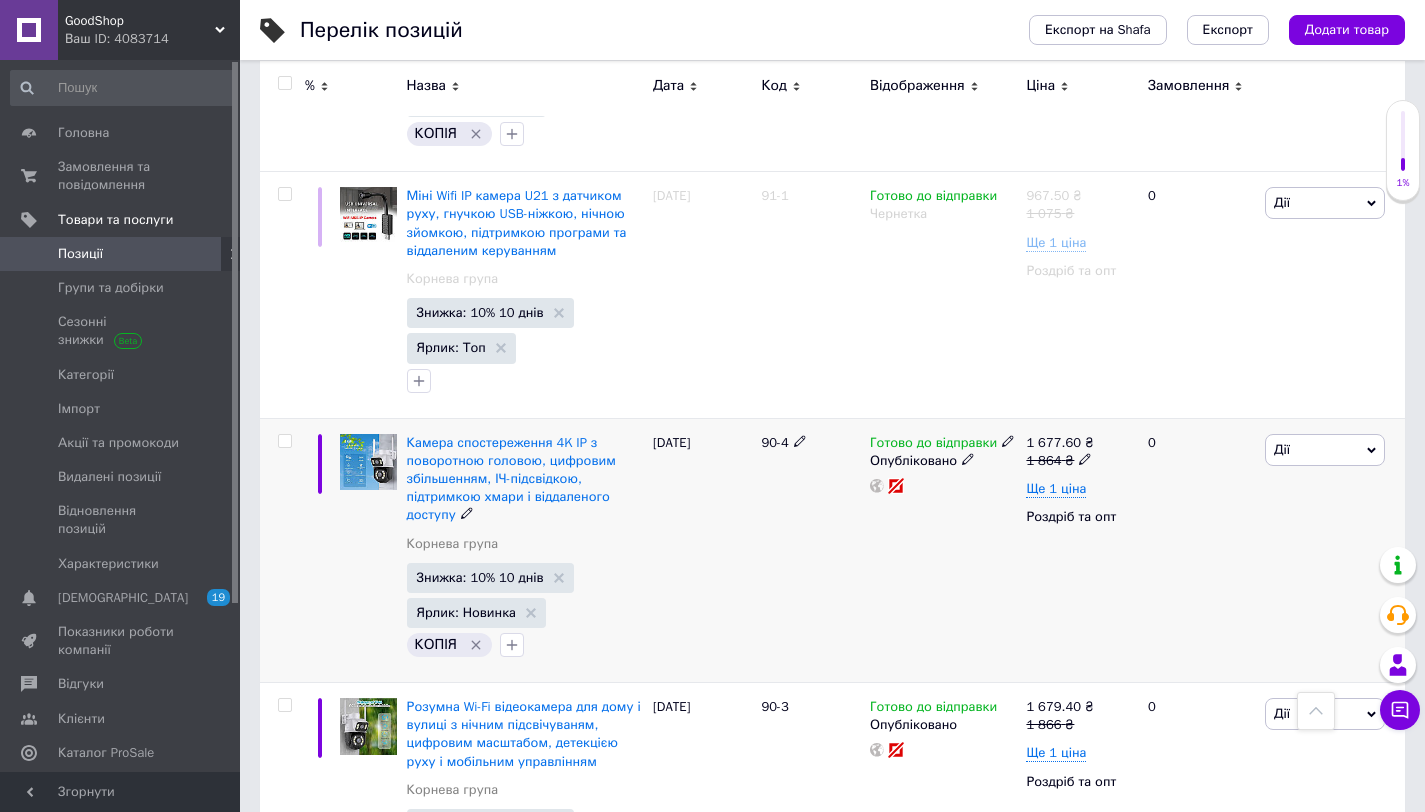 scroll, scrollTop: 4701, scrollLeft: 0, axis: vertical 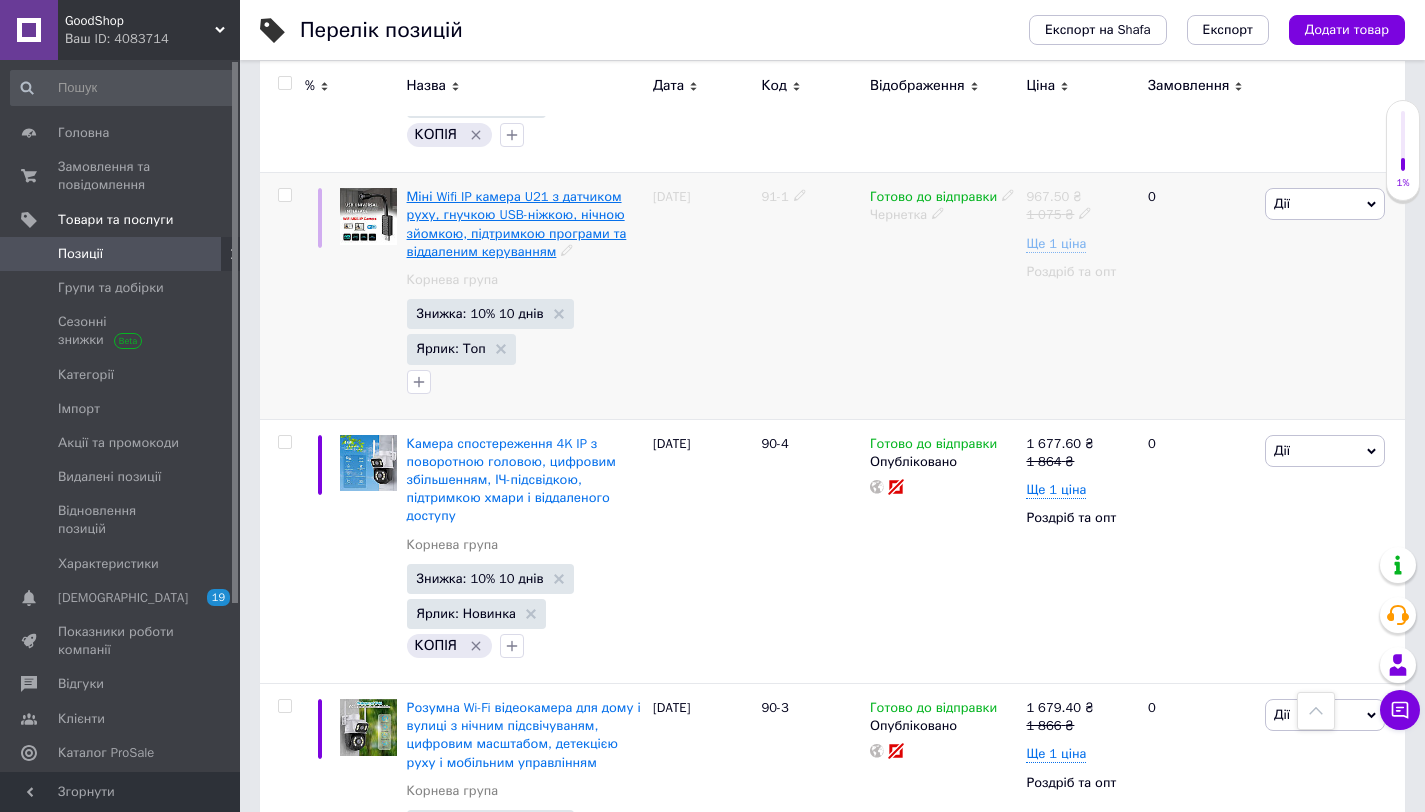 click on "Міні Wifi IP камера U21 з датчиком руху, гнучкою USB-ніжкою, нічною зйомкою, підтримкою програми та віддаленим керуванням" at bounding box center [517, 224] 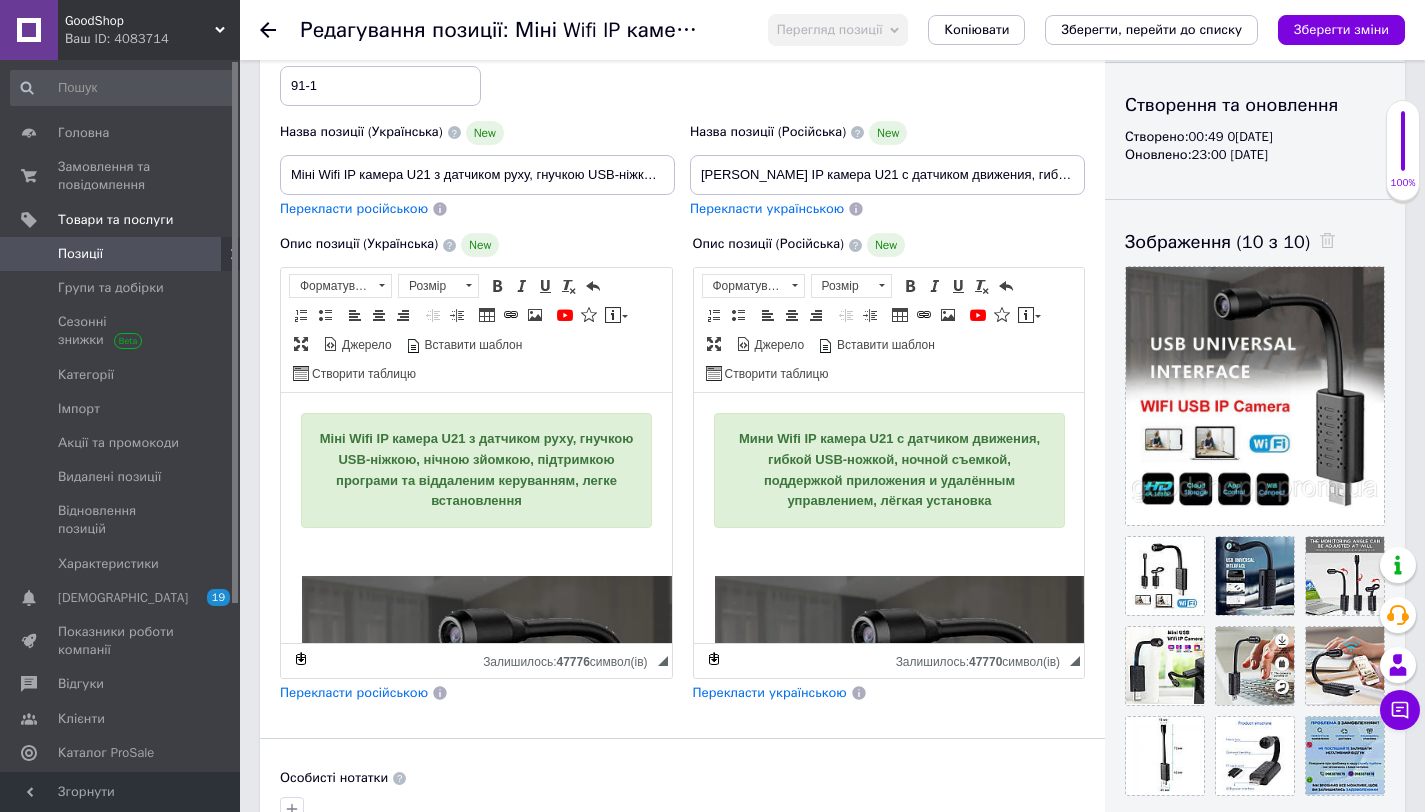 scroll, scrollTop: 194, scrollLeft: 0, axis: vertical 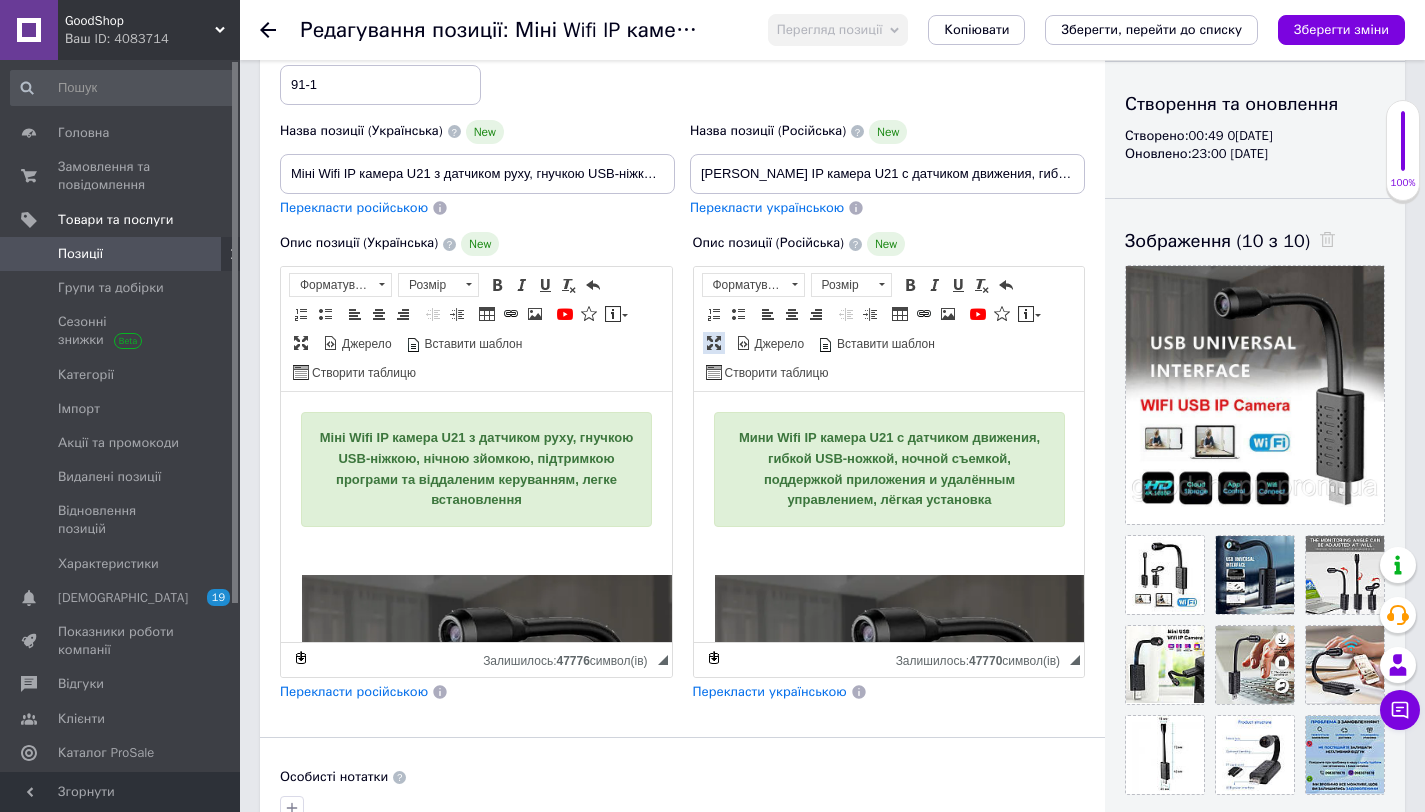 click at bounding box center (714, 343) 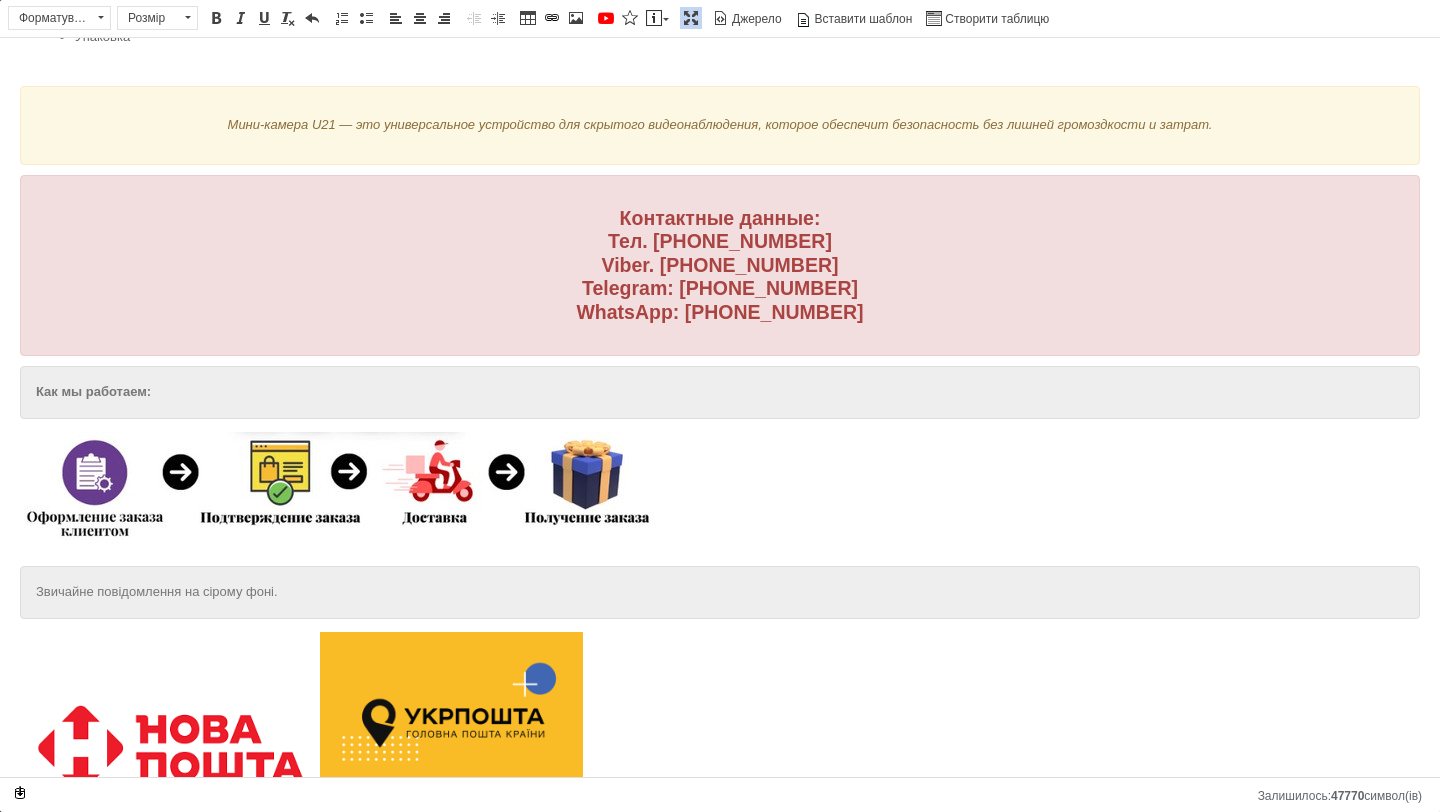scroll, scrollTop: 2222, scrollLeft: 0, axis: vertical 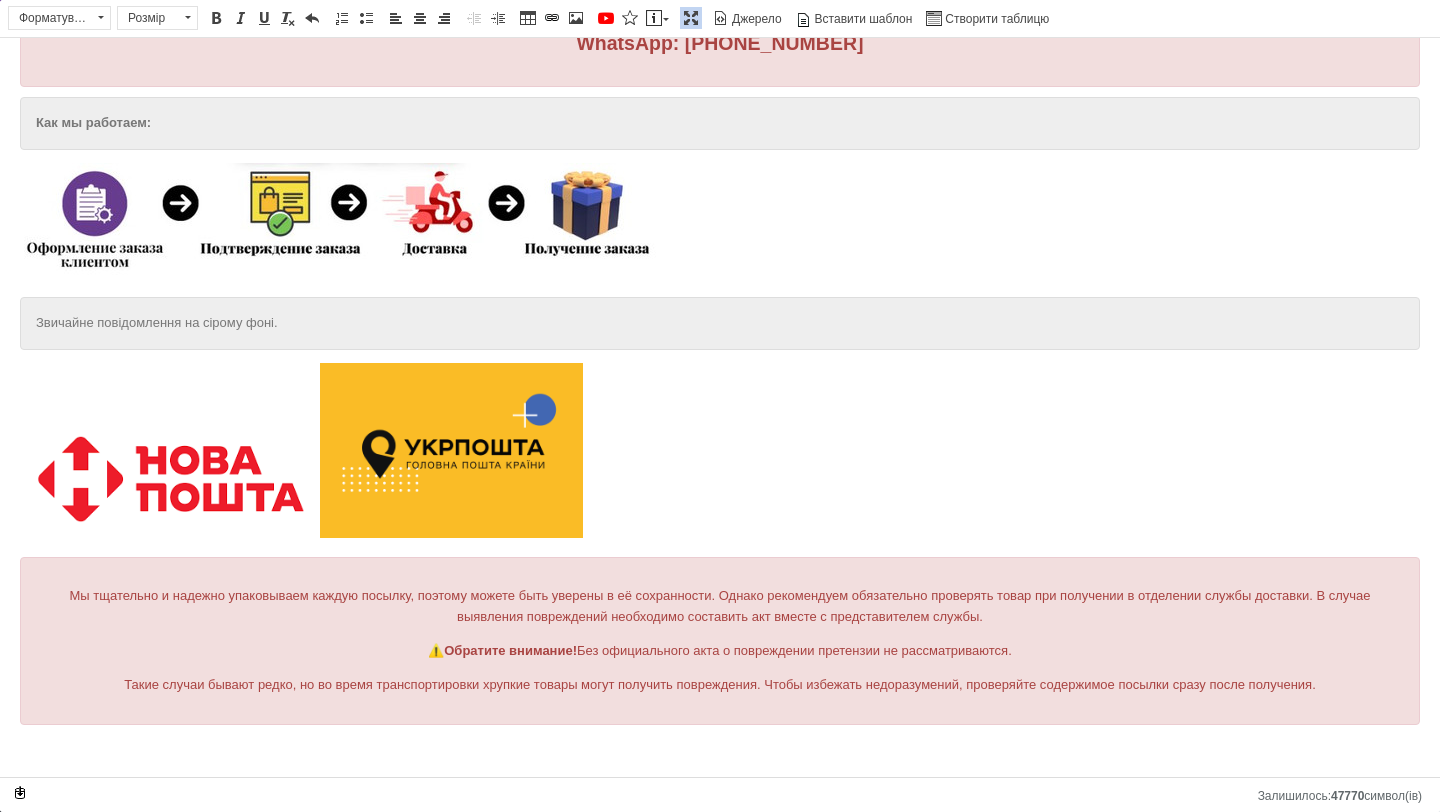 click at bounding box center [691, 18] 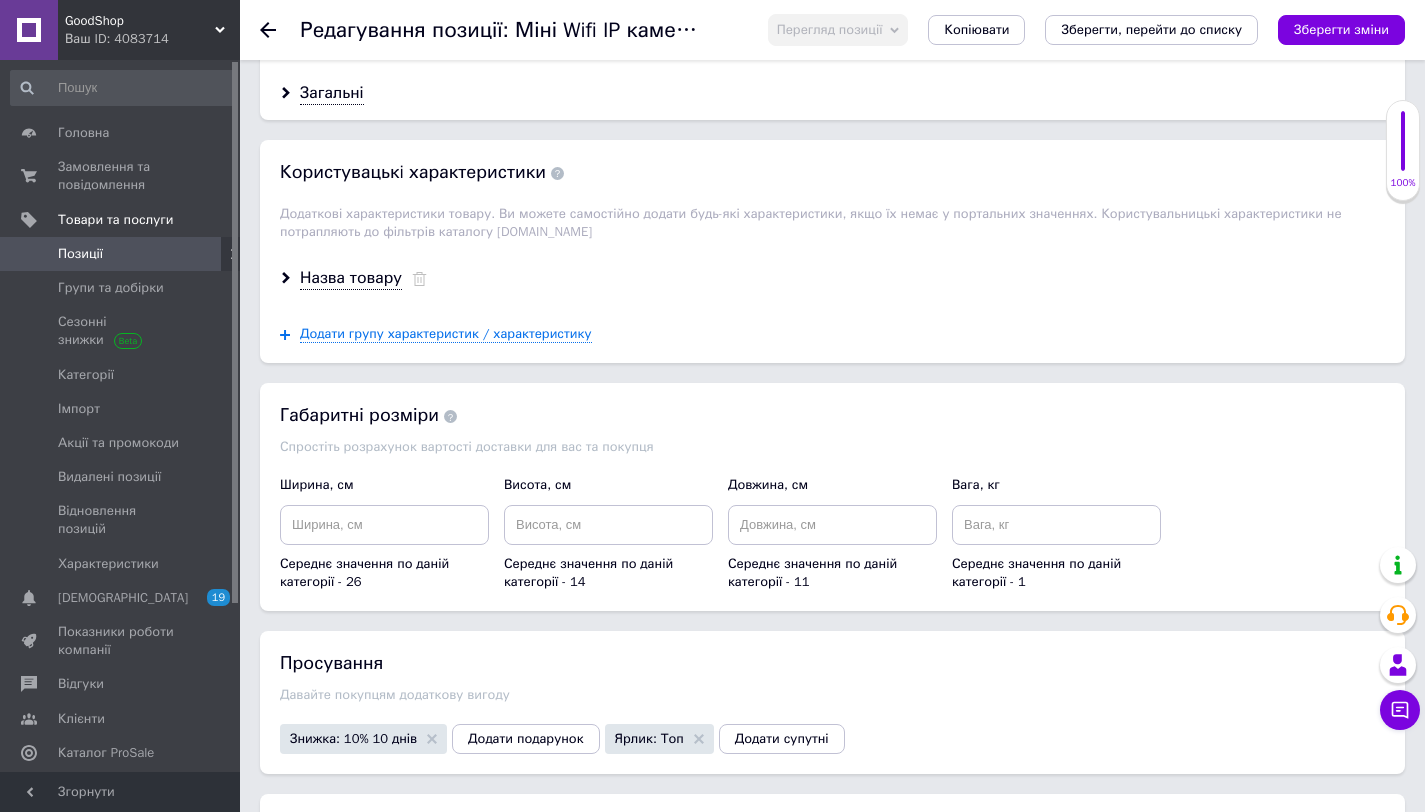 scroll, scrollTop: 2460, scrollLeft: 0, axis: vertical 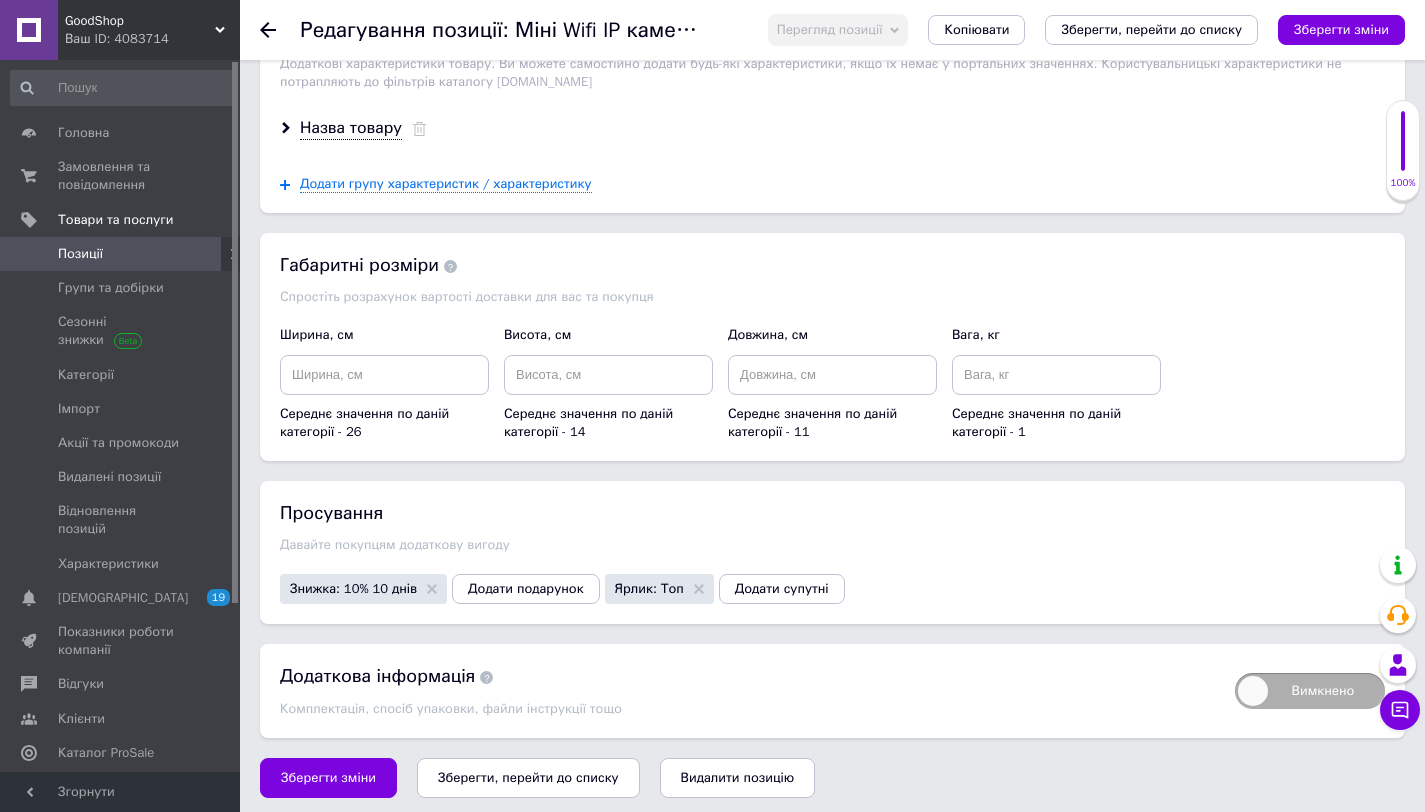 click 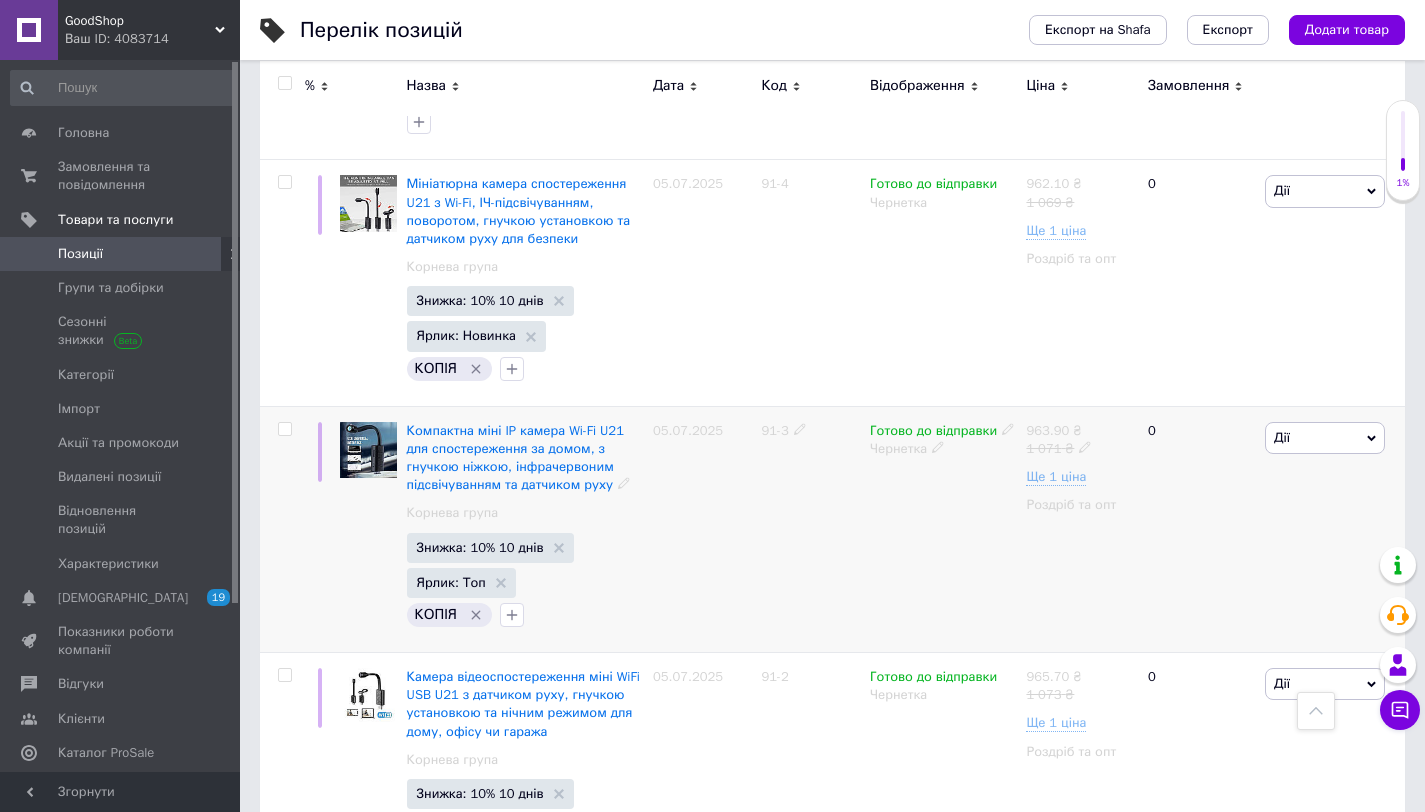 scroll, scrollTop: 4010, scrollLeft: 0, axis: vertical 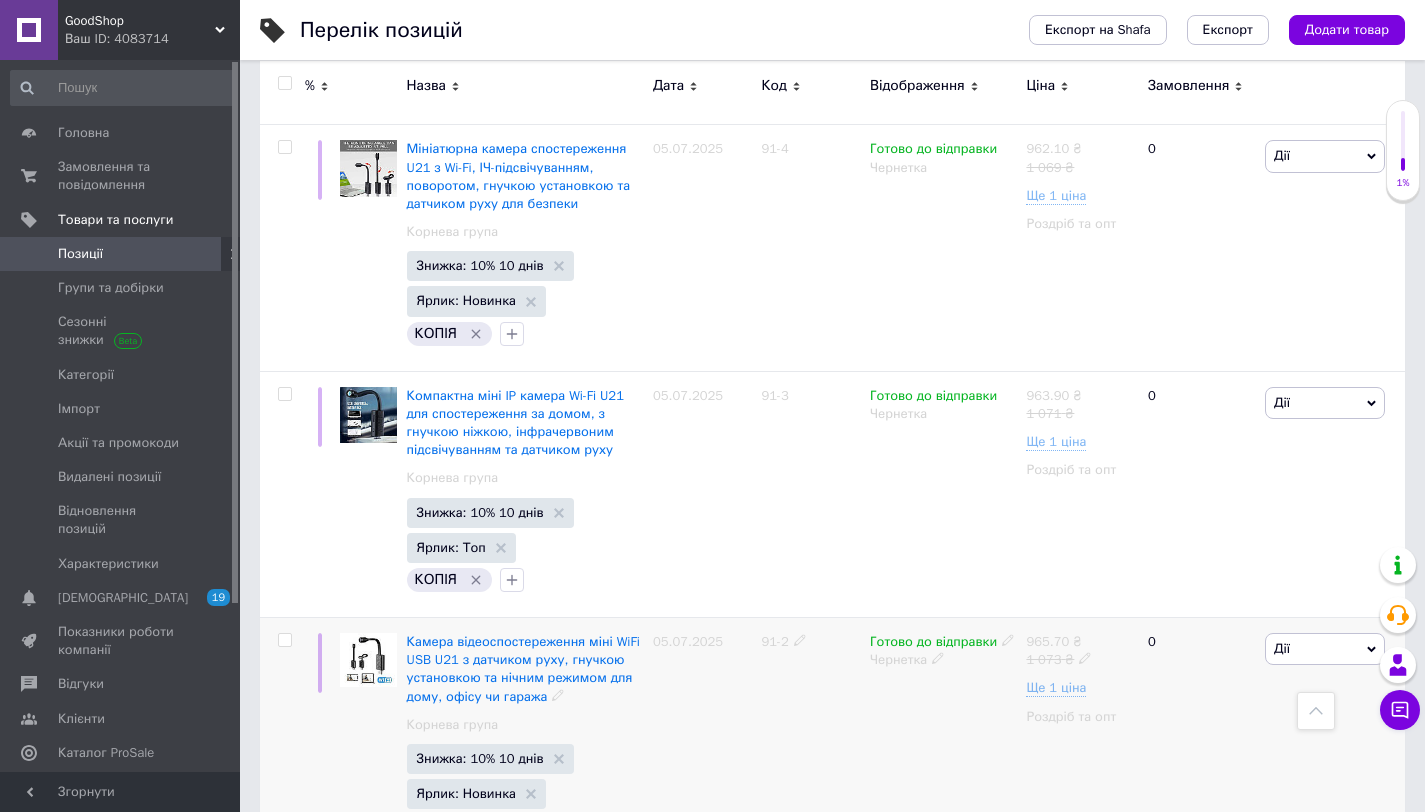 click 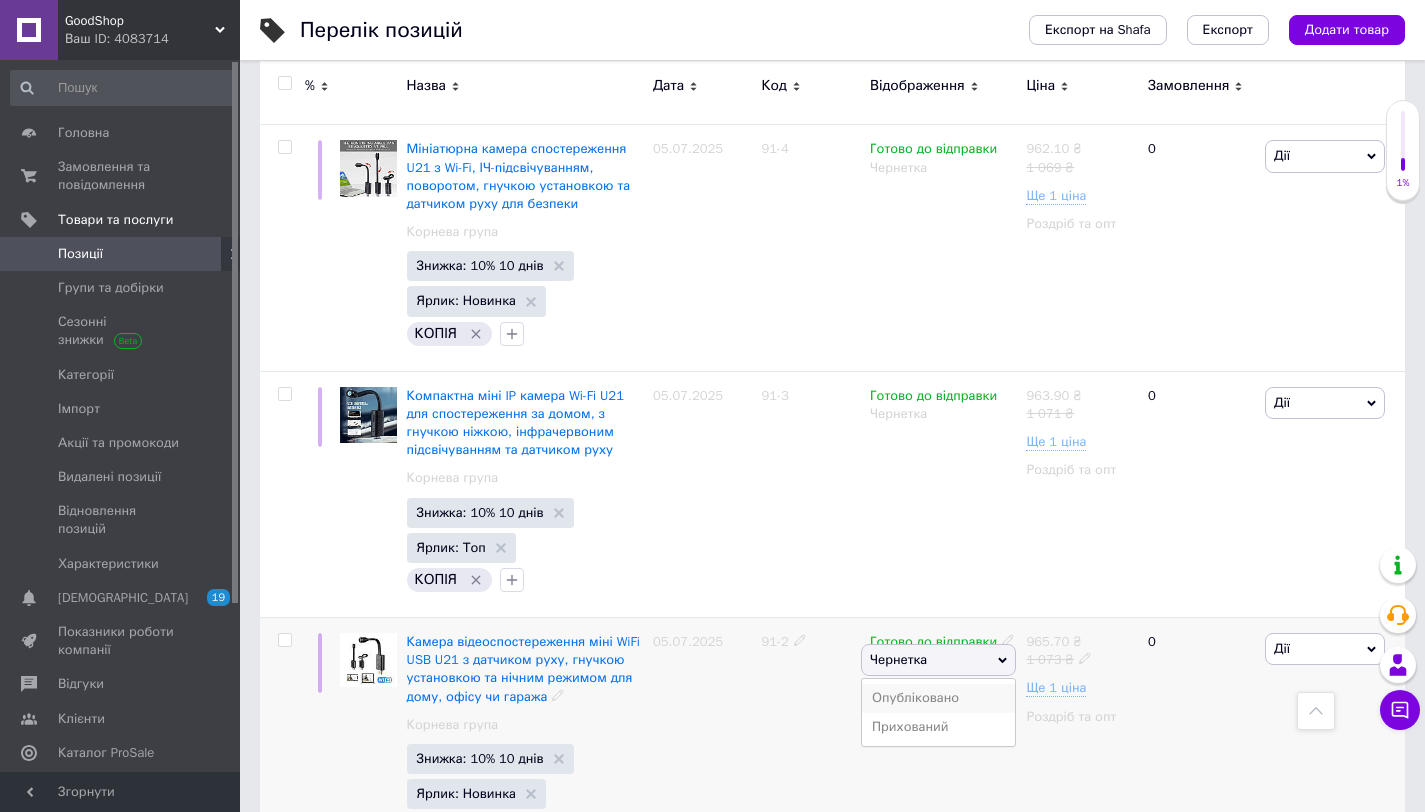 click on "Опубліковано" at bounding box center [938, 698] 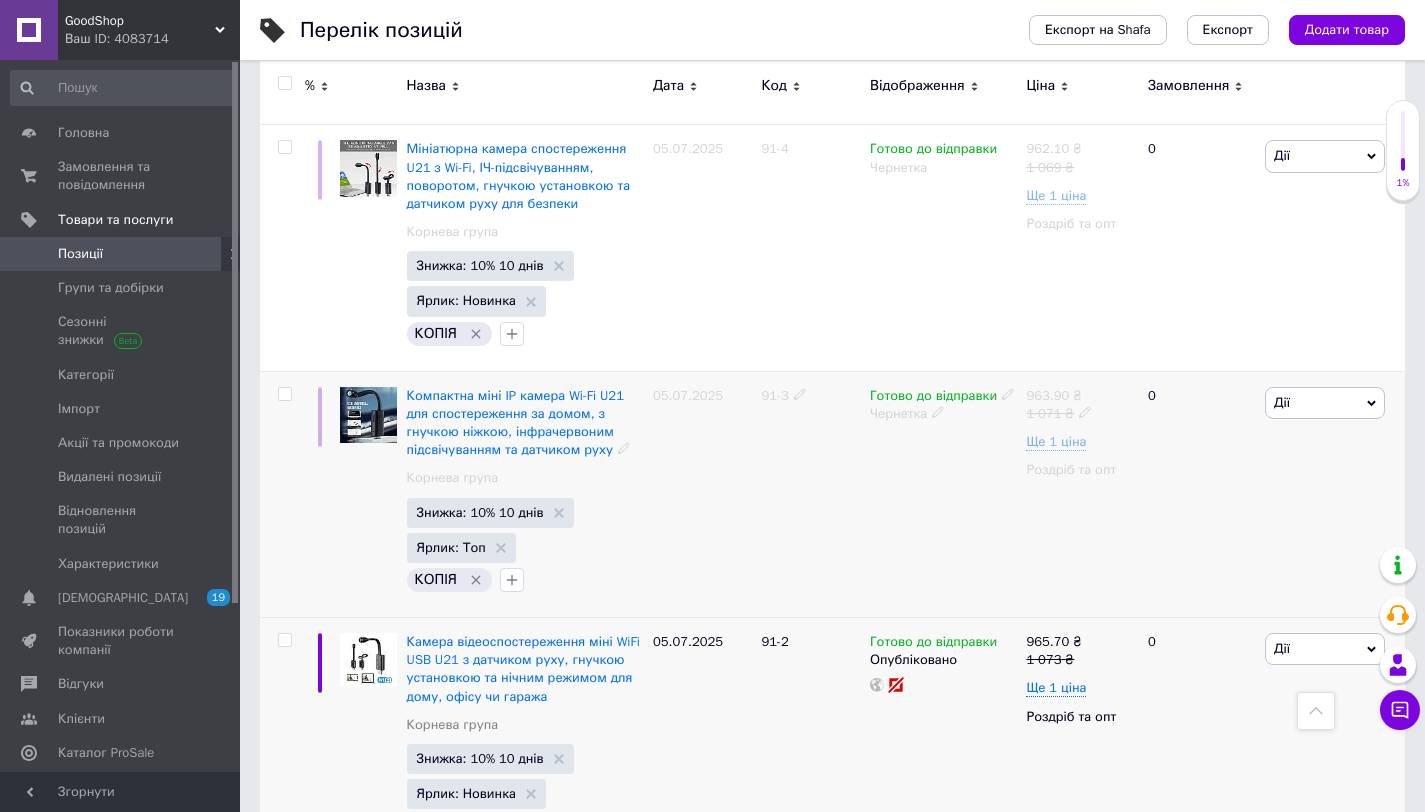 click 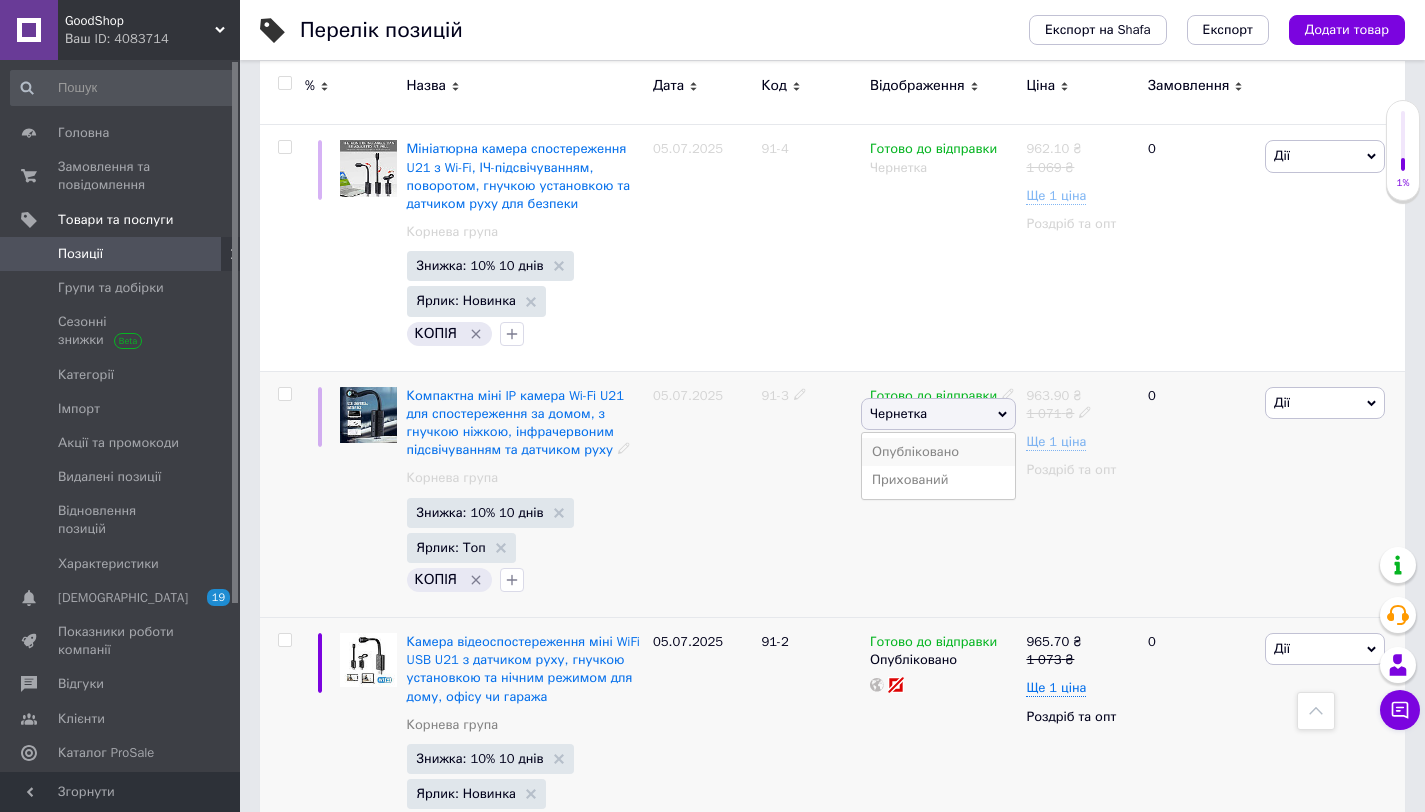 click on "Опубліковано" at bounding box center (938, 452) 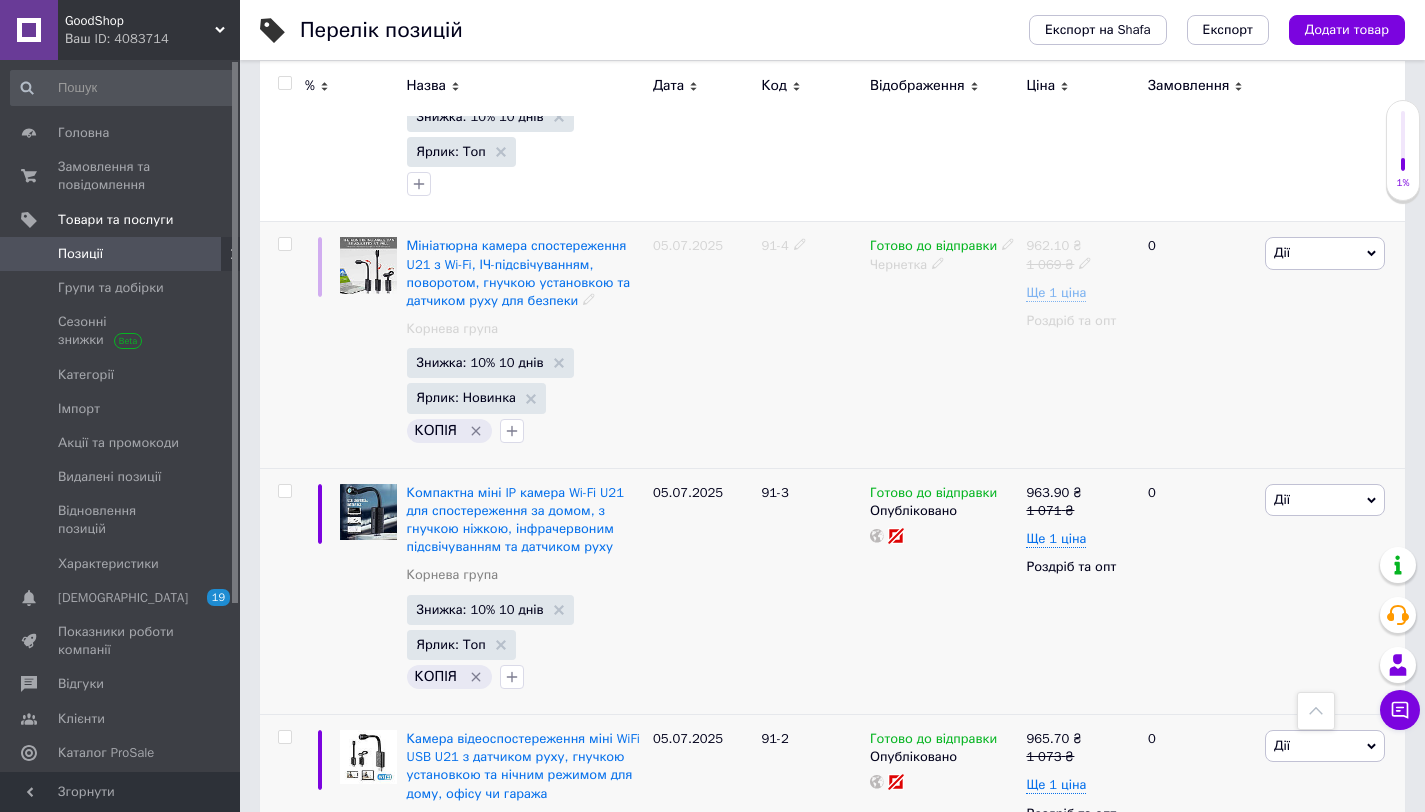 scroll, scrollTop: 3828, scrollLeft: 0, axis: vertical 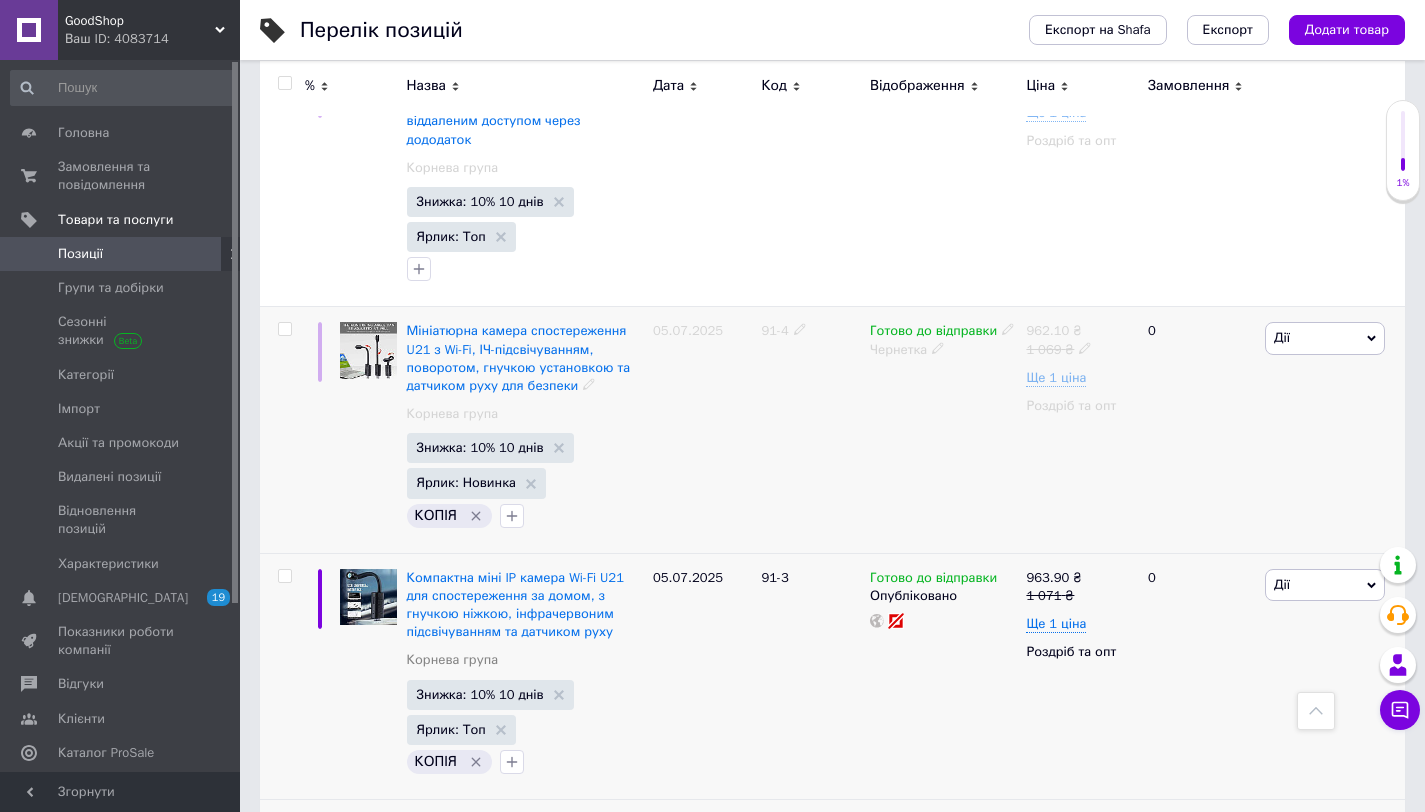 click 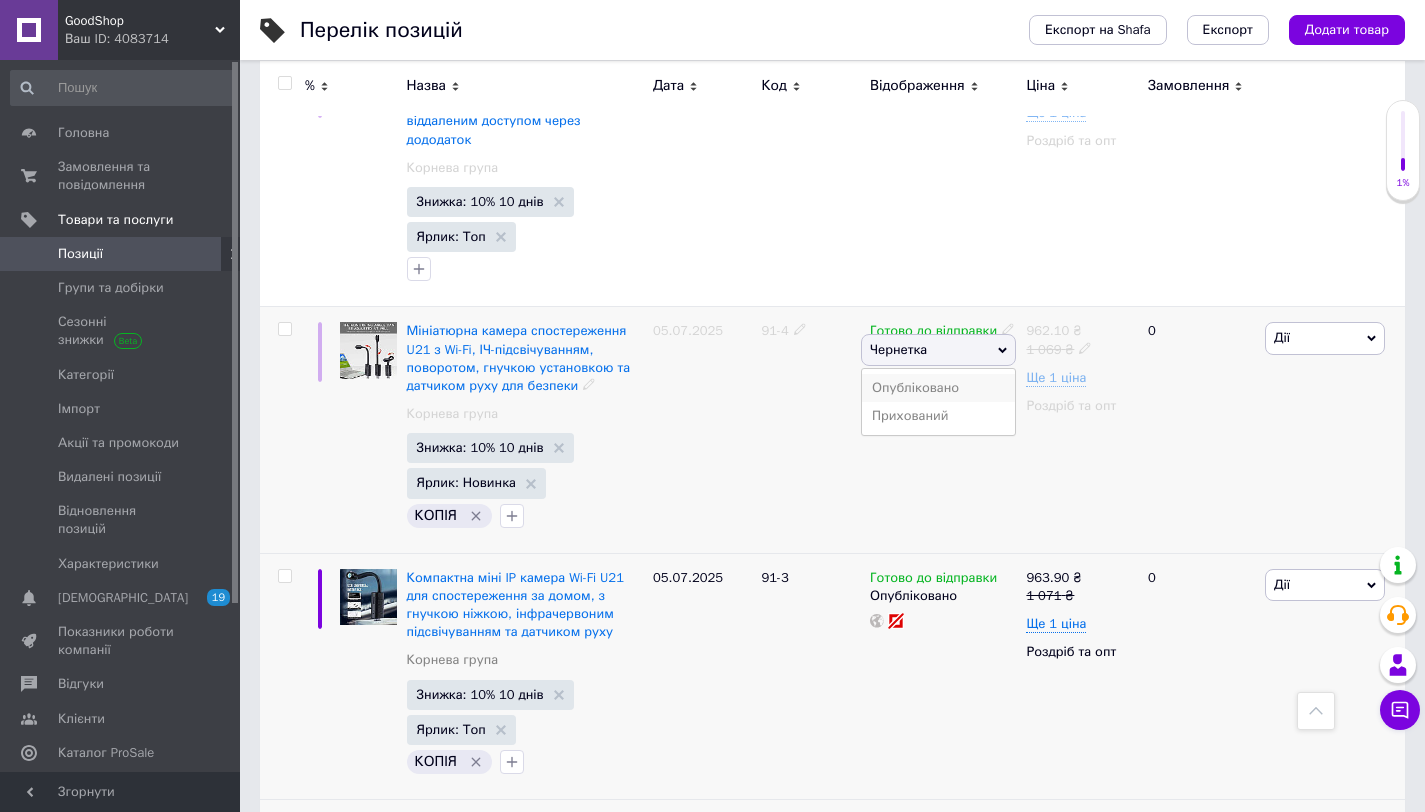 click on "Опубліковано" at bounding box center [938, 388] 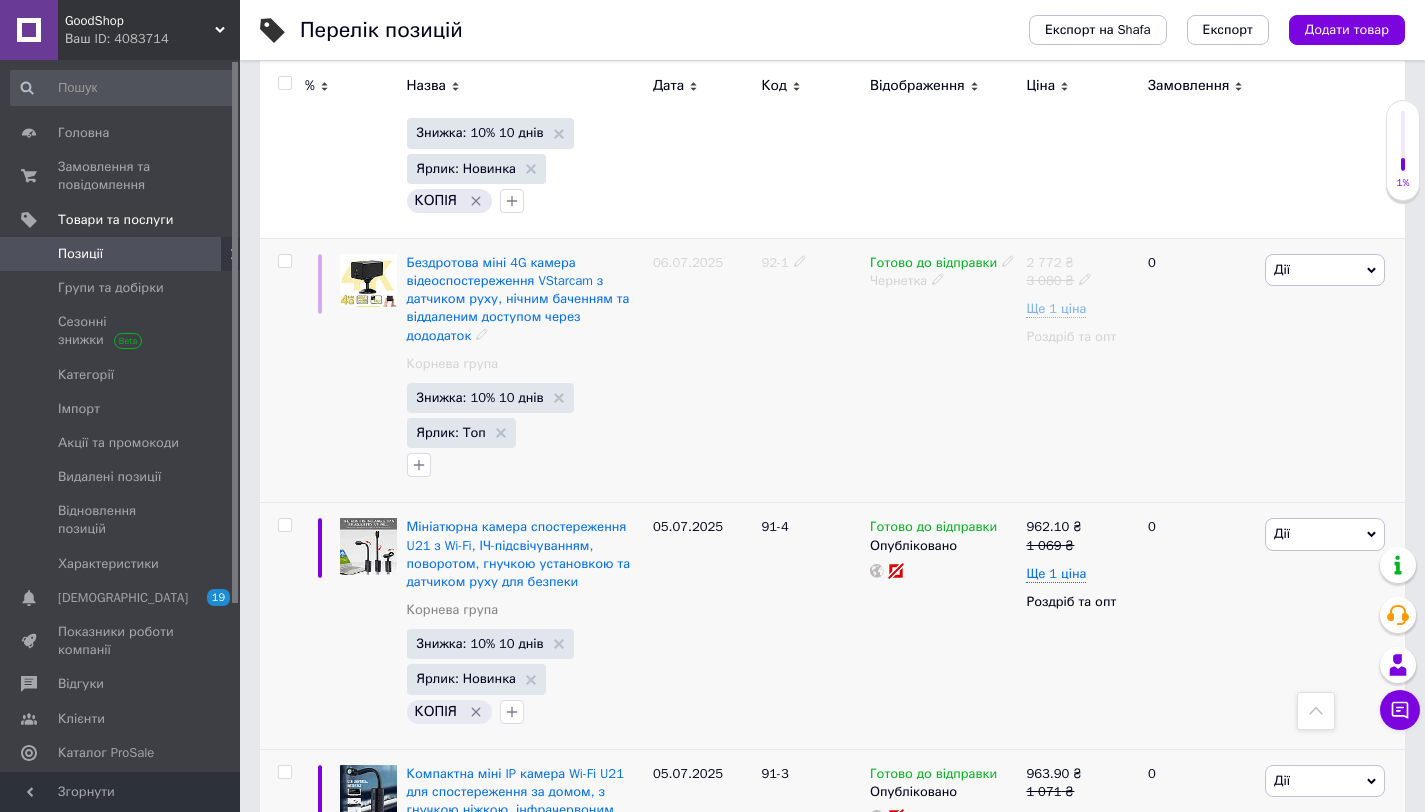scroll, scrollTop: 3594, scrollLeft: 0, axis: vertical 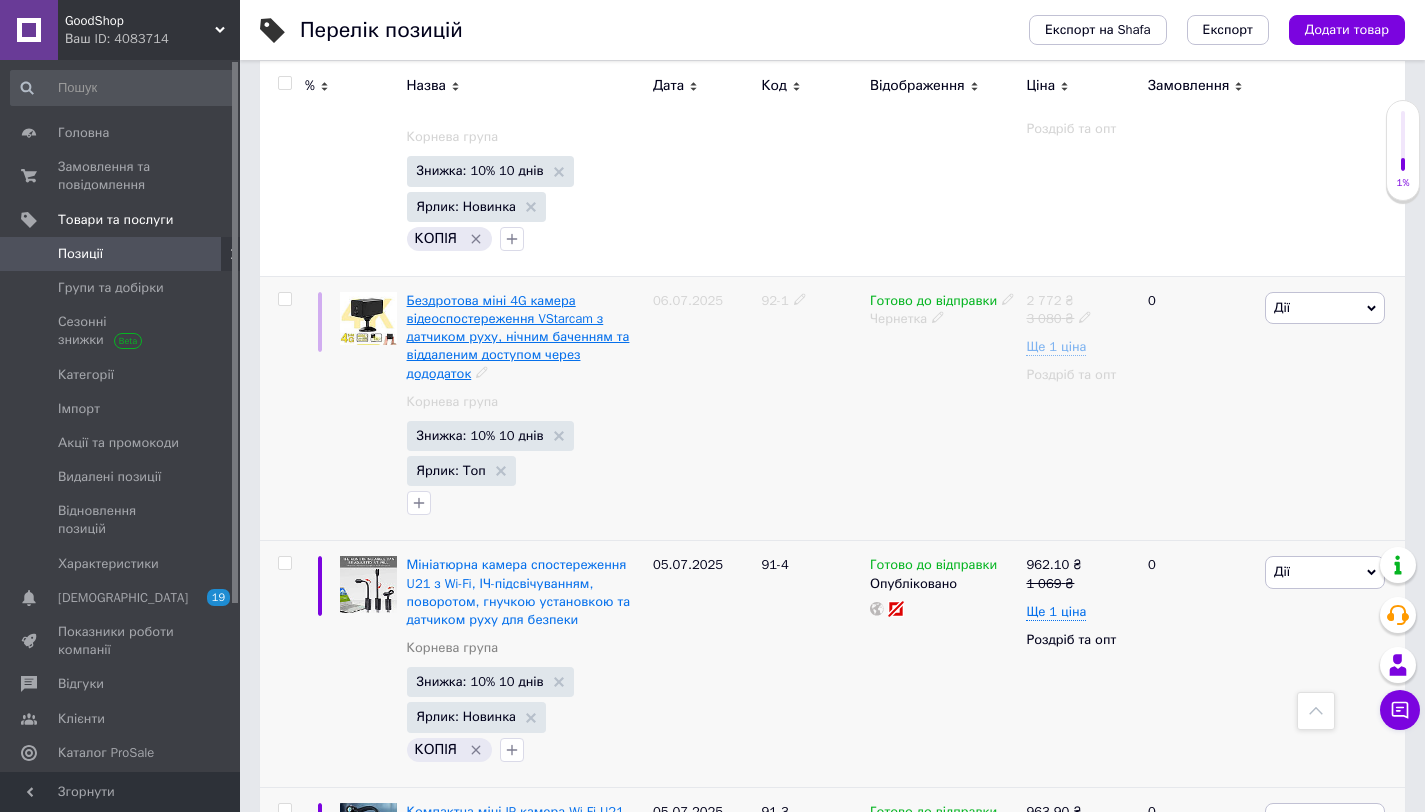 click on "Бездротова міні 4G камера відеоспостереження VStarcam з датчиком руху, нічним баченням та віддаленим доступом через дододаток" at bounding box center (518, 337) 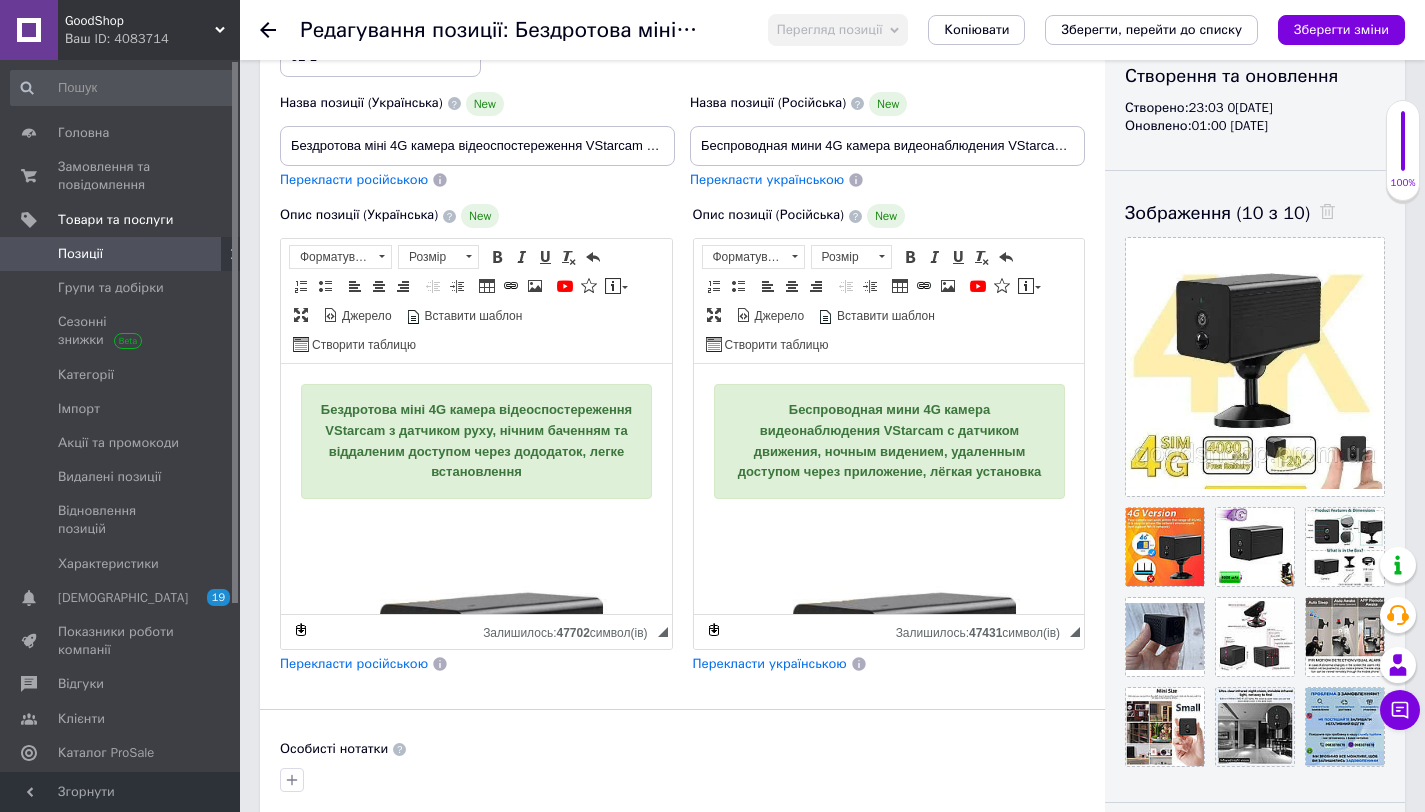 scroll, scrollTop: 173, scrollLeft: 0, axis: vertical 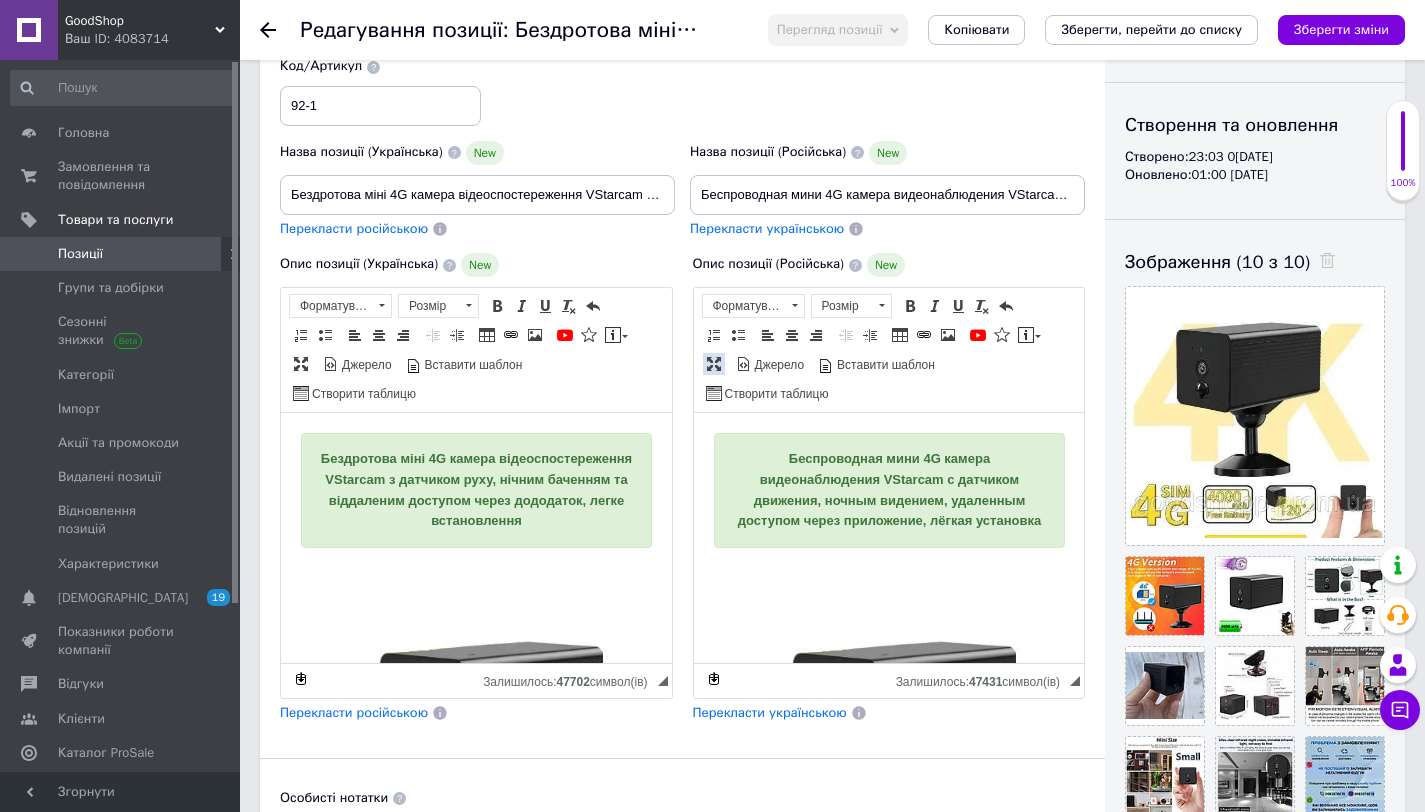 click on "Максимізувати" at bounding box center [714, 364] 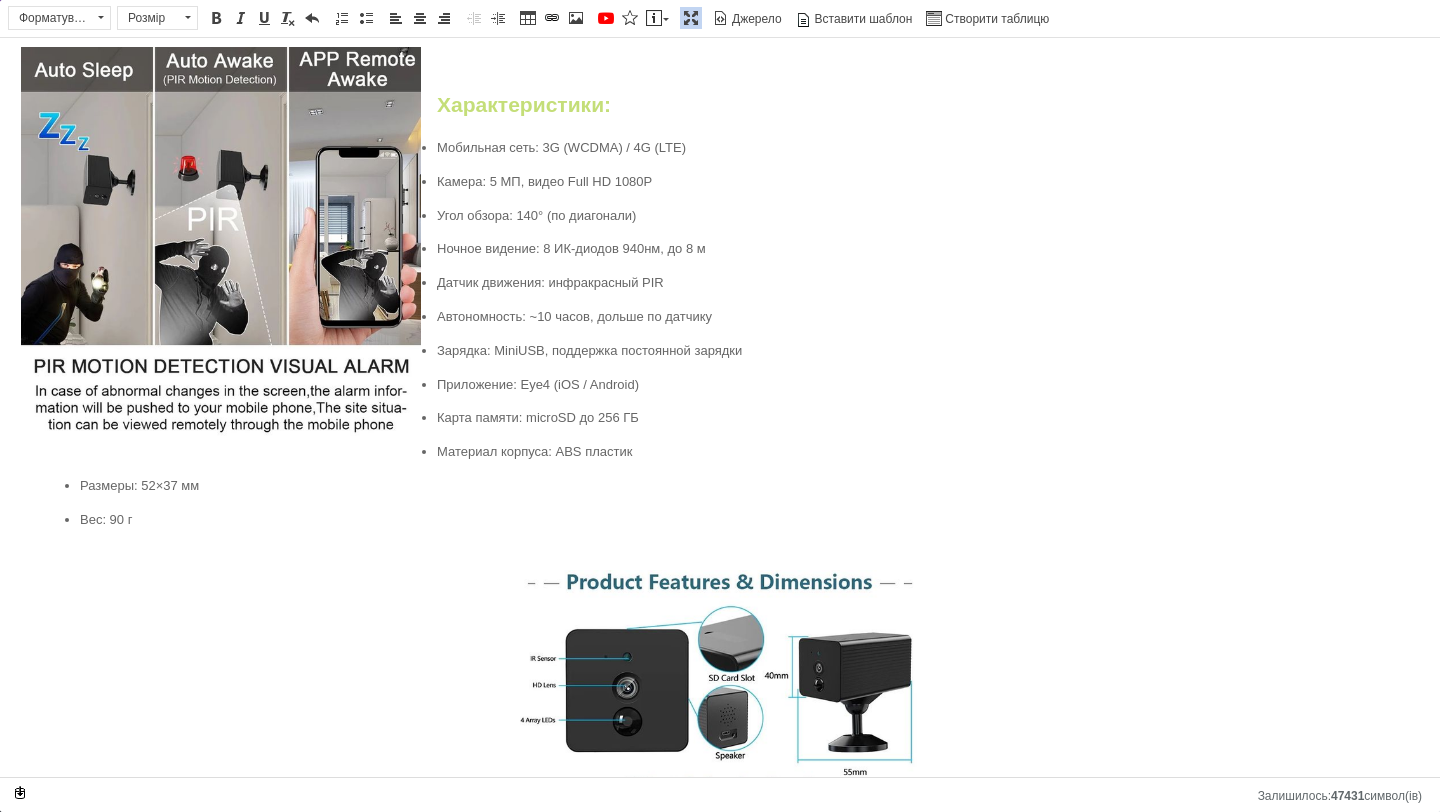 scroll, scrollTop: 905, scrollLeft: 0, axis: vertical 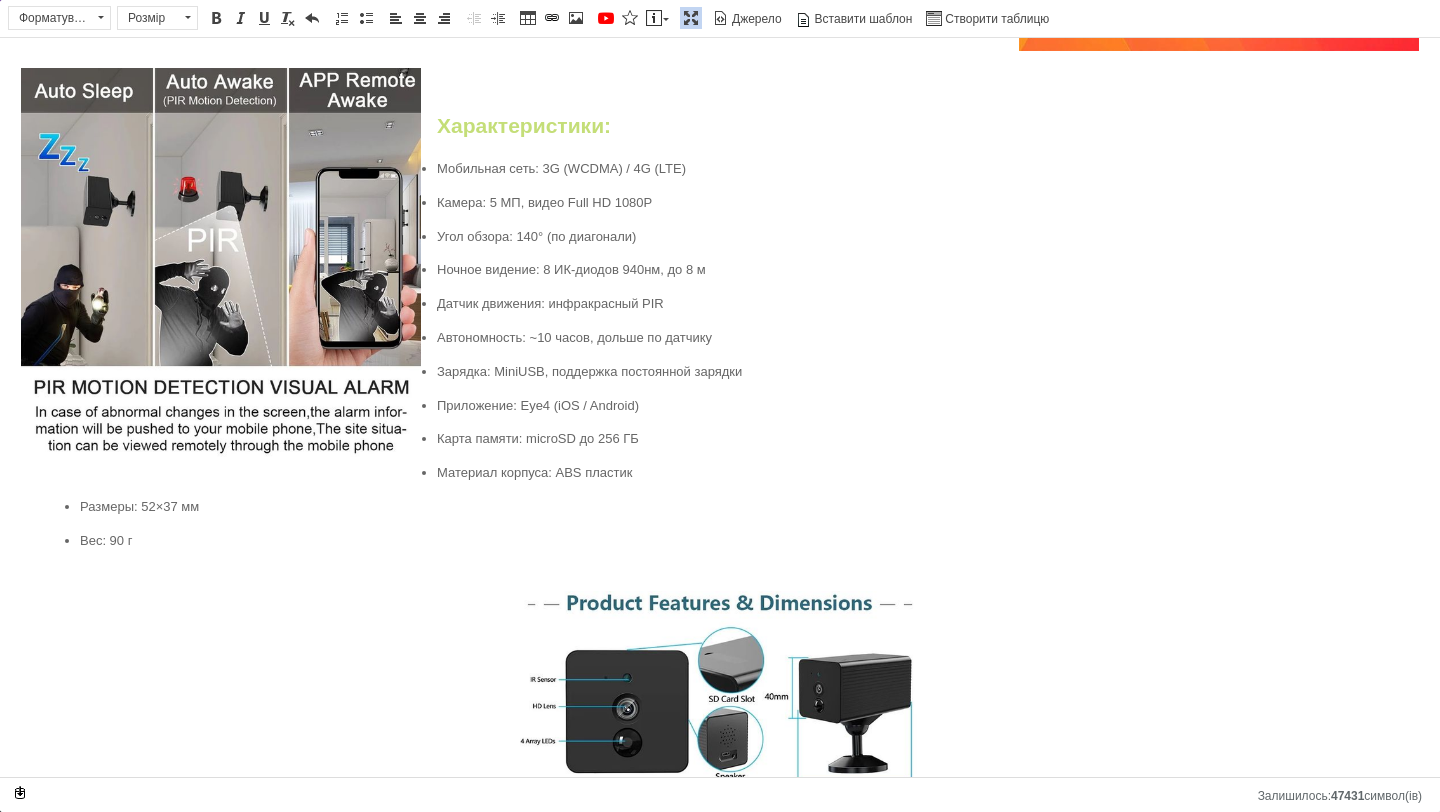 click at bounding box center [691, 18] 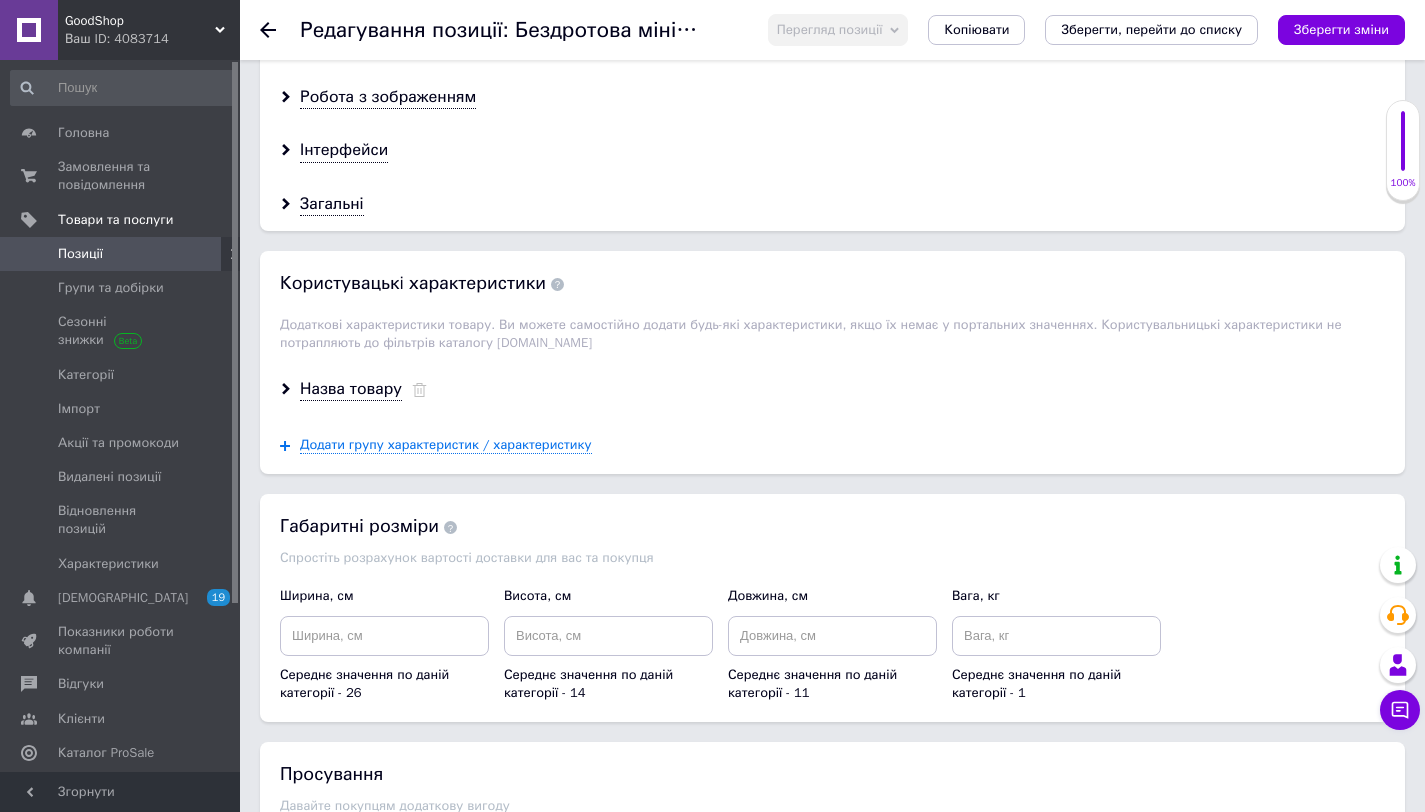 scroll, scrollTop: 2412, scrollLeft: 0, axis: vertical 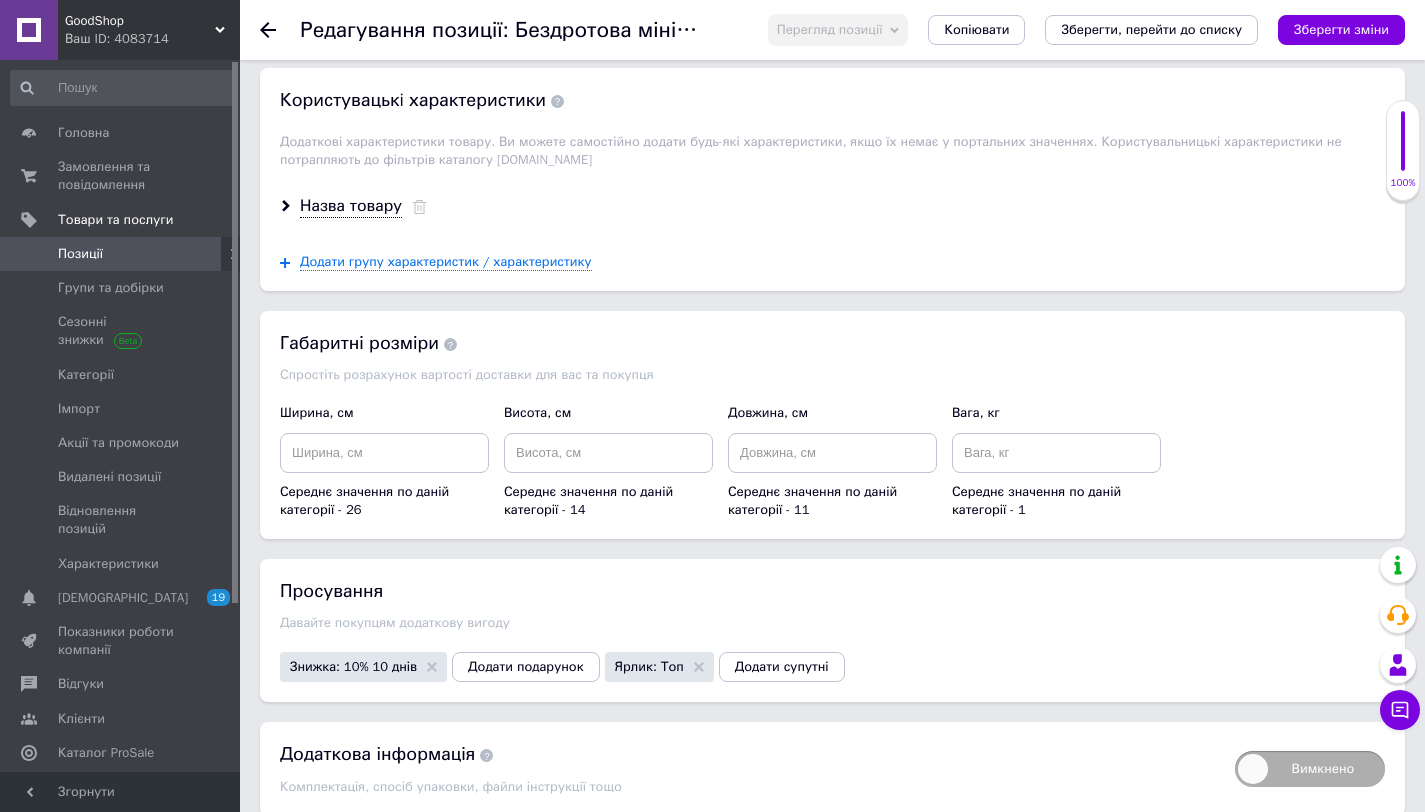 click 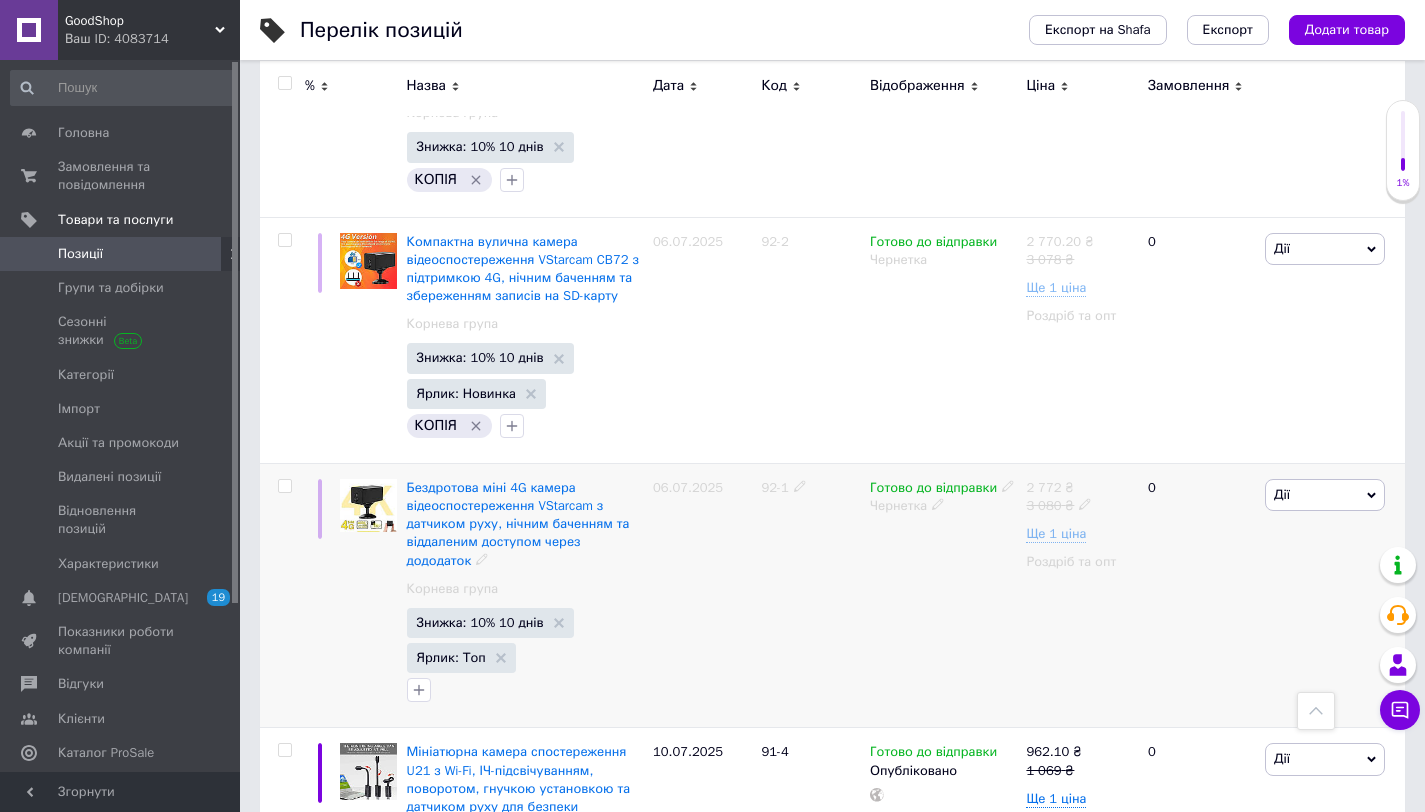 scroll, scrollTop: 3426, scrollLeft: 0, axis: vertical 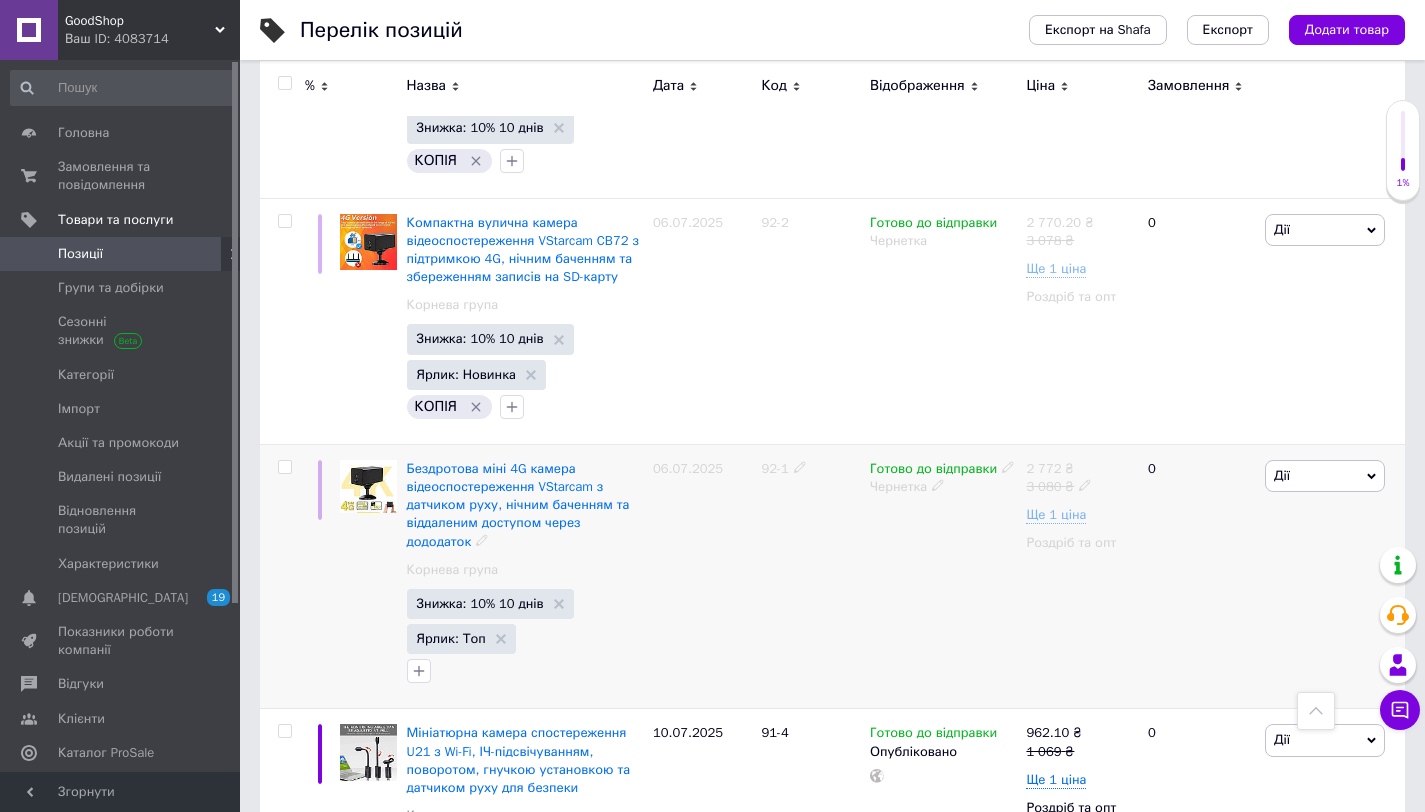 click 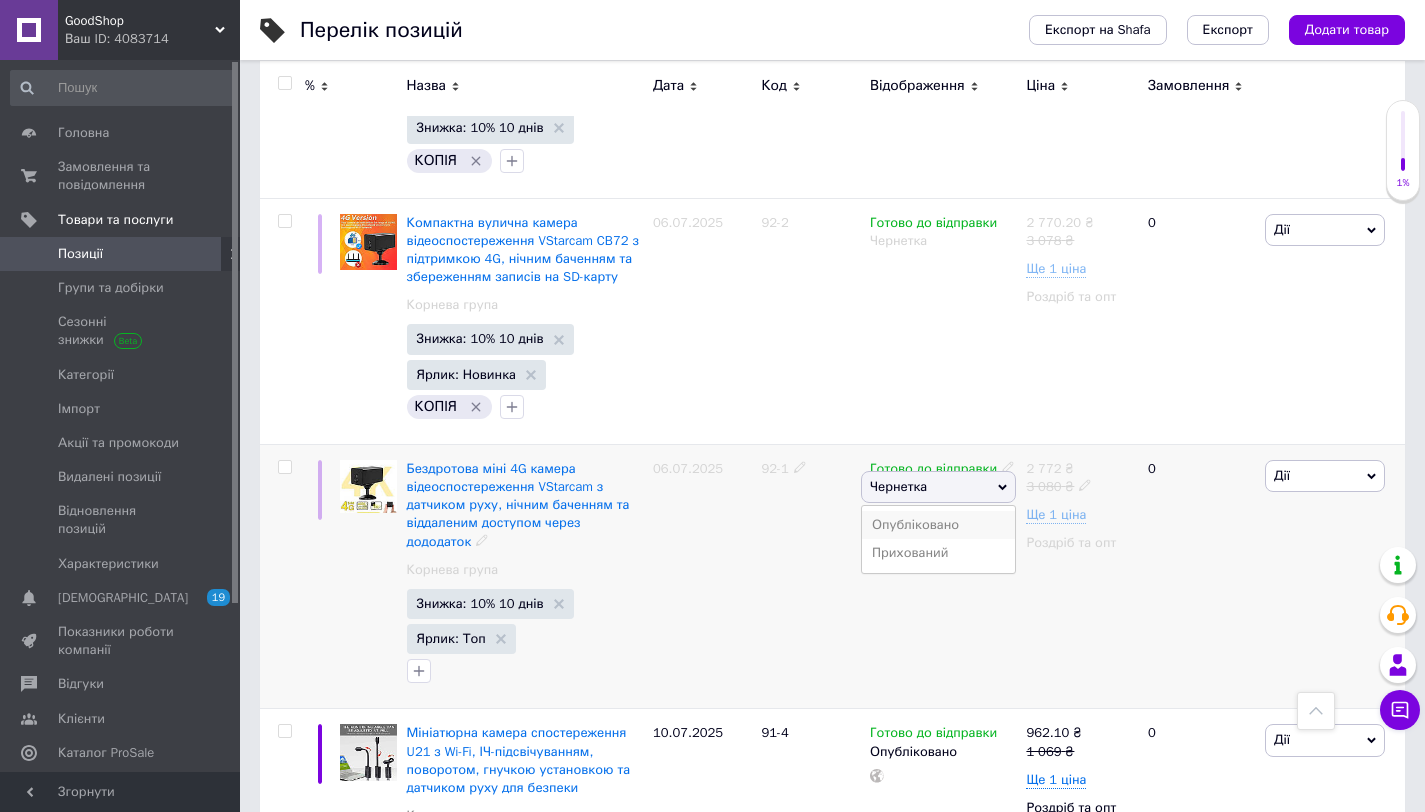 click on "Опубліковано" at bounding box center (938, 525) 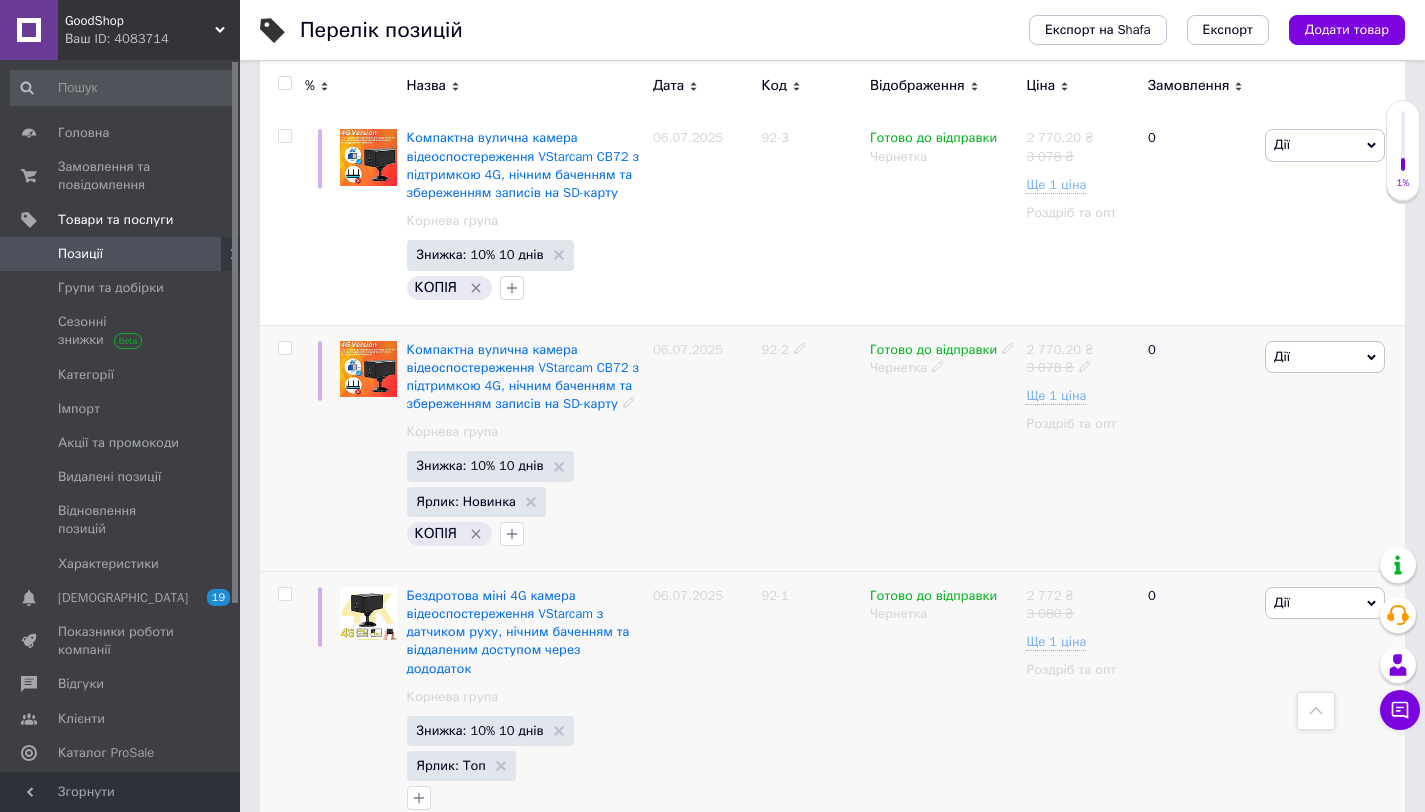 scroll, scrollTop: 3260, scrollLeft: 0, axis: vertical 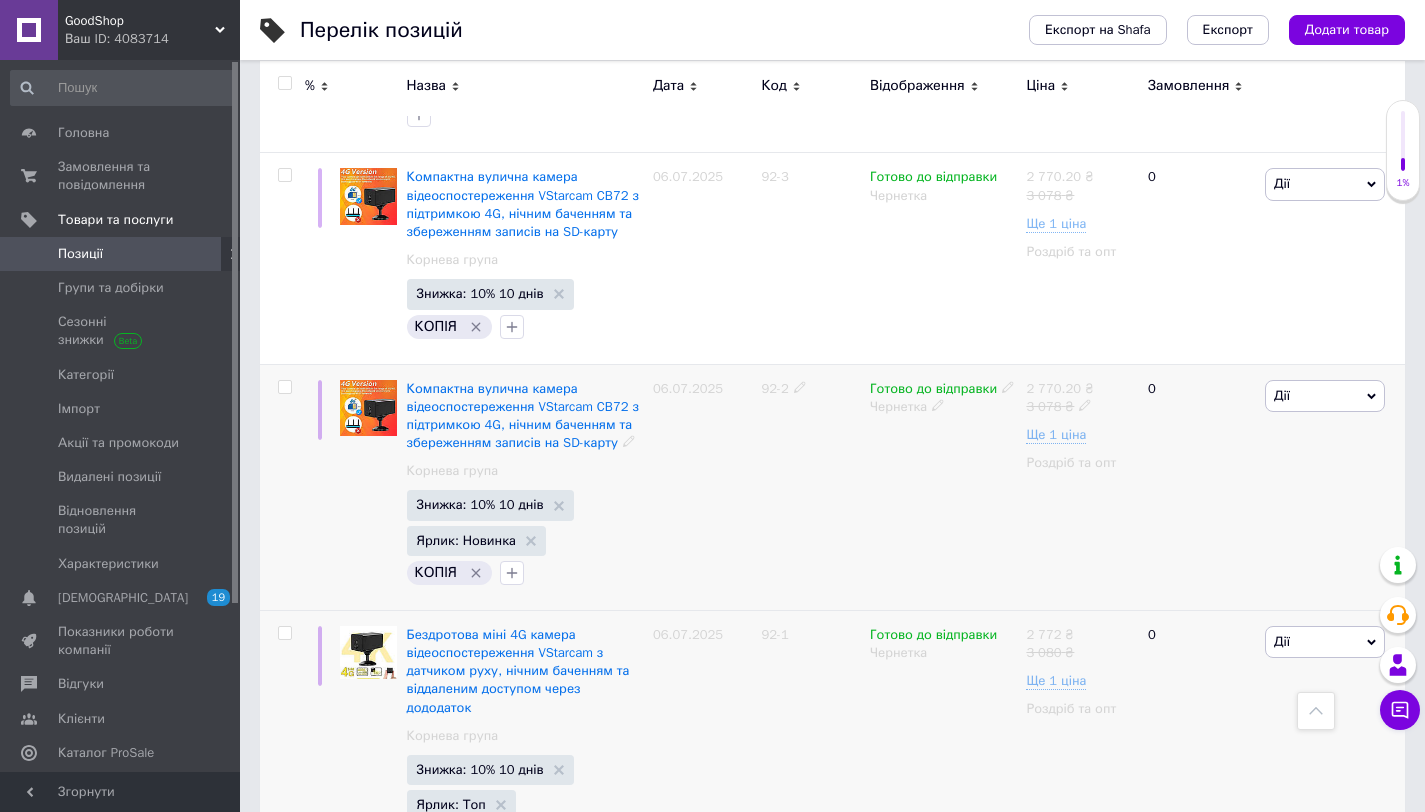 click 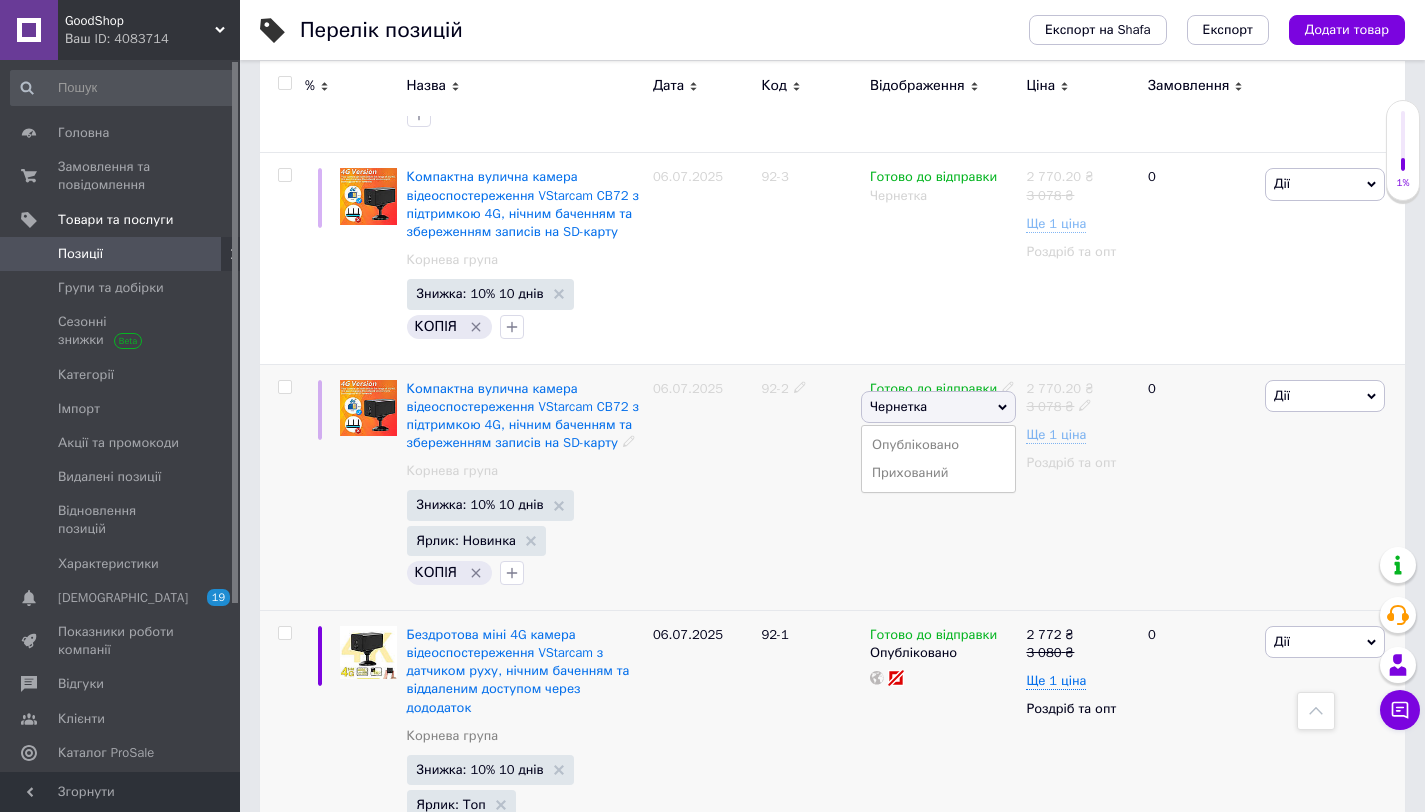 click on "Опубліковано" at bounding box center (938, 445) 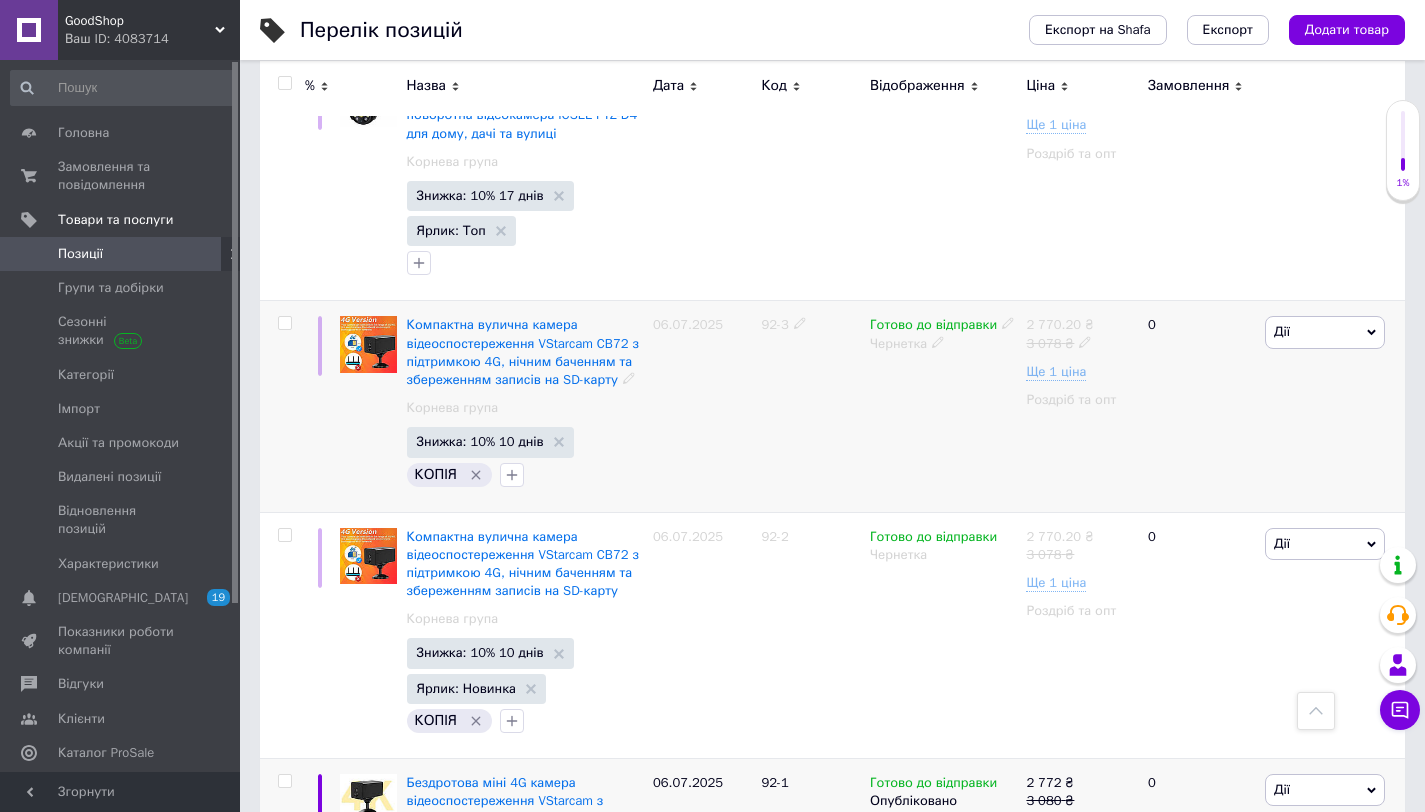 scroll, scrollTop: 3084, scrollLeft: 0, axis: vertical 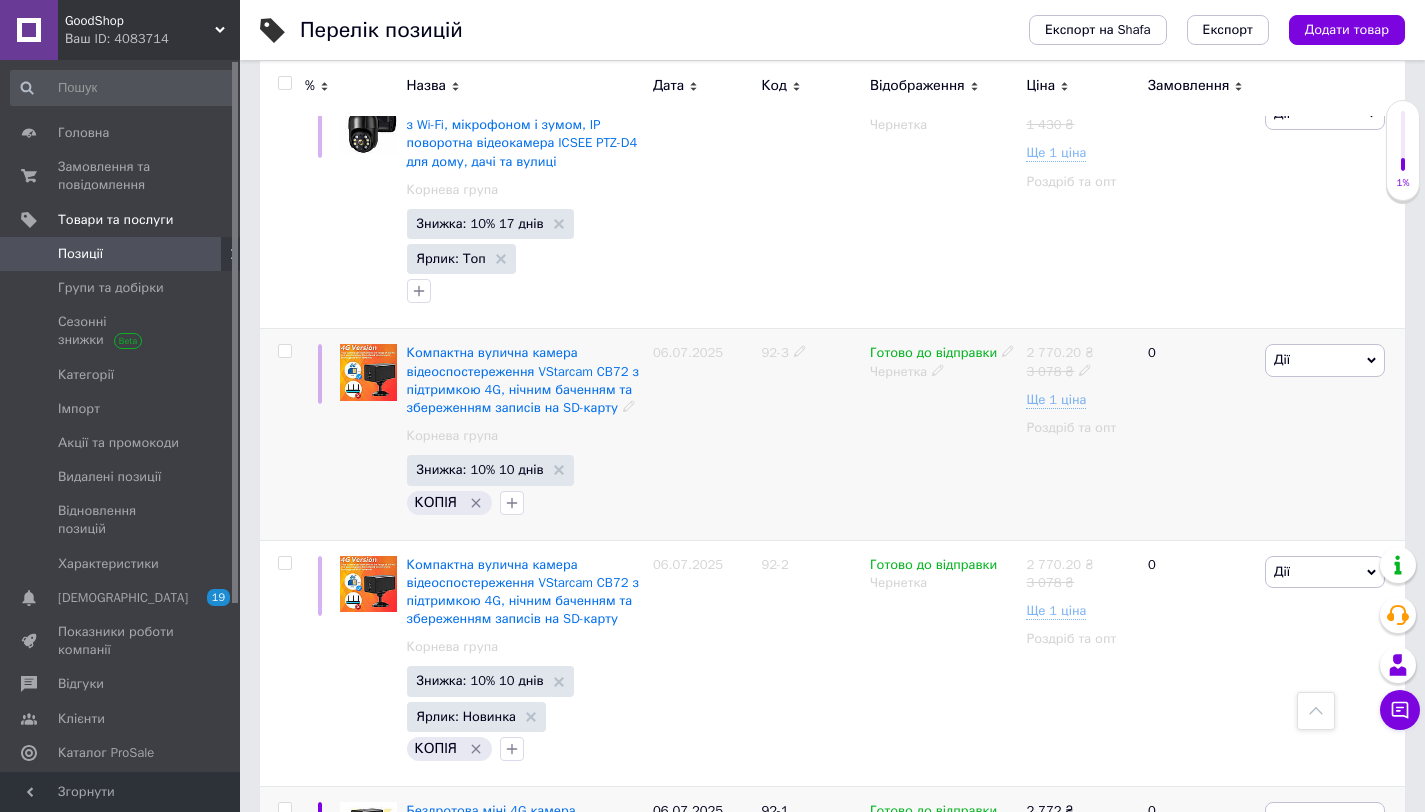 click 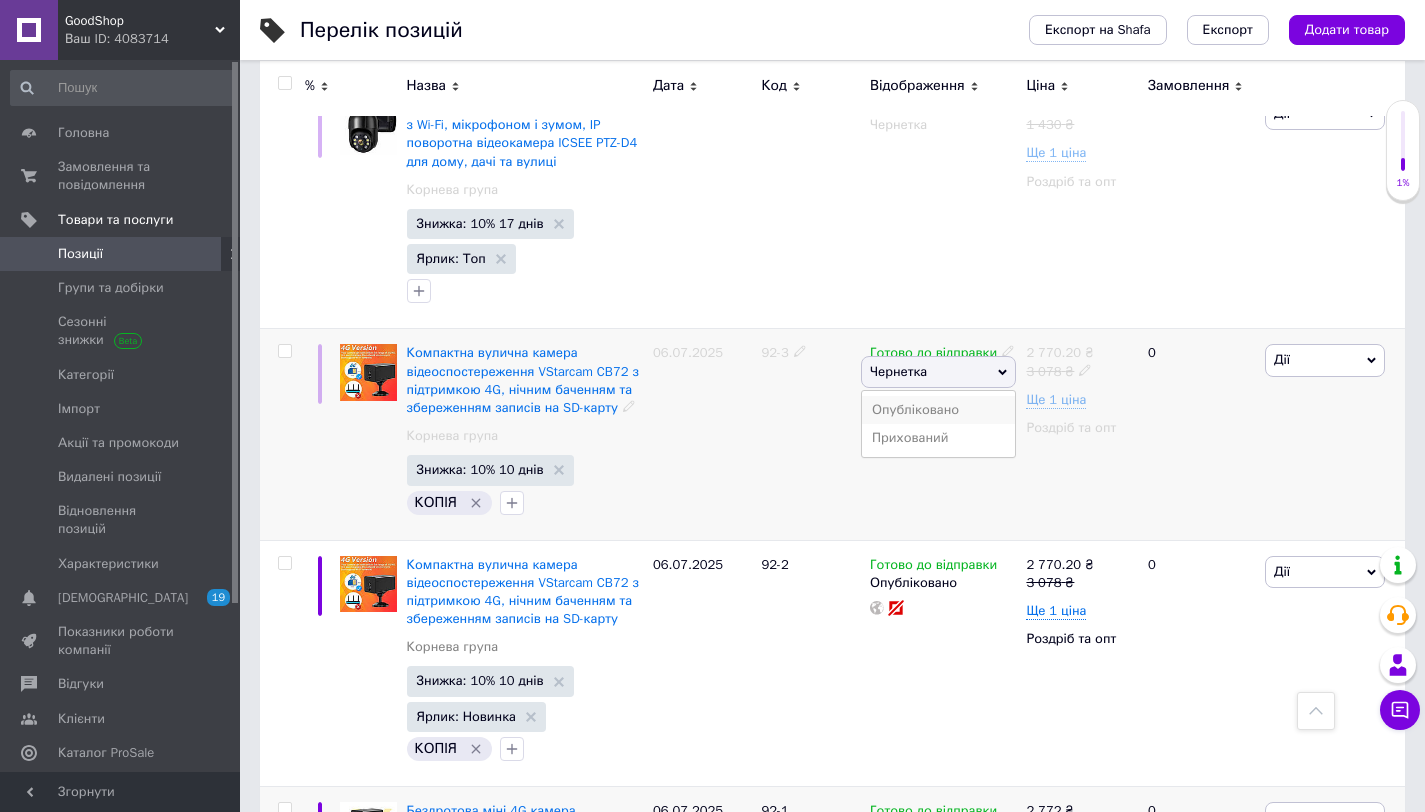 click on "Опубліковано" at bounding box center [938, 410] 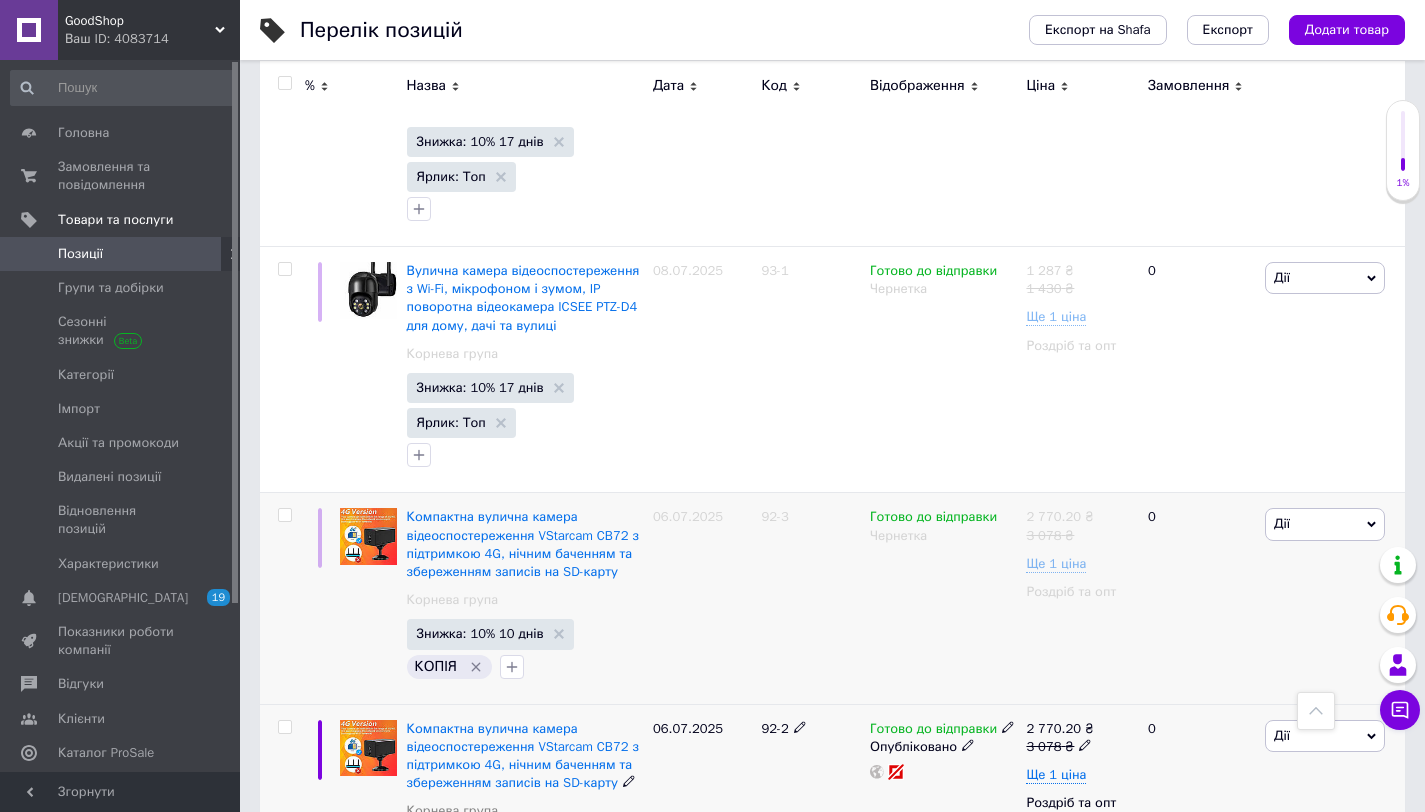 scroll, scrollTop: 2905, scrollLeft: 0, axis: vertical 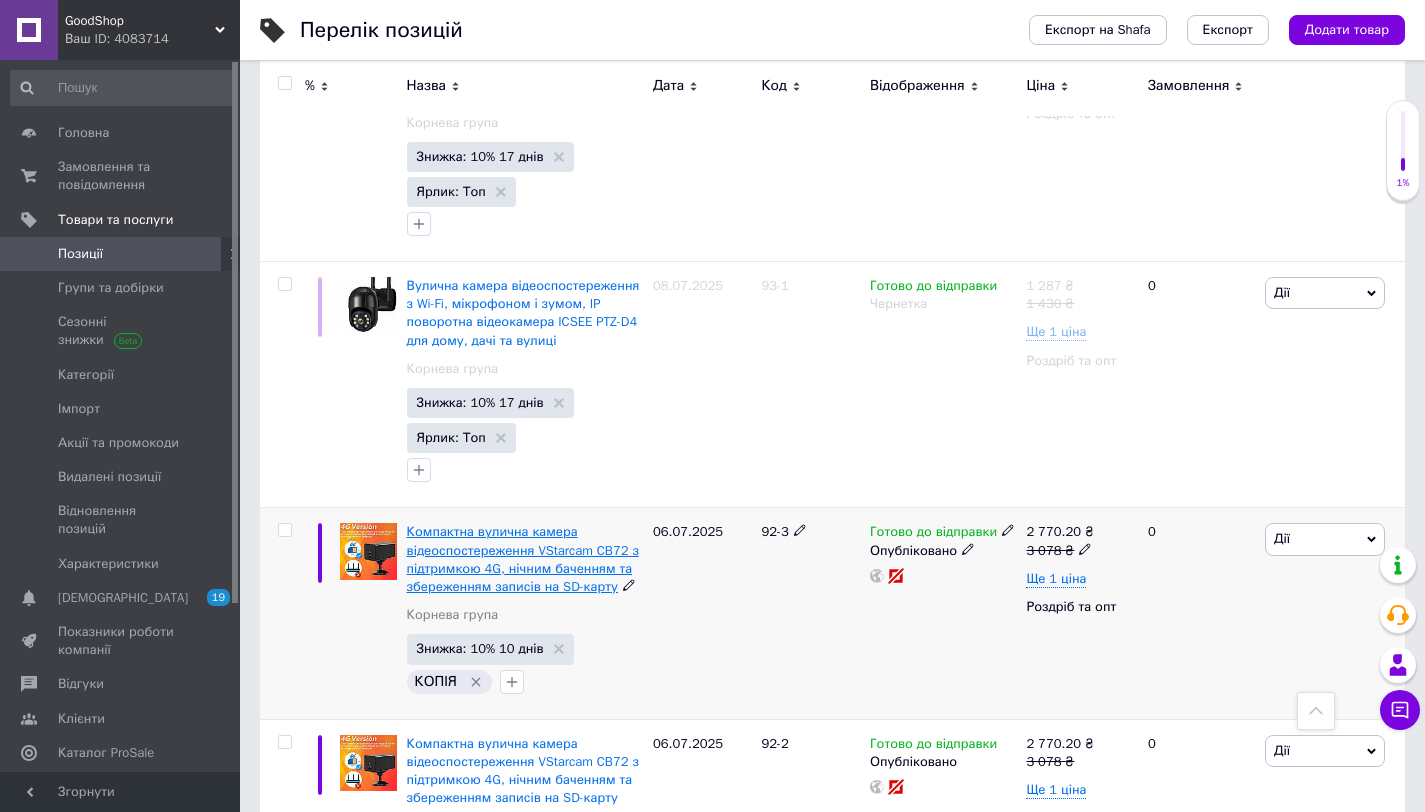 click on "Компактна вулична камера відеоспостереження VStarcam CB72 з підтримкою 4G, нічним баченням та збереженням записів на SD-карту" at bounding box center (523, 559) 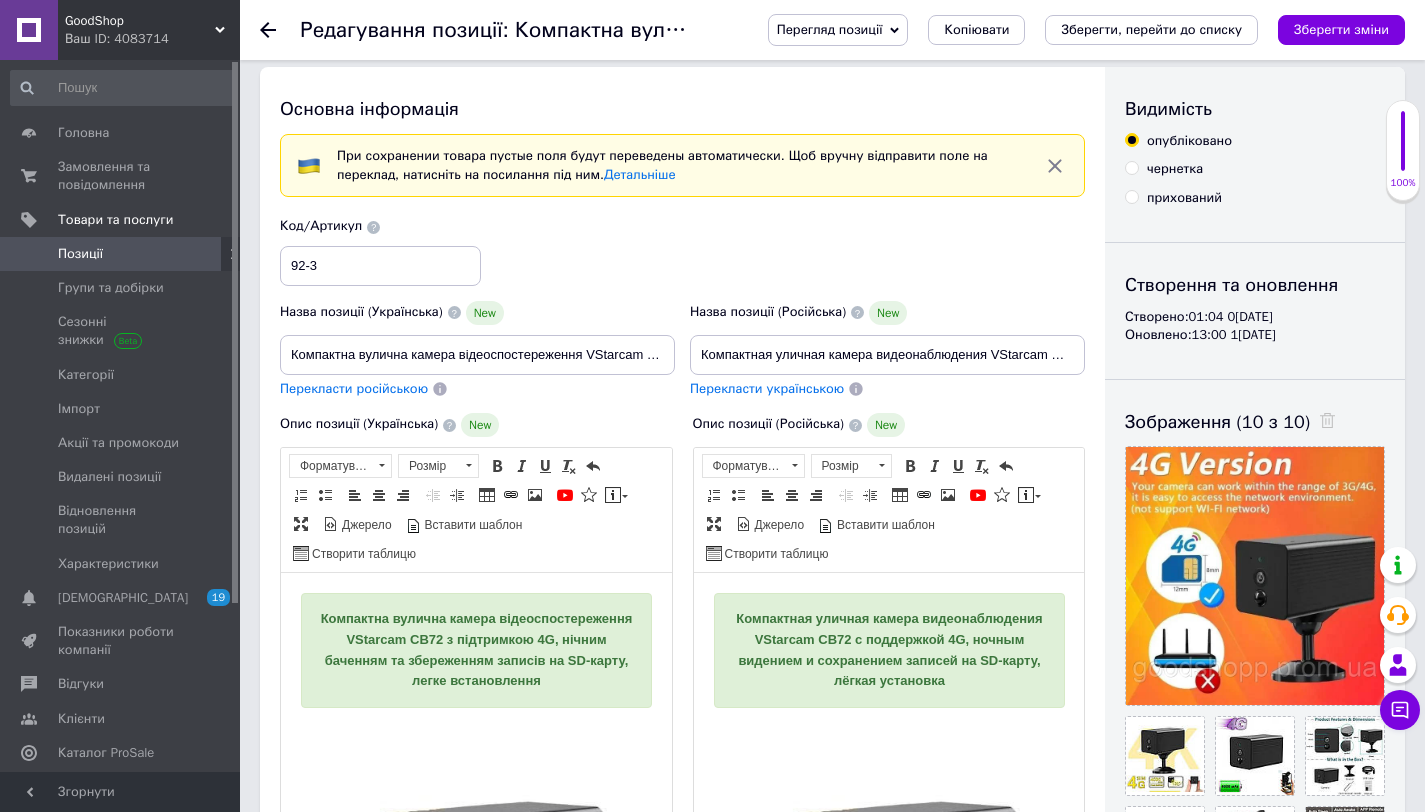 scroll, scrollTop: 34, scrollLeft: 0, axis: vertical 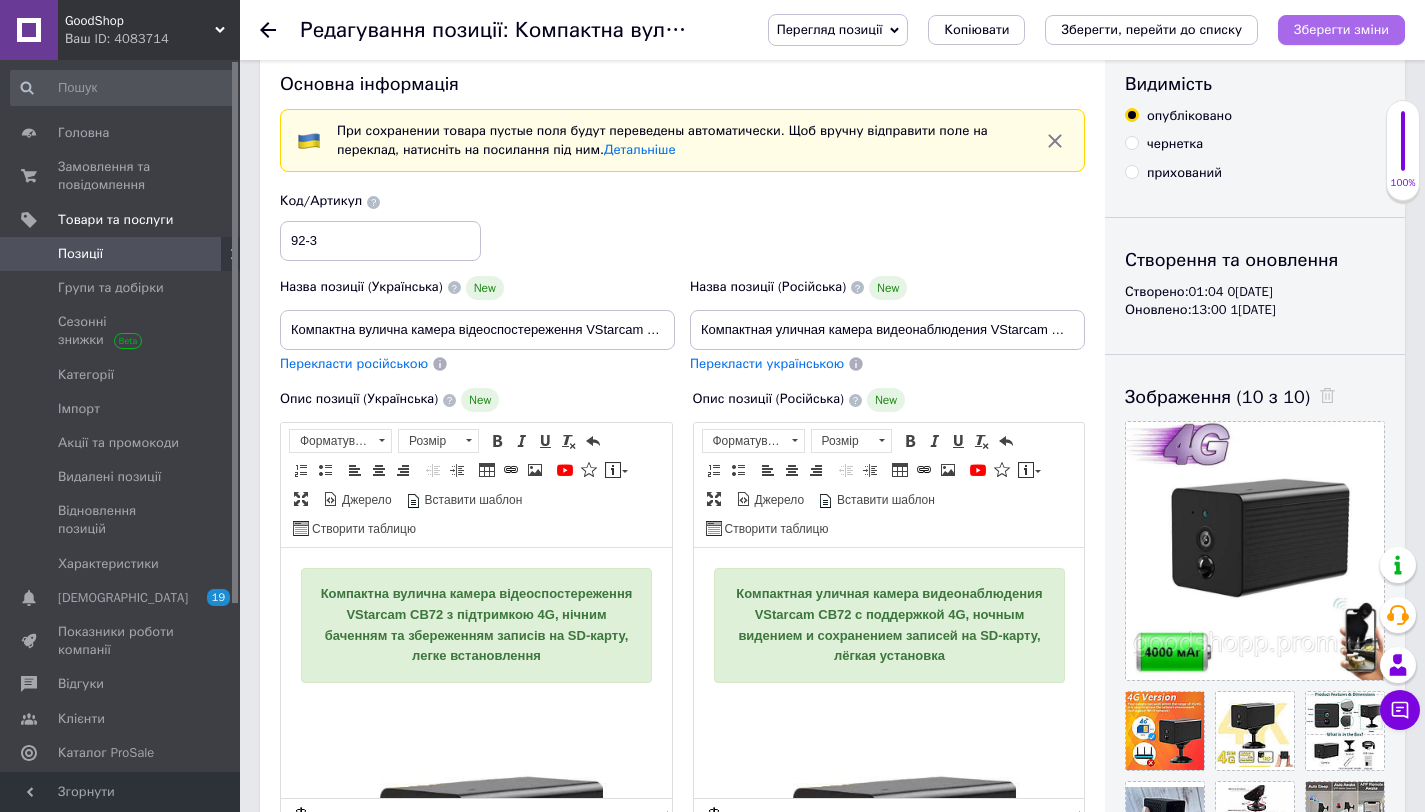 click on "Зберегти зміни" at bounding box center (1341, 30) 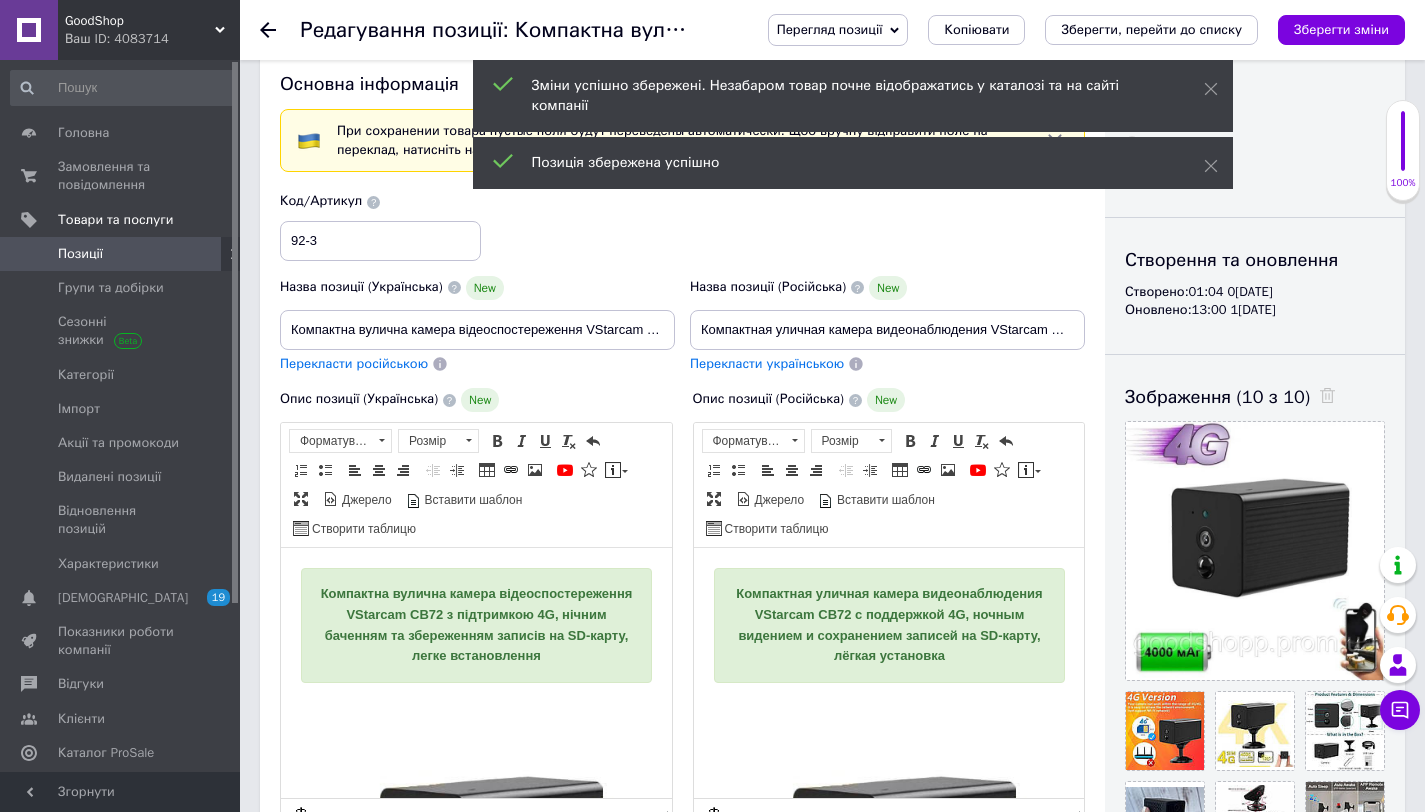 click 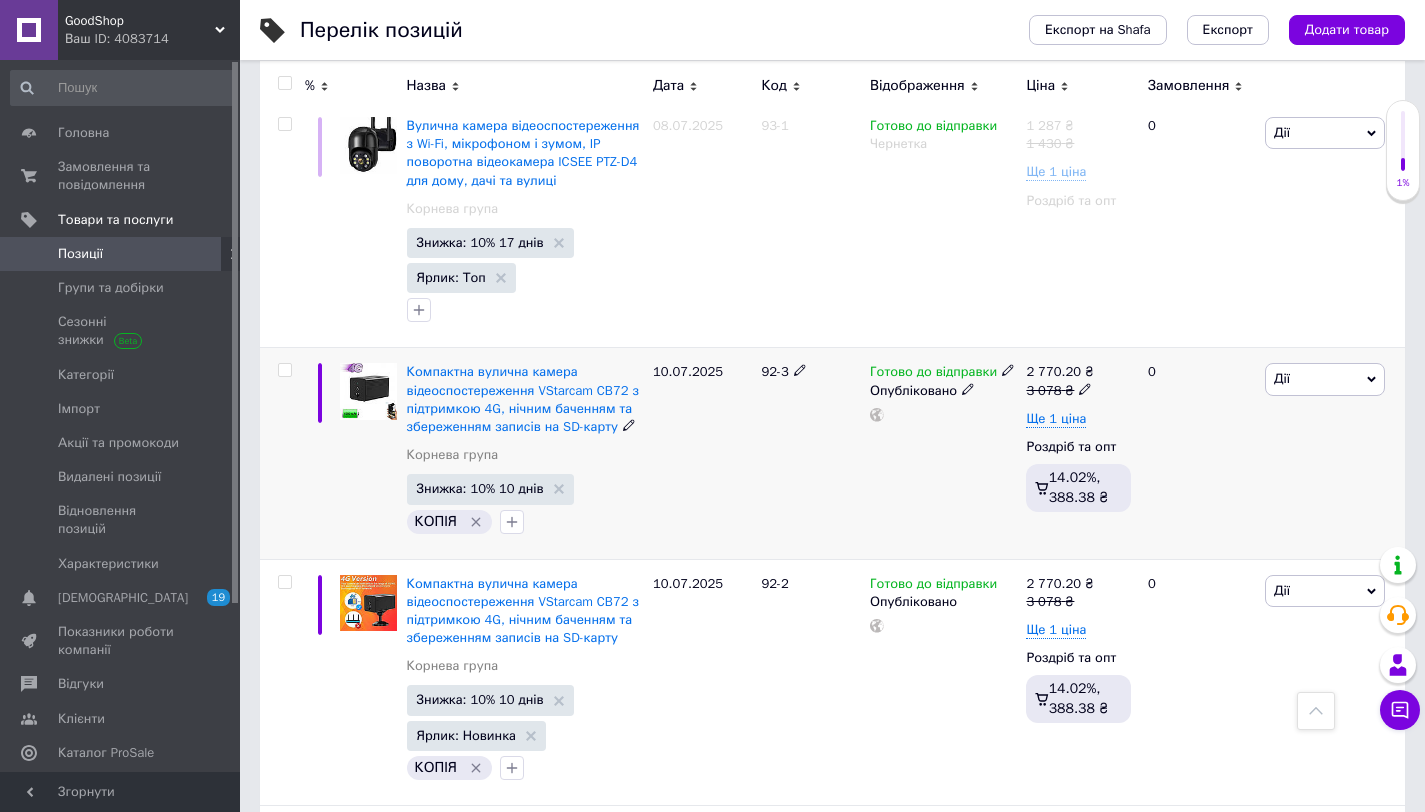scroll, scrollTop: 2881, scrollLeft: 0, axis: vertical 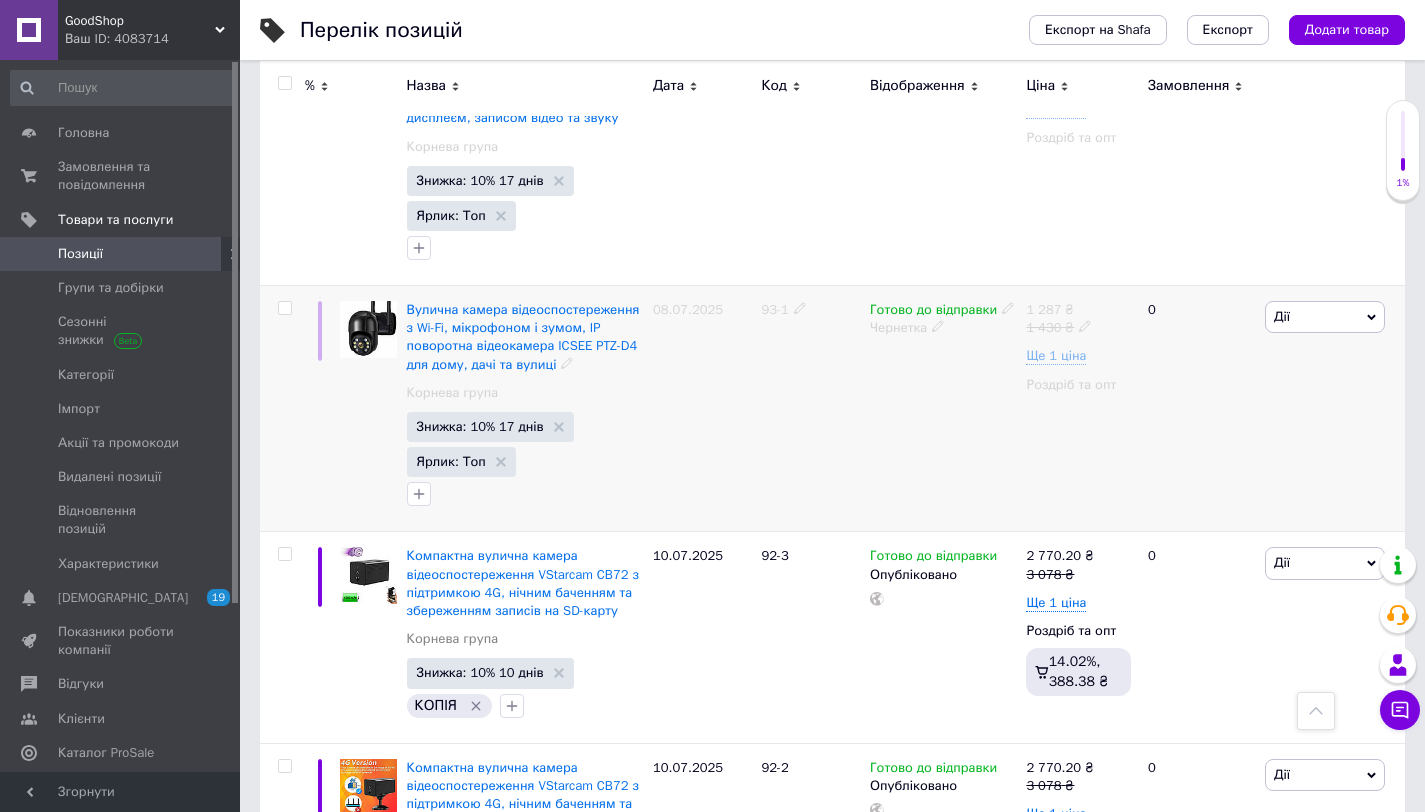 click on "Вулична камера відеоспостереження з Wi-Fi, мікрофоном і зумом, IP поворотна відеокамера ICSEE PTZ-D4 для дому, дачі та вулиці" at bounding box center (525, 337) 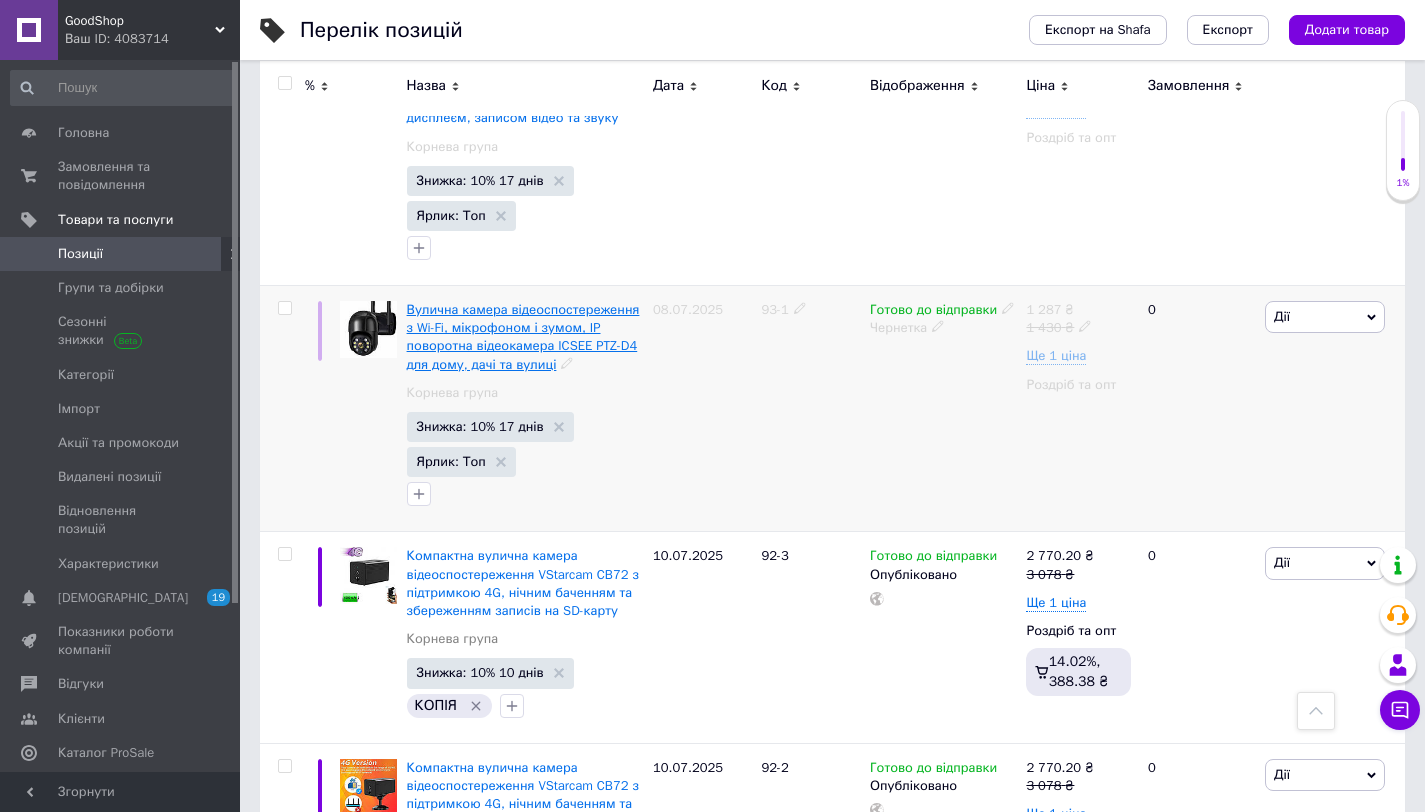 click on "Вулична камера відеоспостереження з Wi-Fi, мікрофоном і зумом, IP поворотна відеокамера ICSEE PTZ-D4 для дому, дачі та вулиці" at bounding box center [523, 337] 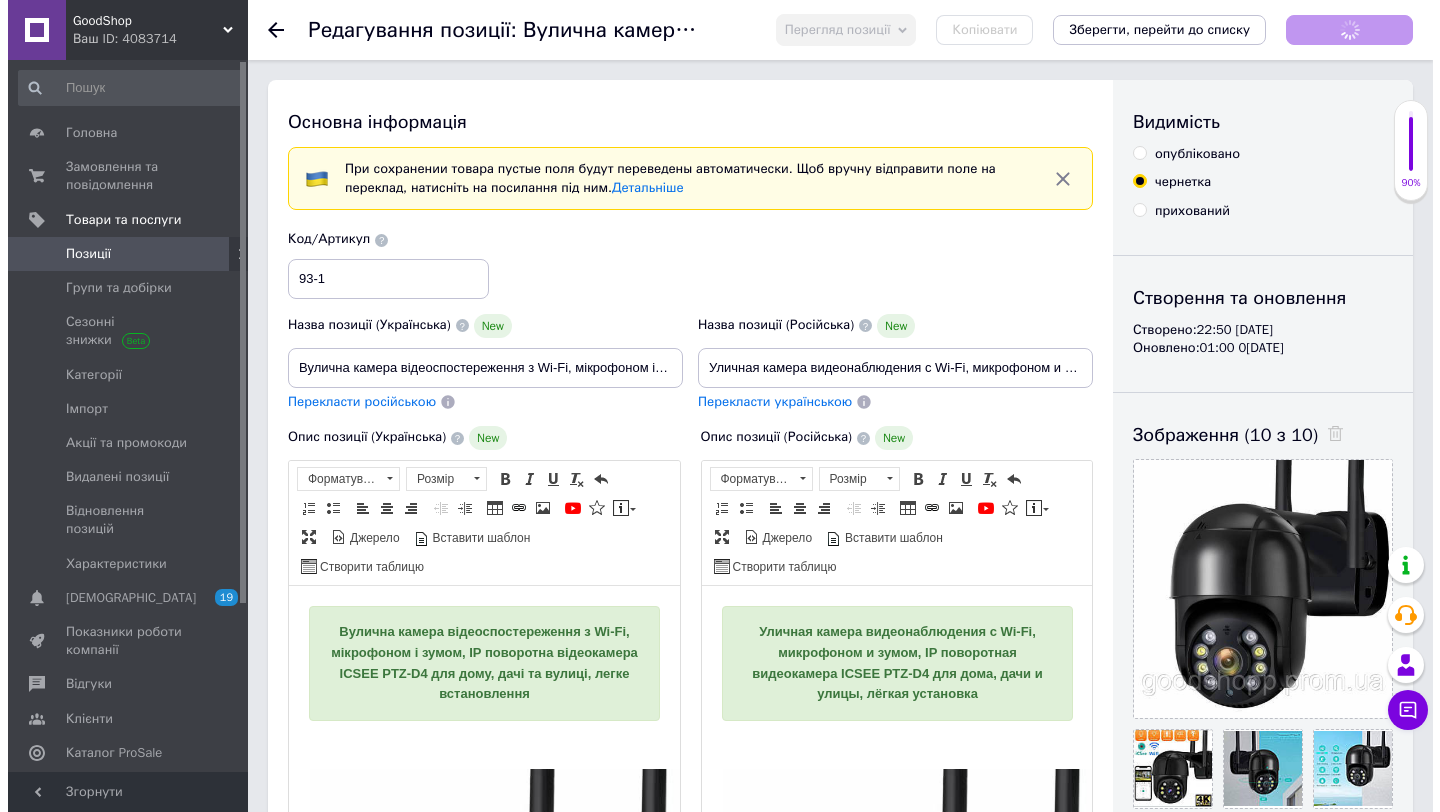 scroll, scrollTop: 0, scrollLeft: 0, axis: both 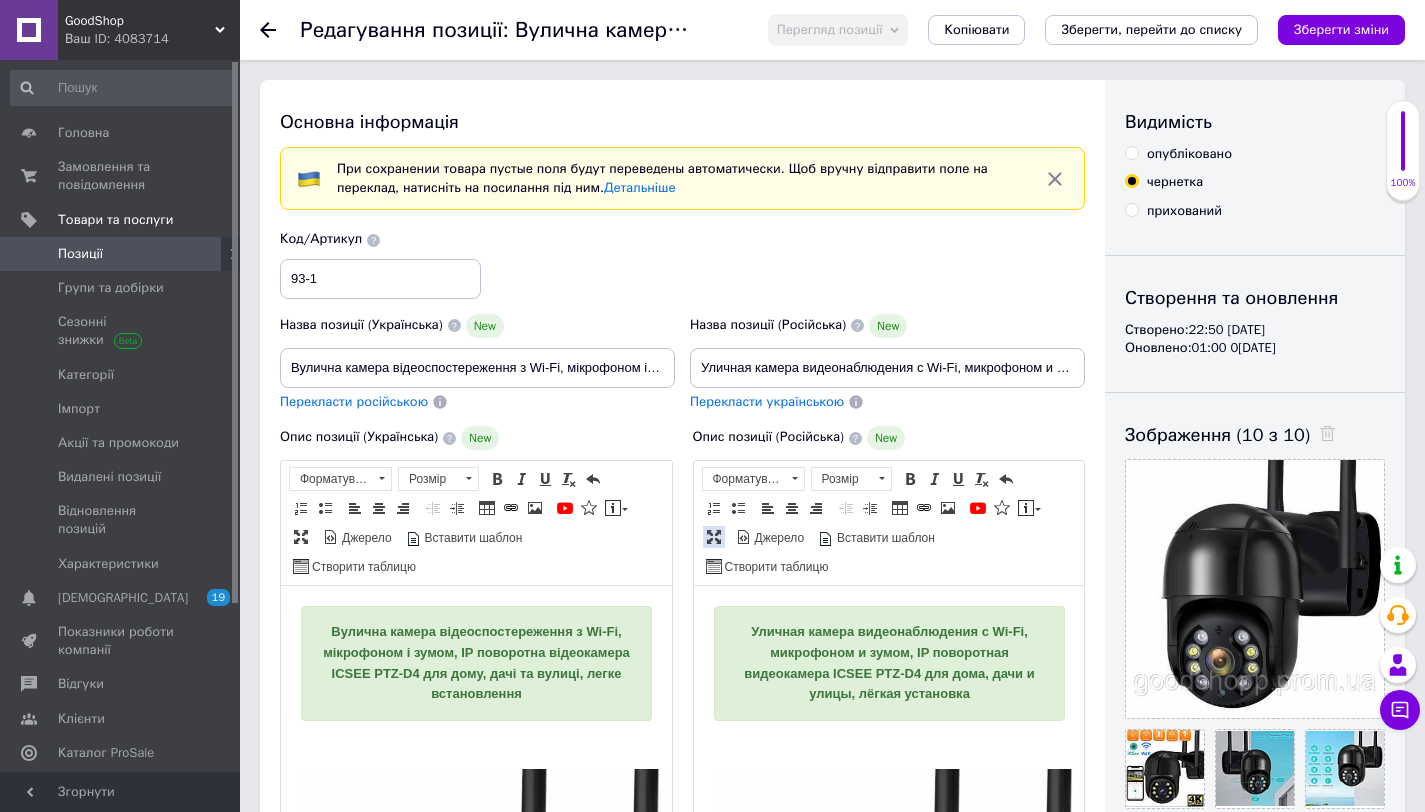 click at bounding box center (714, 537) 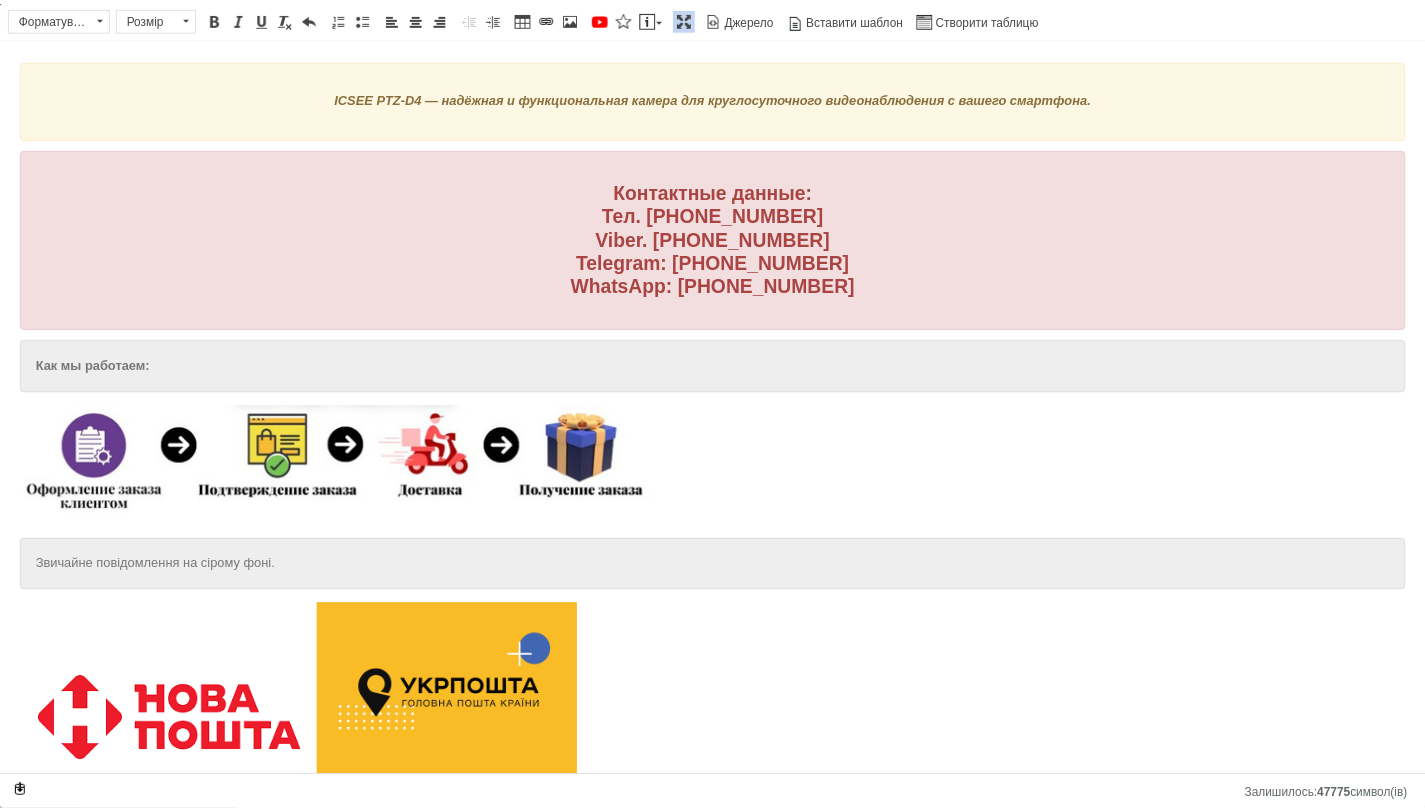 scroll, scrollTop: 2256, scrollLeft: 0, axis: vertical 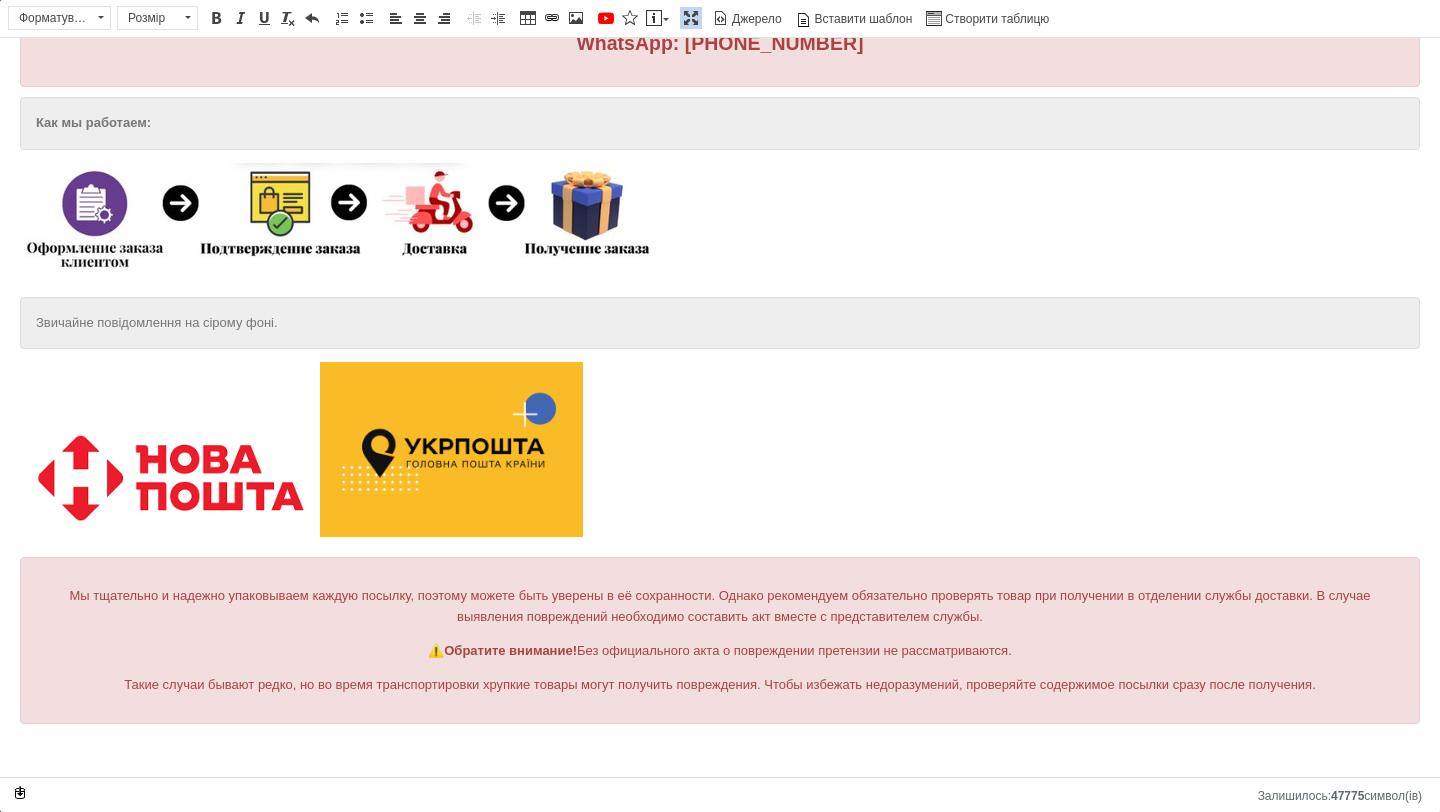 click at bounding box center [691, 18] 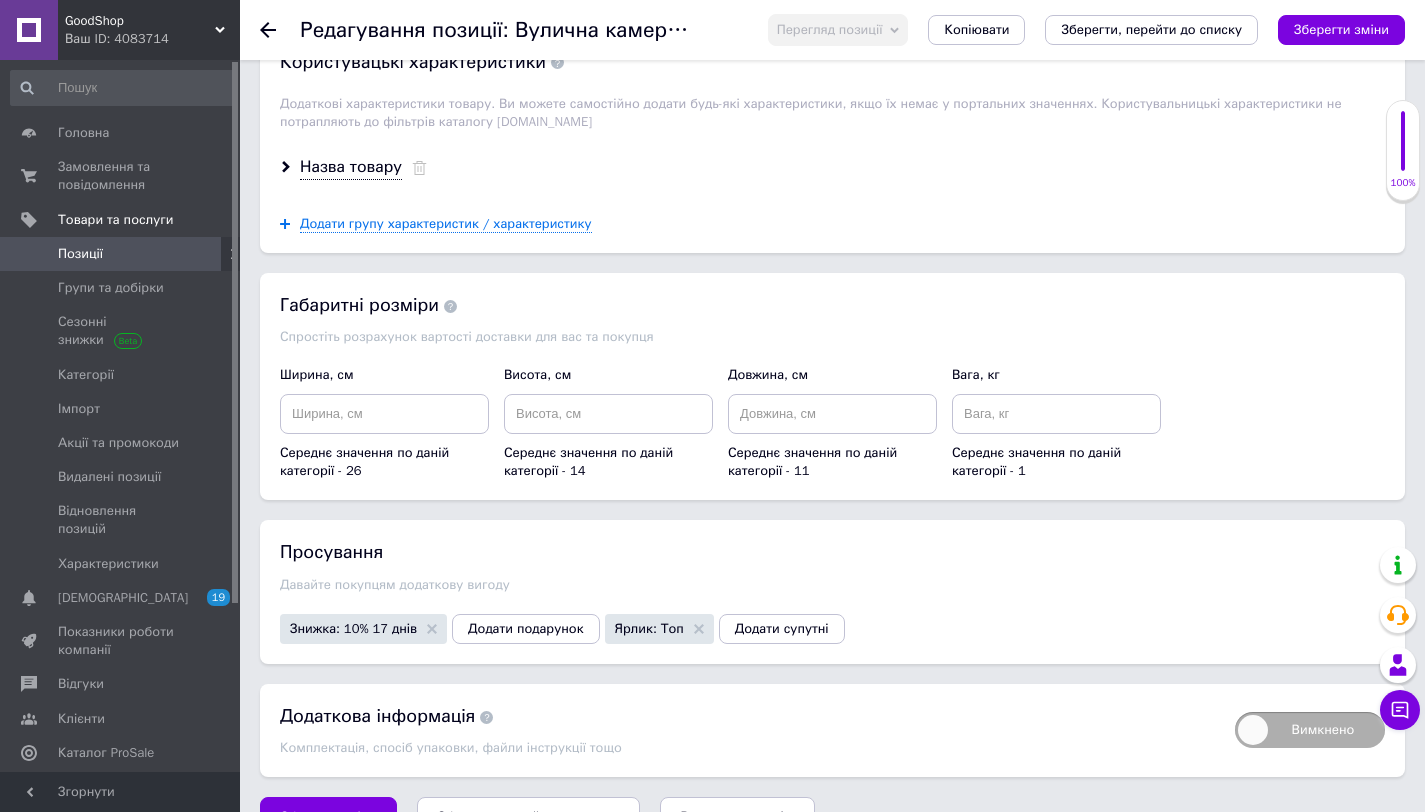 scroll, scrollTop: 2701, scrollLeft: 0, axis: vertical 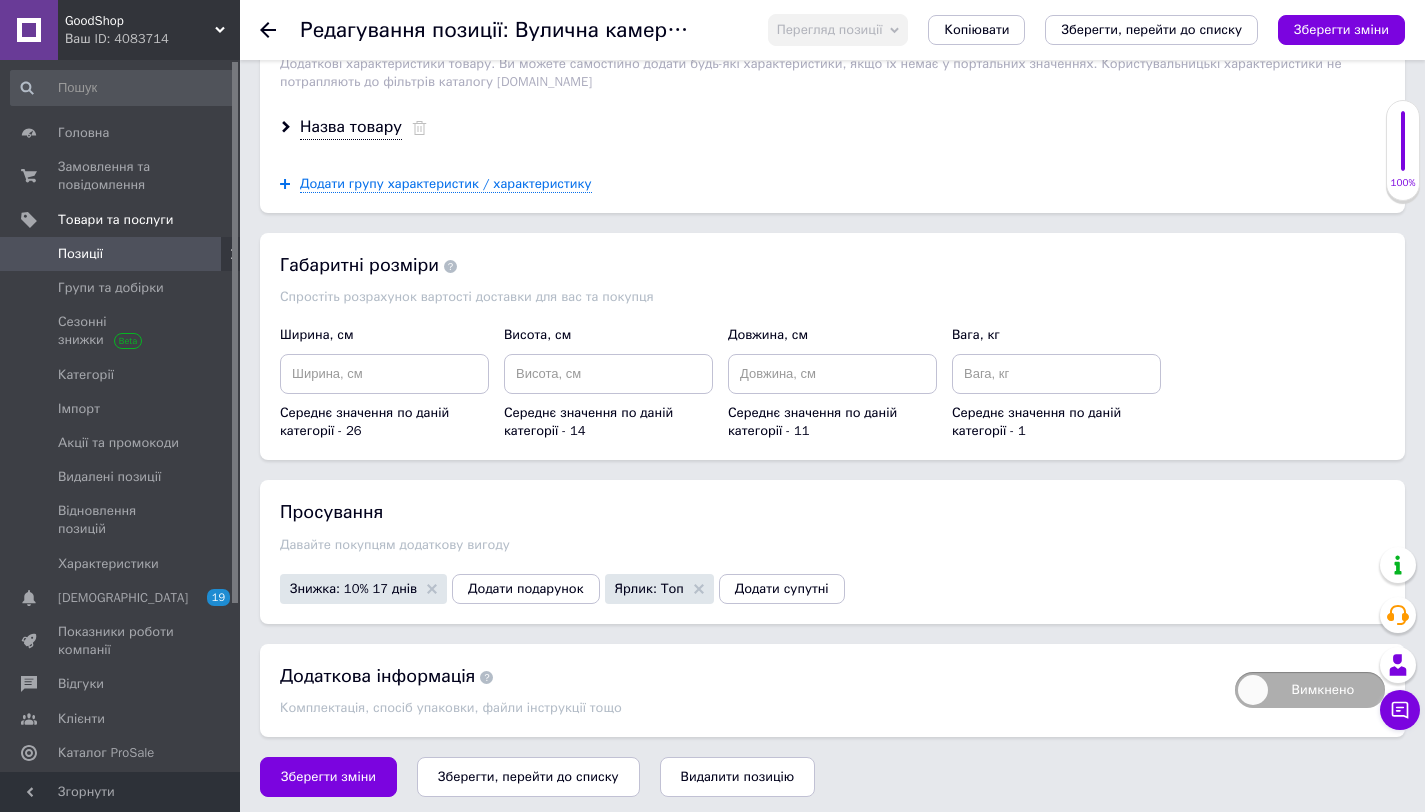 click 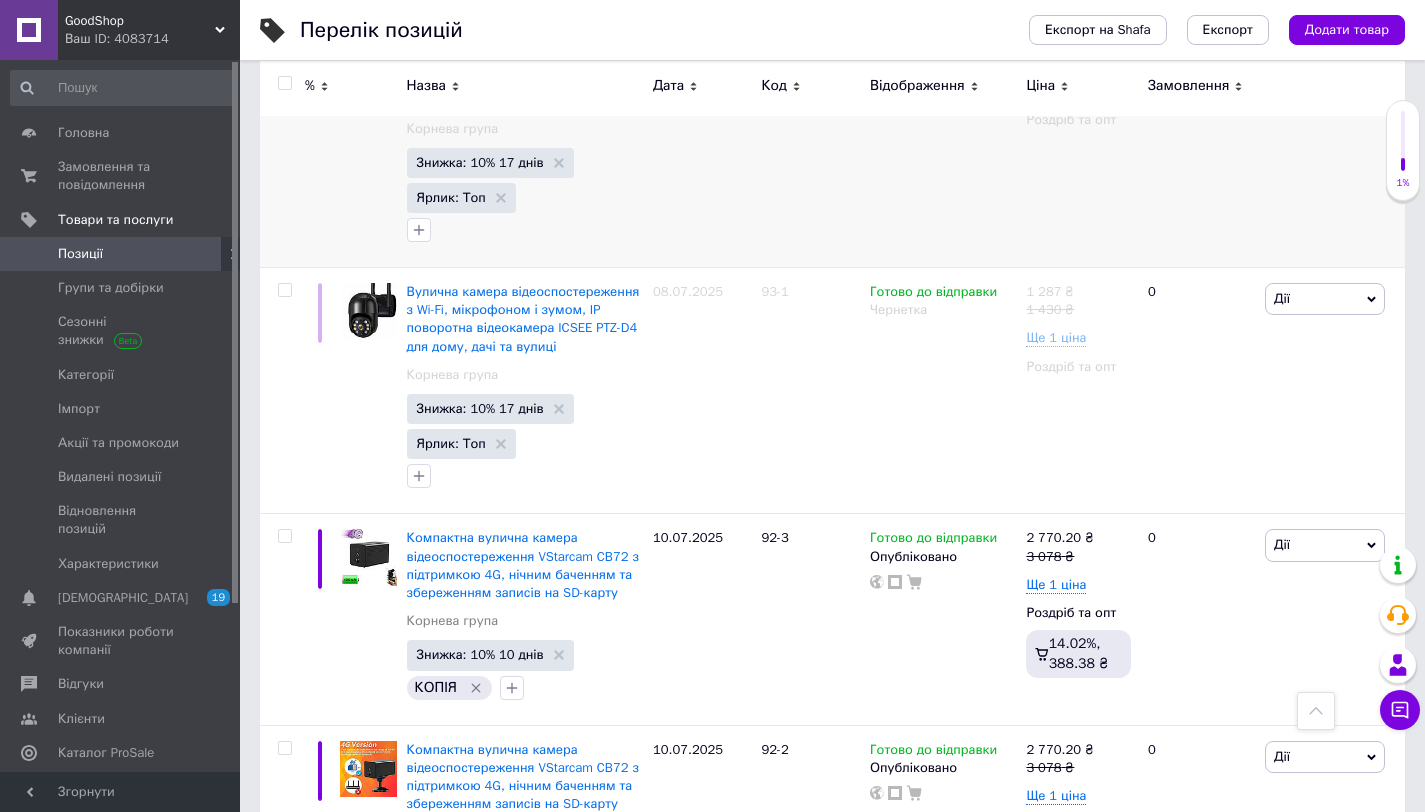 scroll, scrollTop: 2709, scrollLeft: 0, axis: vertical 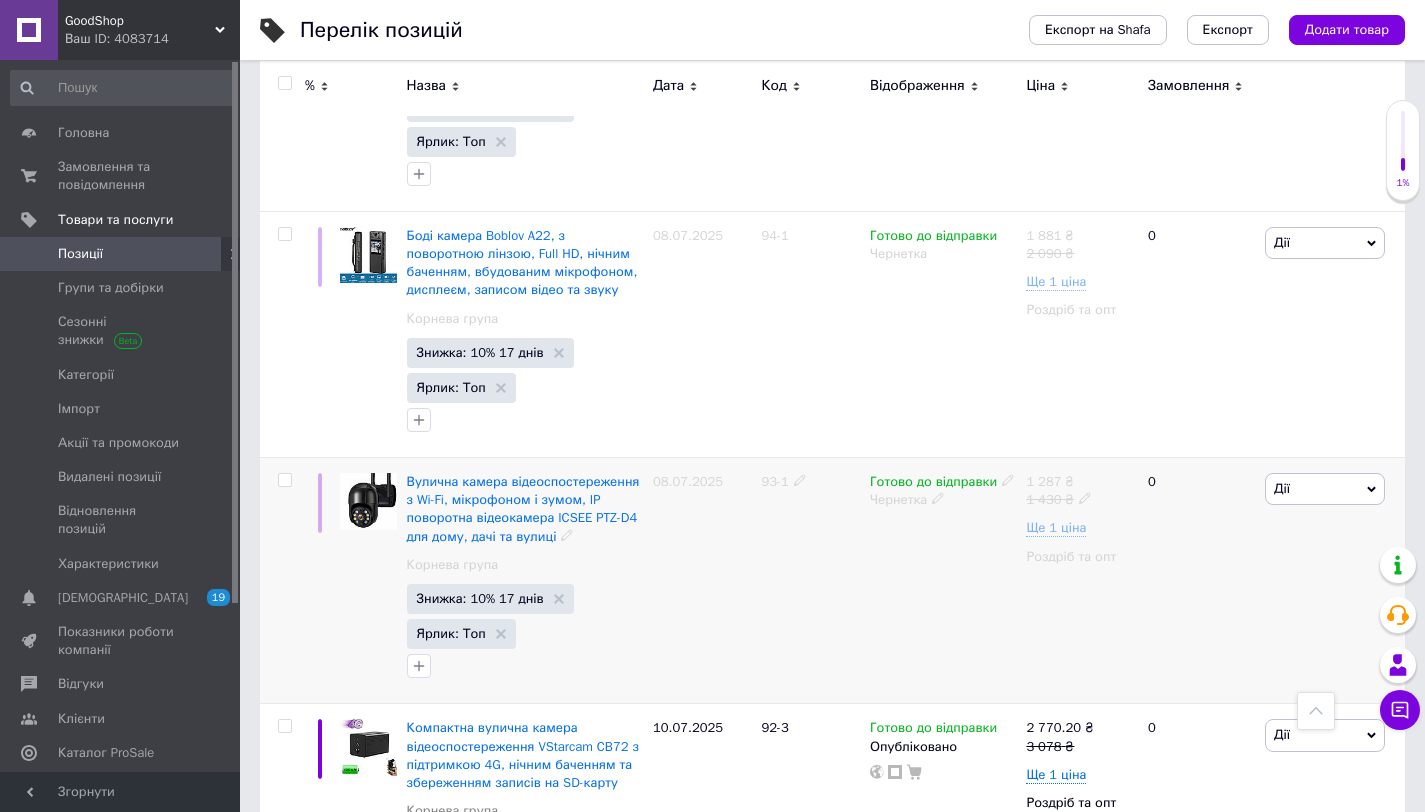 click 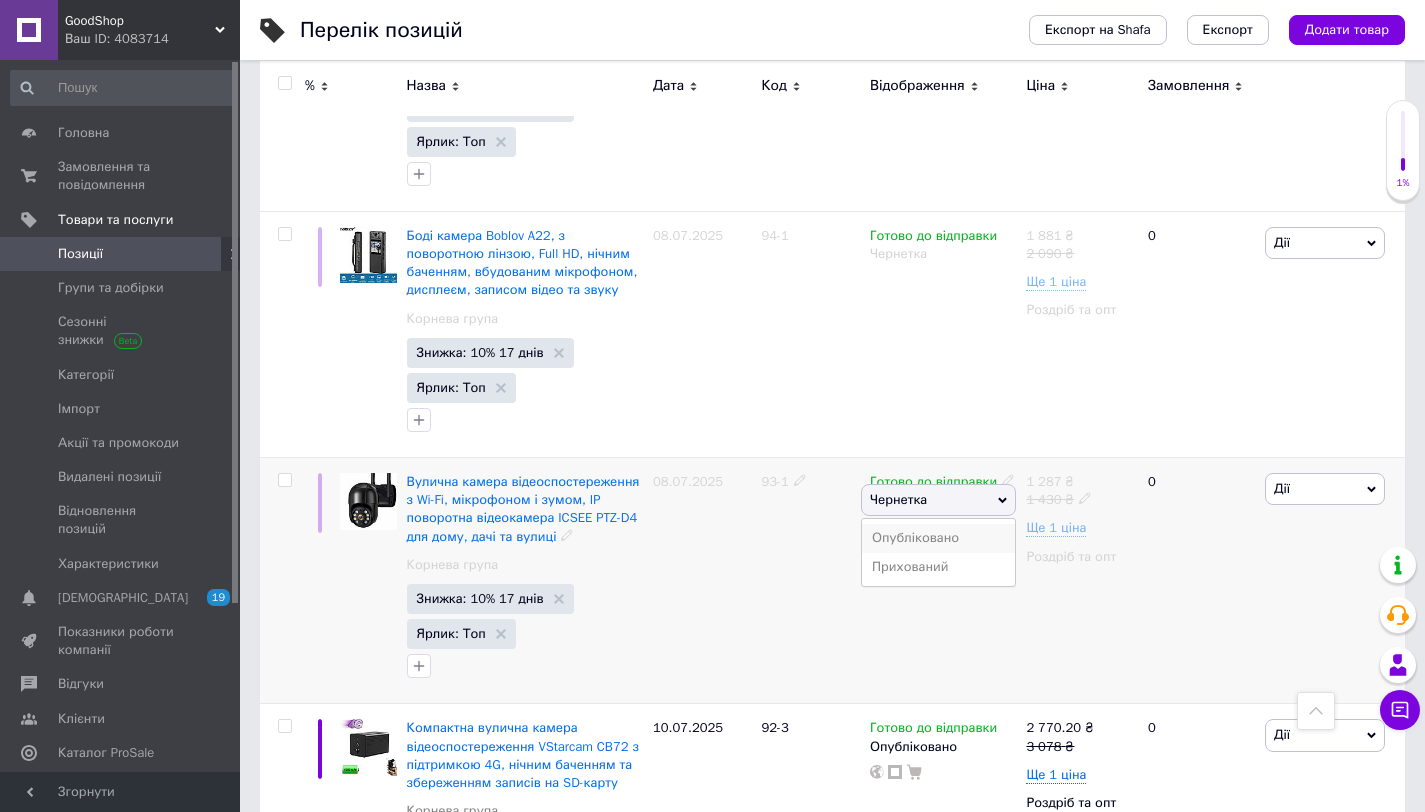 click on "Опубліковано" at bounding box center [938, 538] 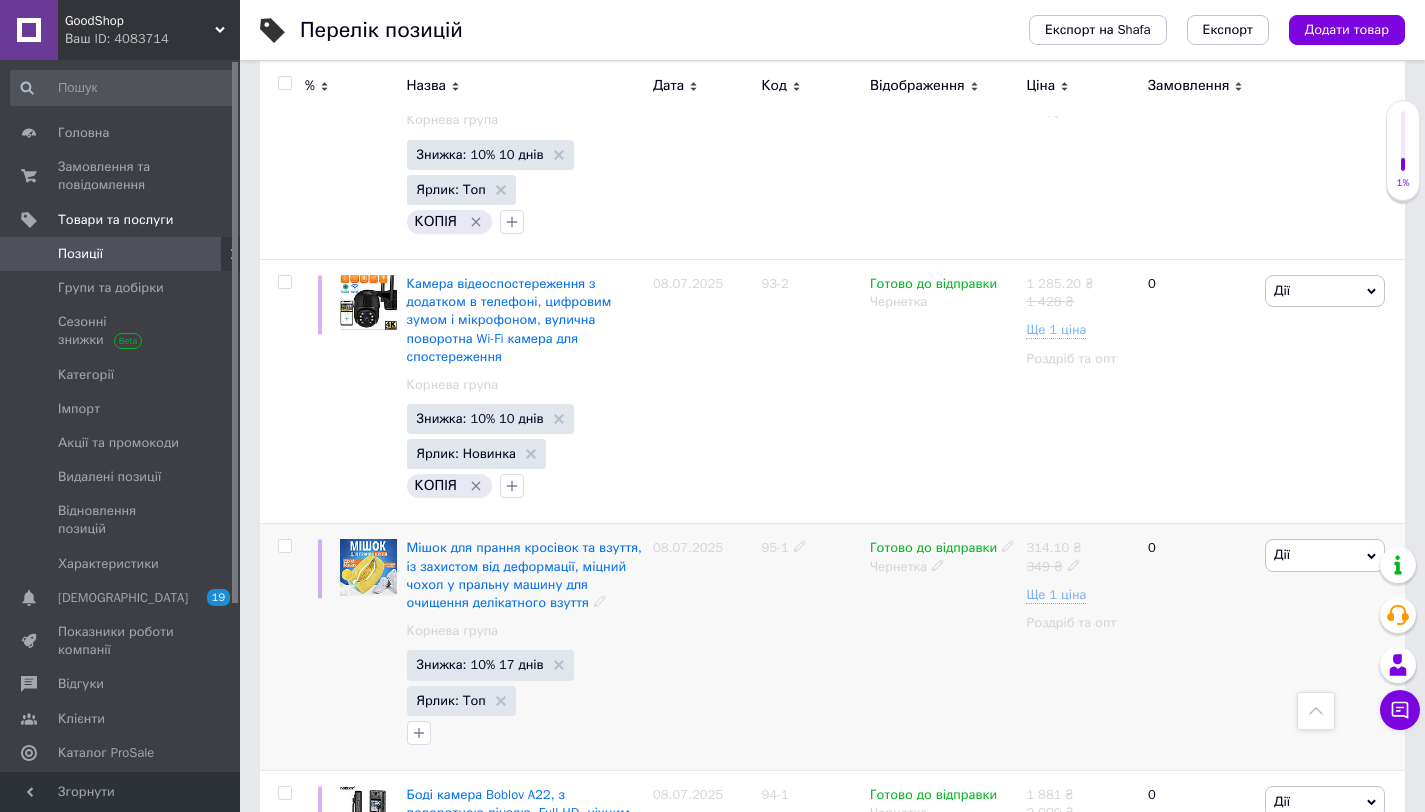 scroll, scrollTop: 2135, scrollLeft: 0, axis: vertical 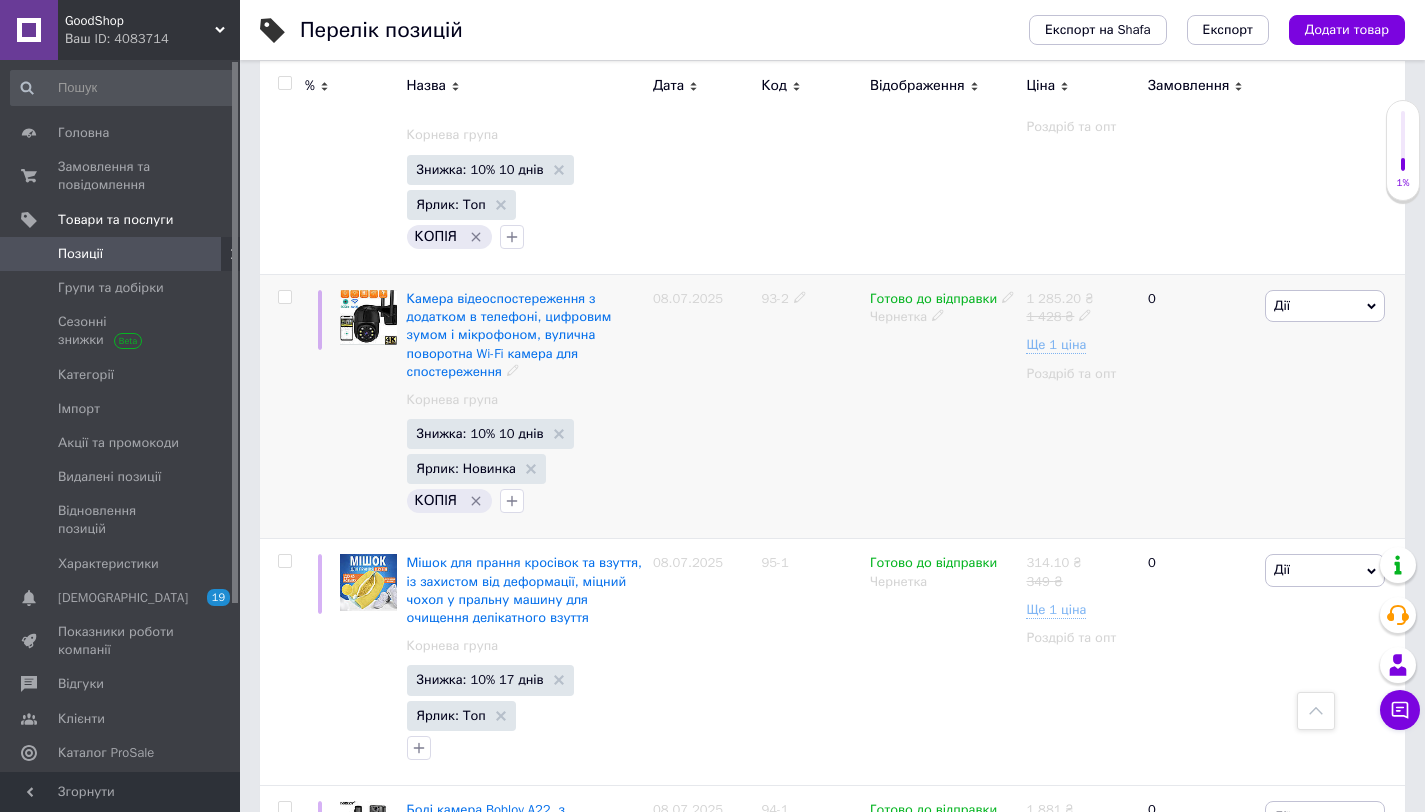 click 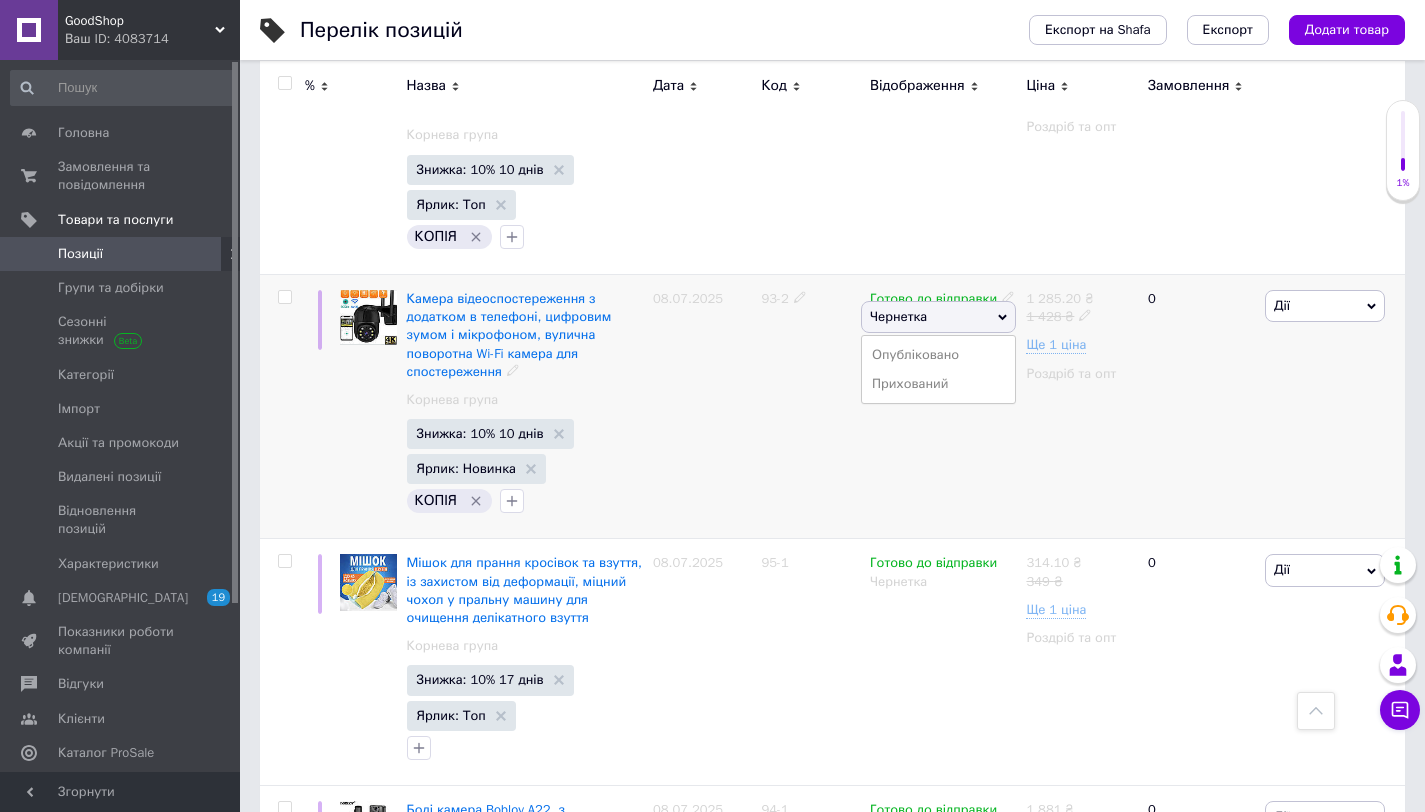 click on "Опубліковано" at bounding box center (938, 355) 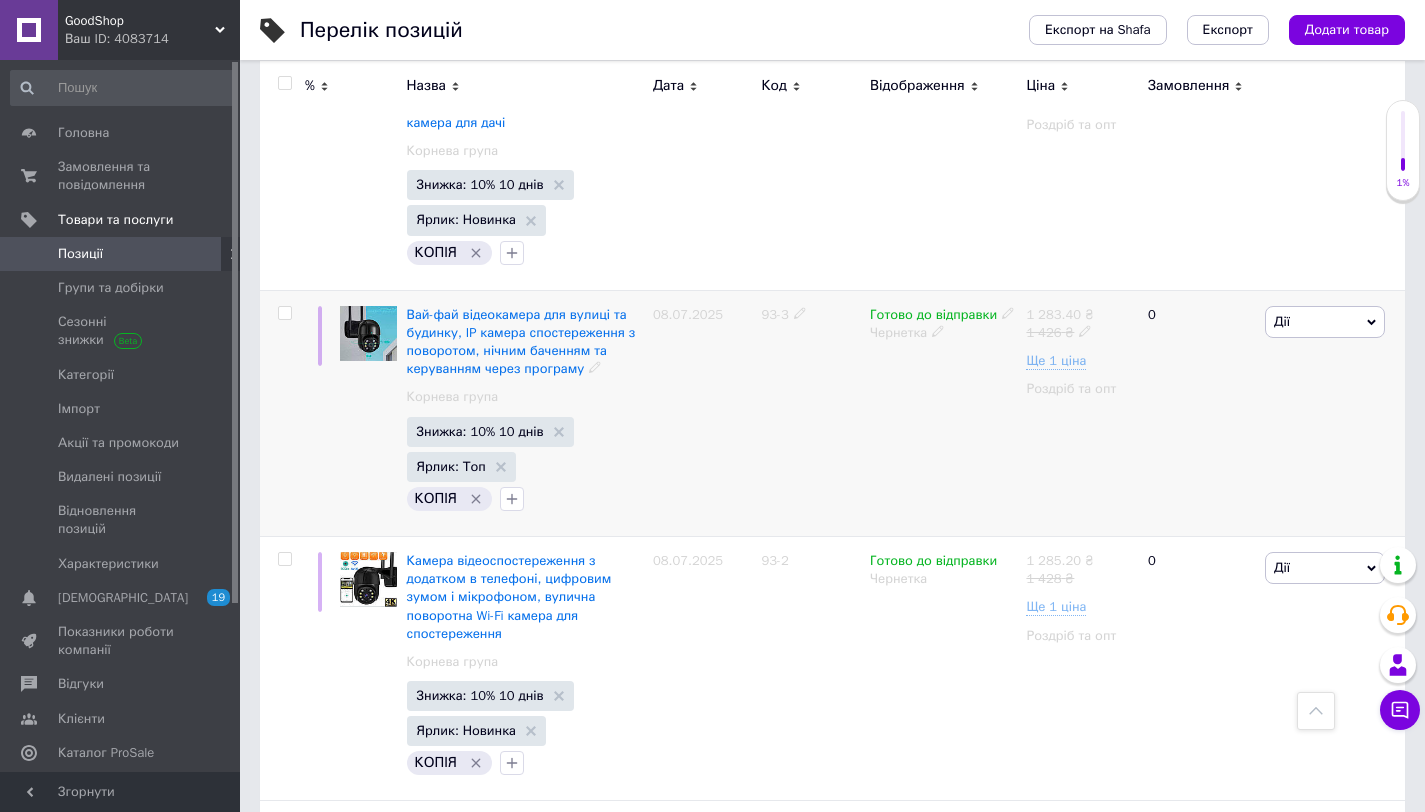 scroll, scrollTop: 1852, scrollLeft: 0, axis: vertical 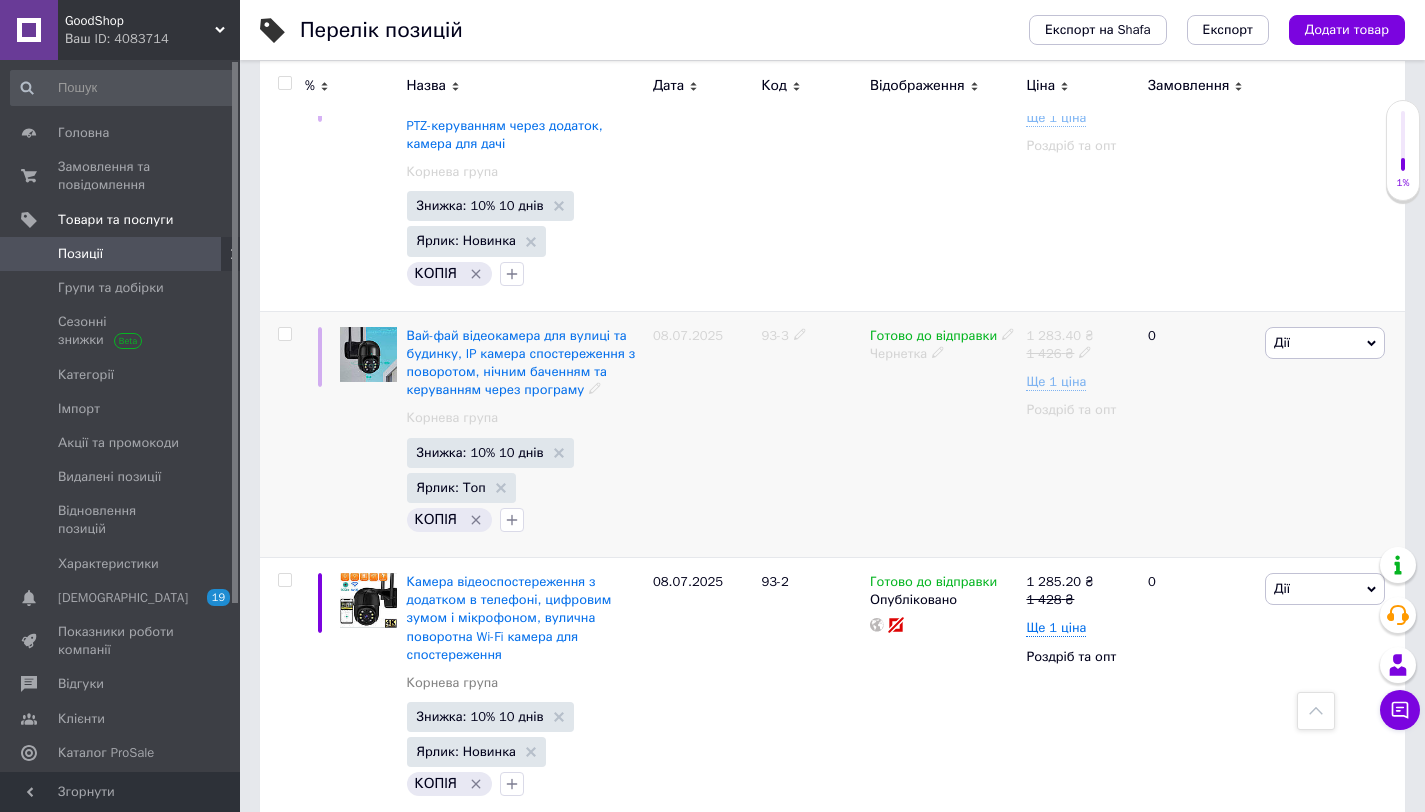 click 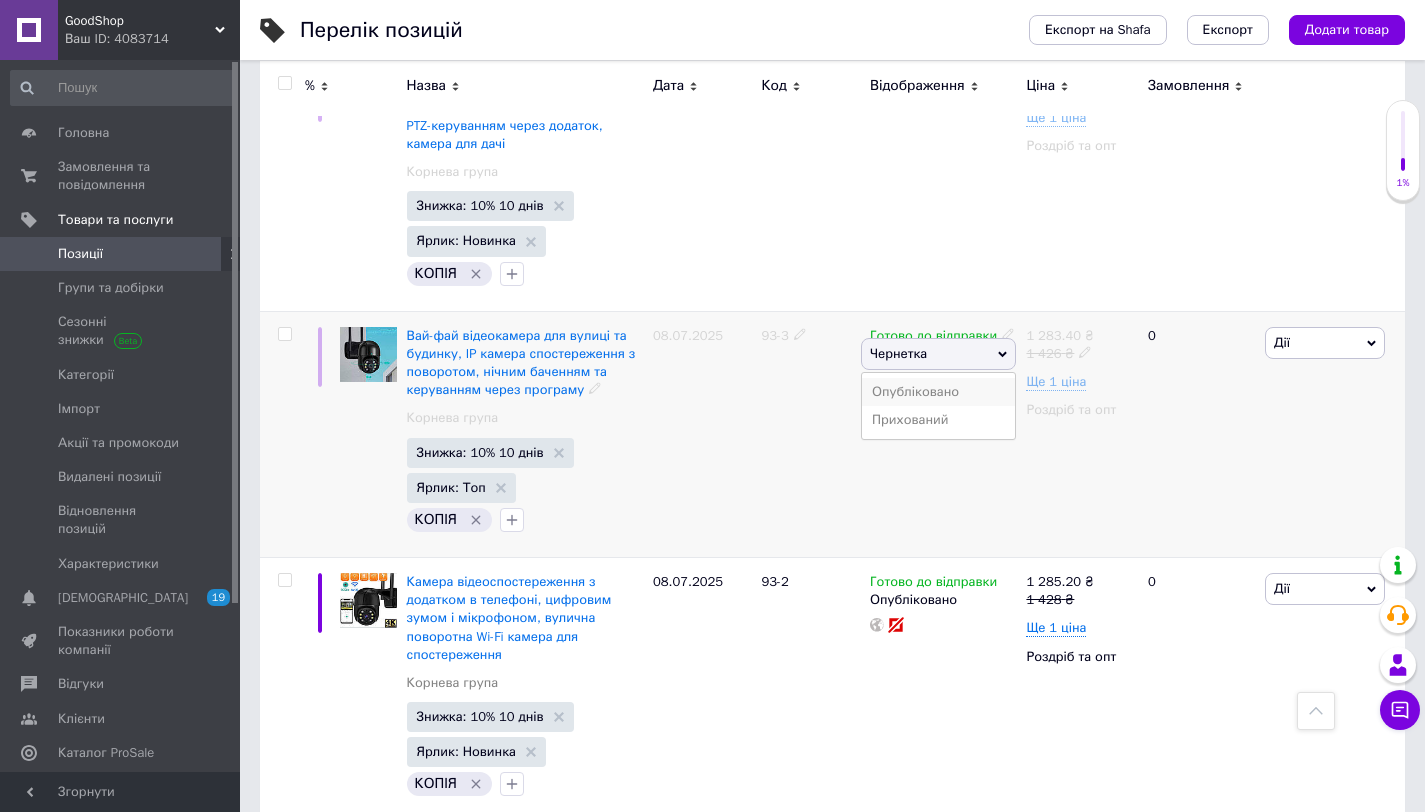 click on "Опубліковано" at bounding box center [938, 392] 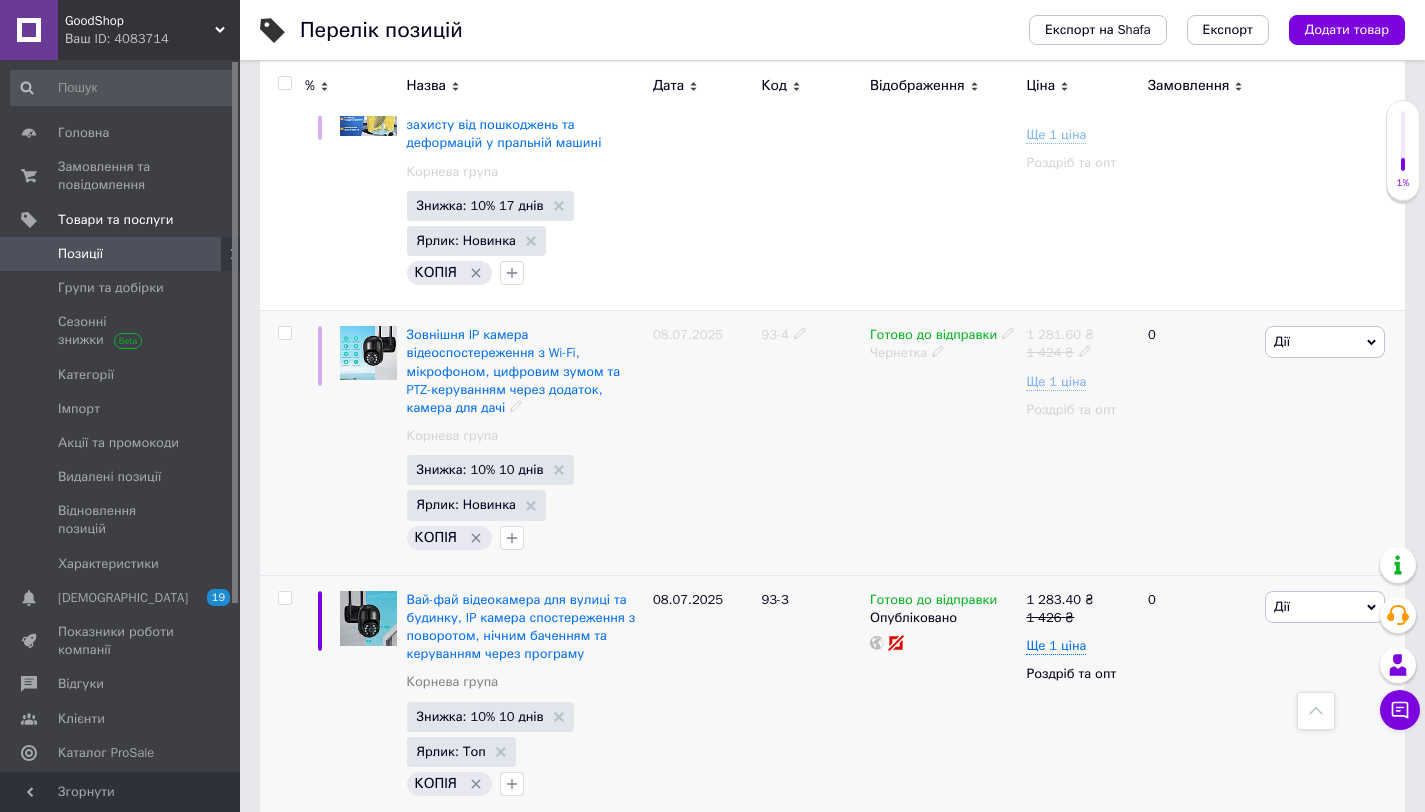 scroll, scrollTop: 1573, scrollLeft: 0, axis: vertical 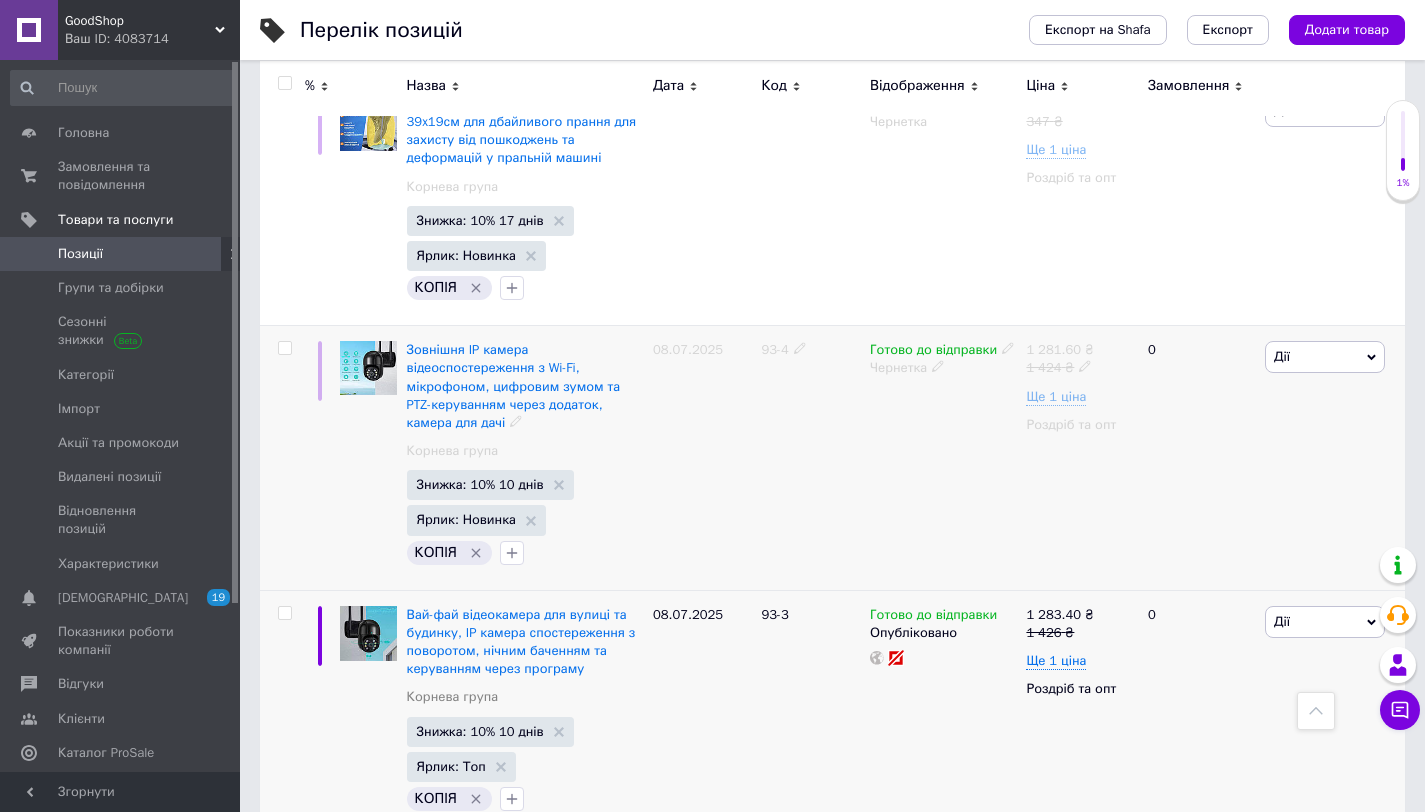 click 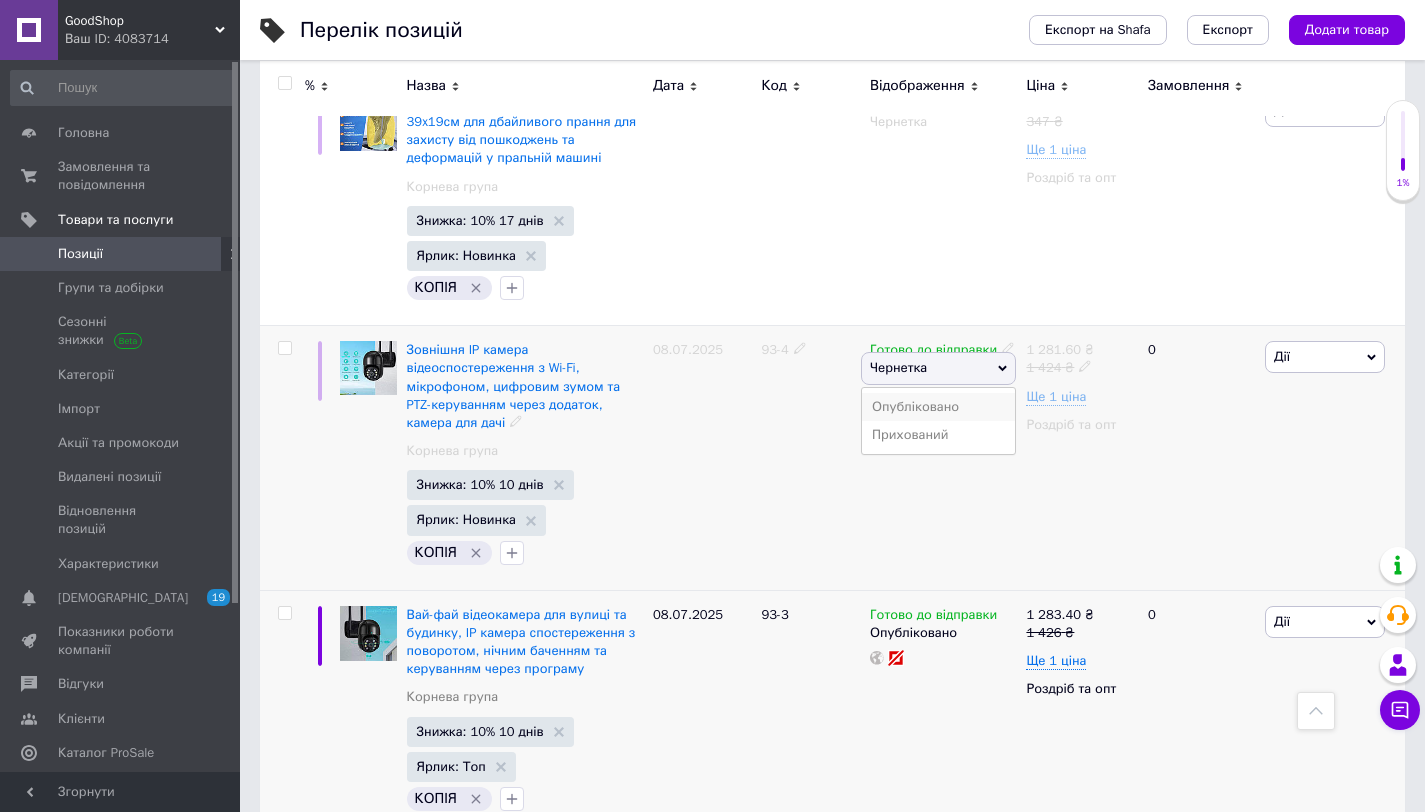 click on "Опубліковано" at bounding box center [938, 407] 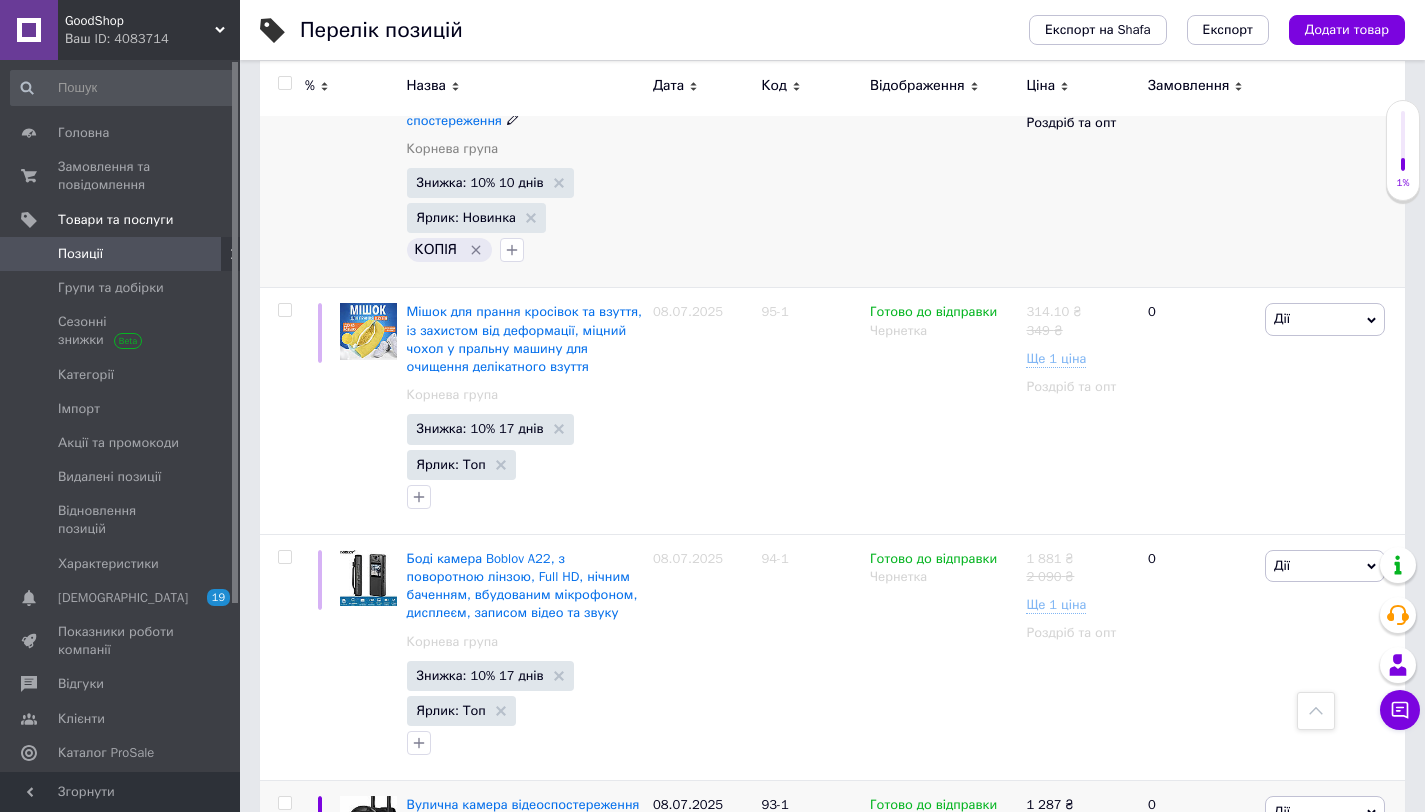 scroll, scrollTop: 2469, scrollLeft: 0, axis: vertical 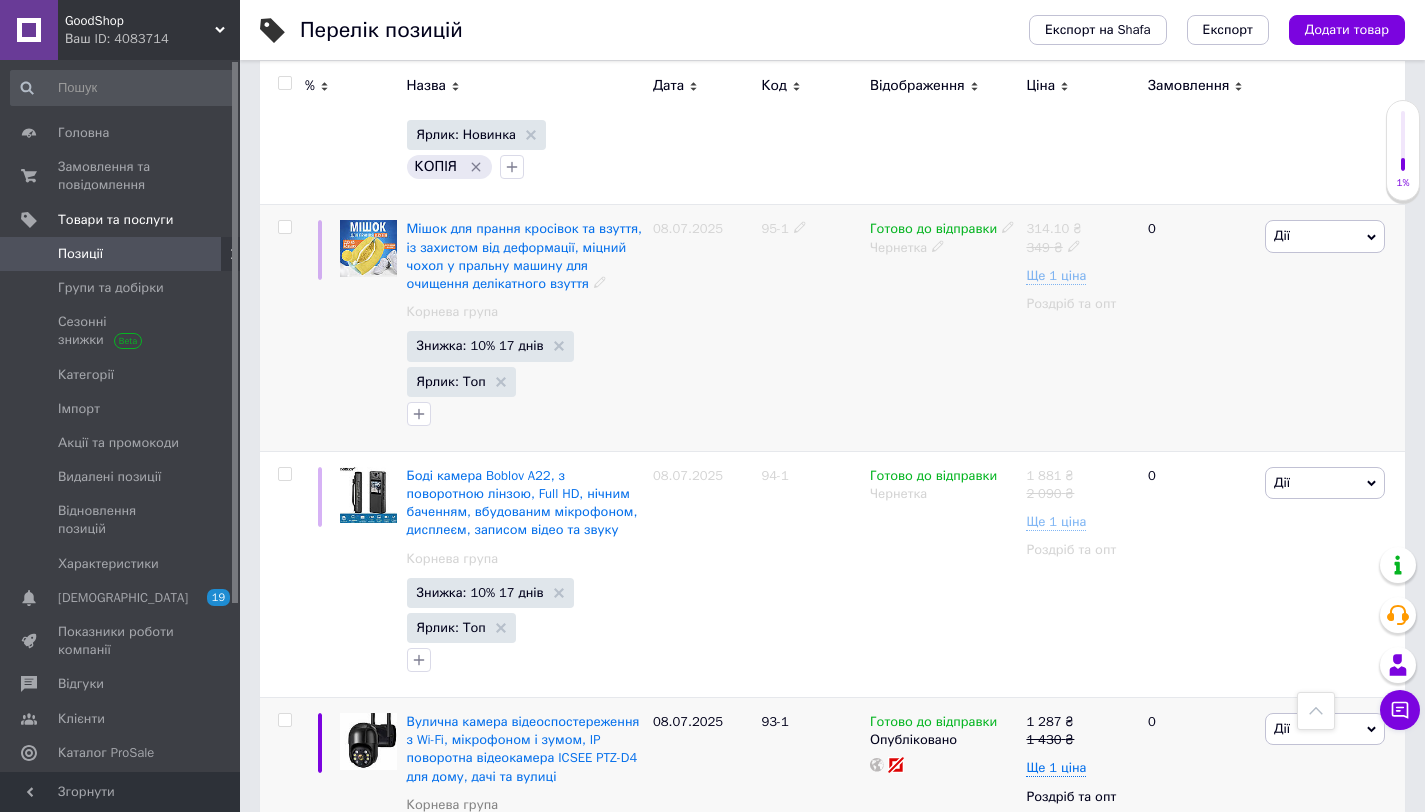 click on "Мішок для прання кросівок та взуття, із захистом від деформації, міцний чохол у пральну машину для очищення делікатного взуття" at bounding box center [525, 256] 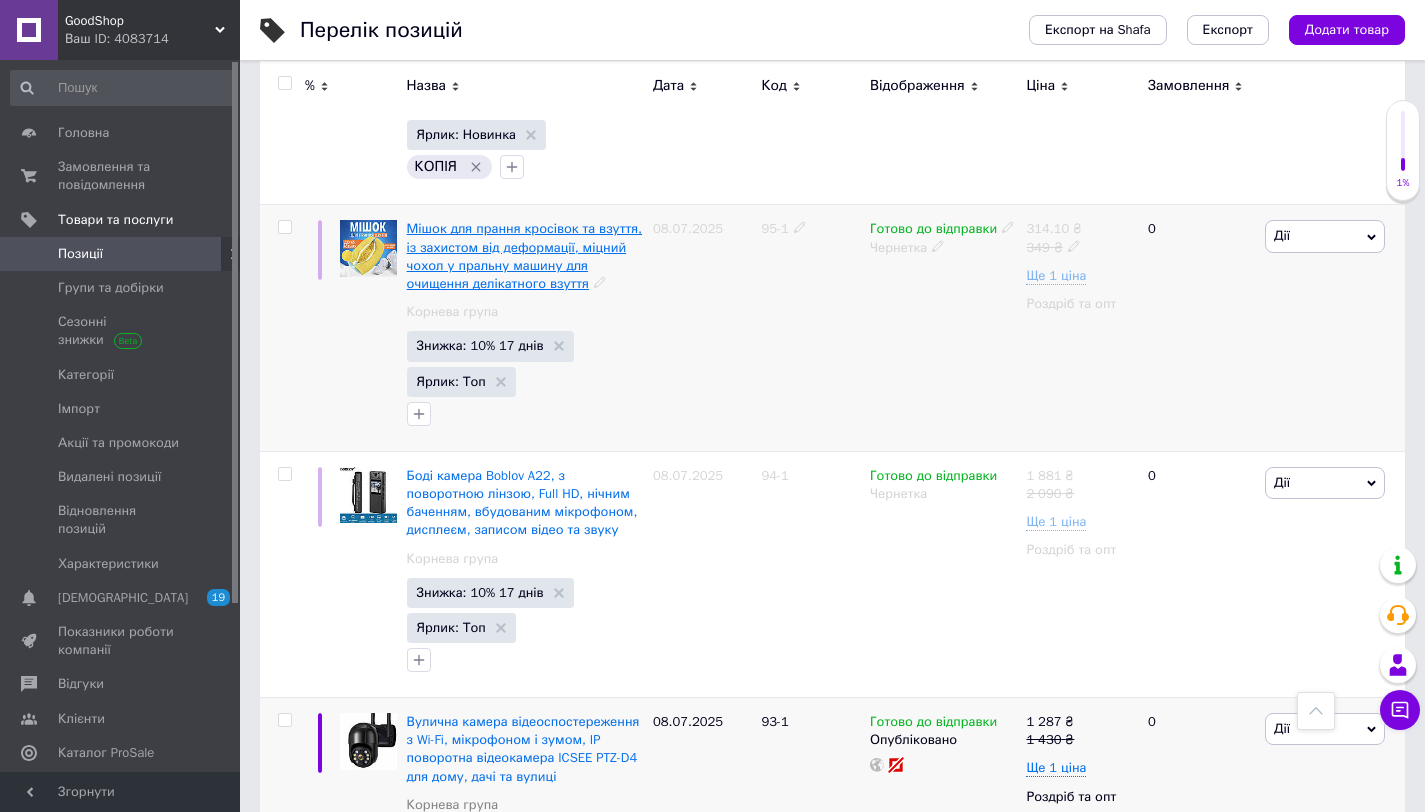 click on "Мішок для прання кросівок та взуття, із захистом від деформації, міцний чохол у пральну машину для очищення делікатного взуття" at bounding box center (524, 256) 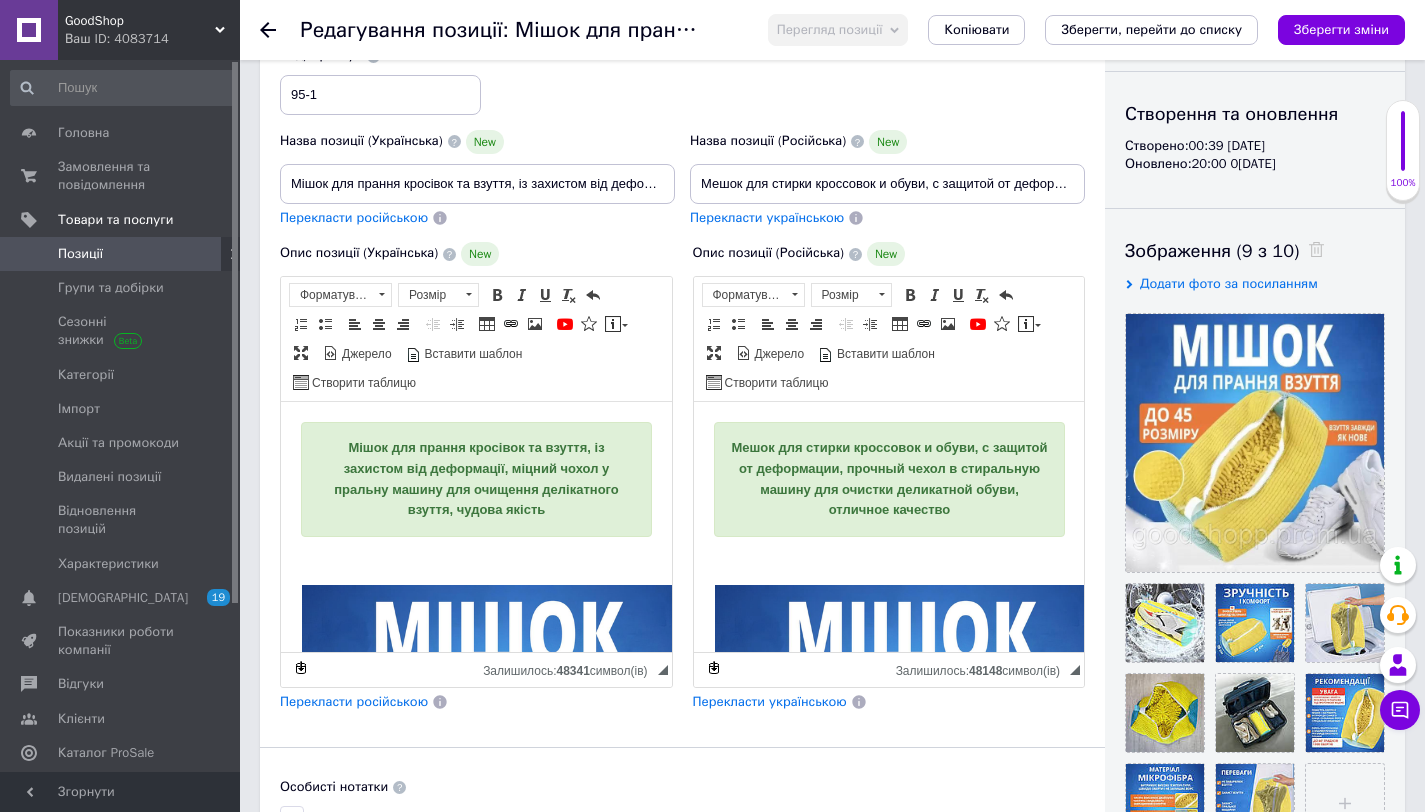 scroll, scrollTop: 216, scrollLeft: 0, axis: vertical 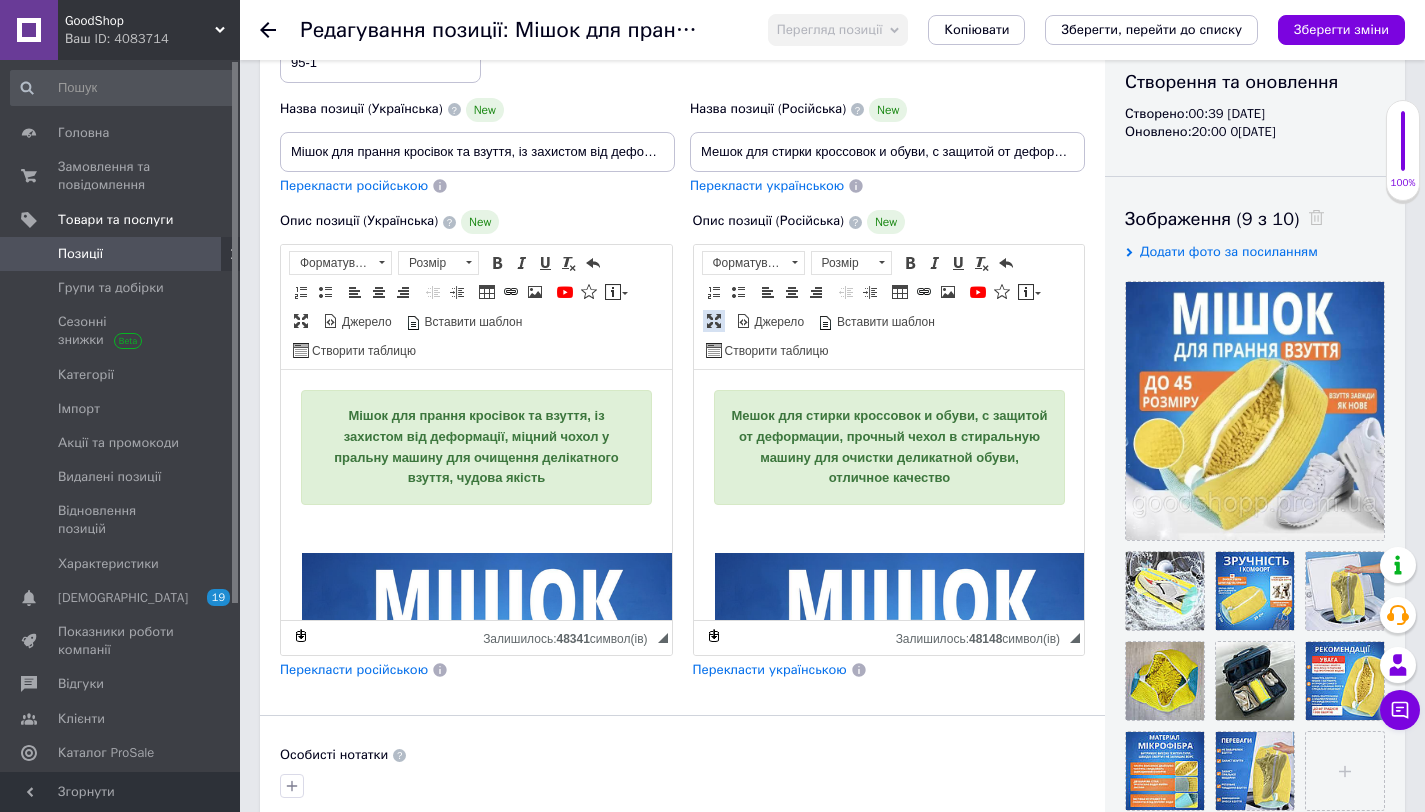 click at bounding box center (714, 321) 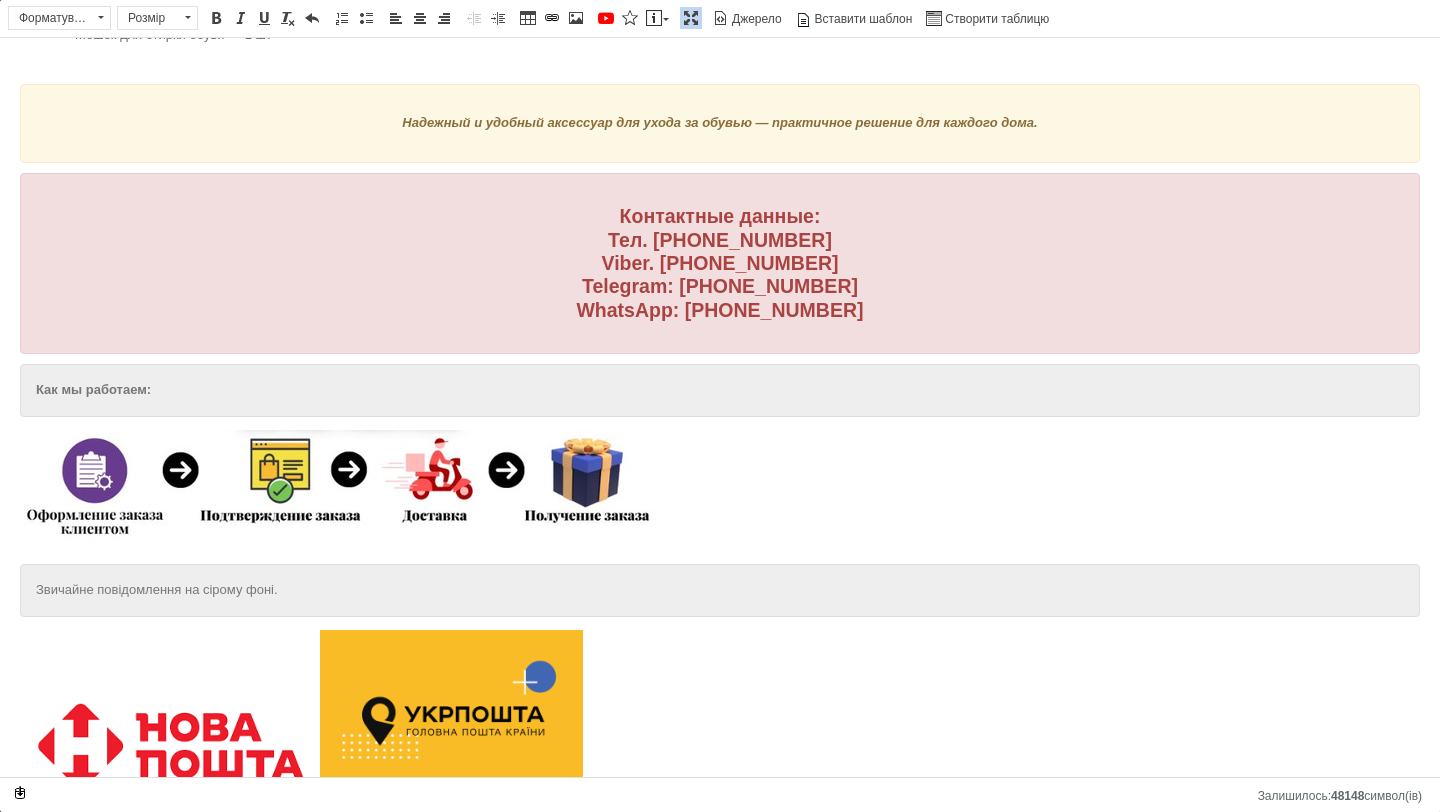 scroll, scrollTop: 2116, scrollLeft: 0, axis: vertical 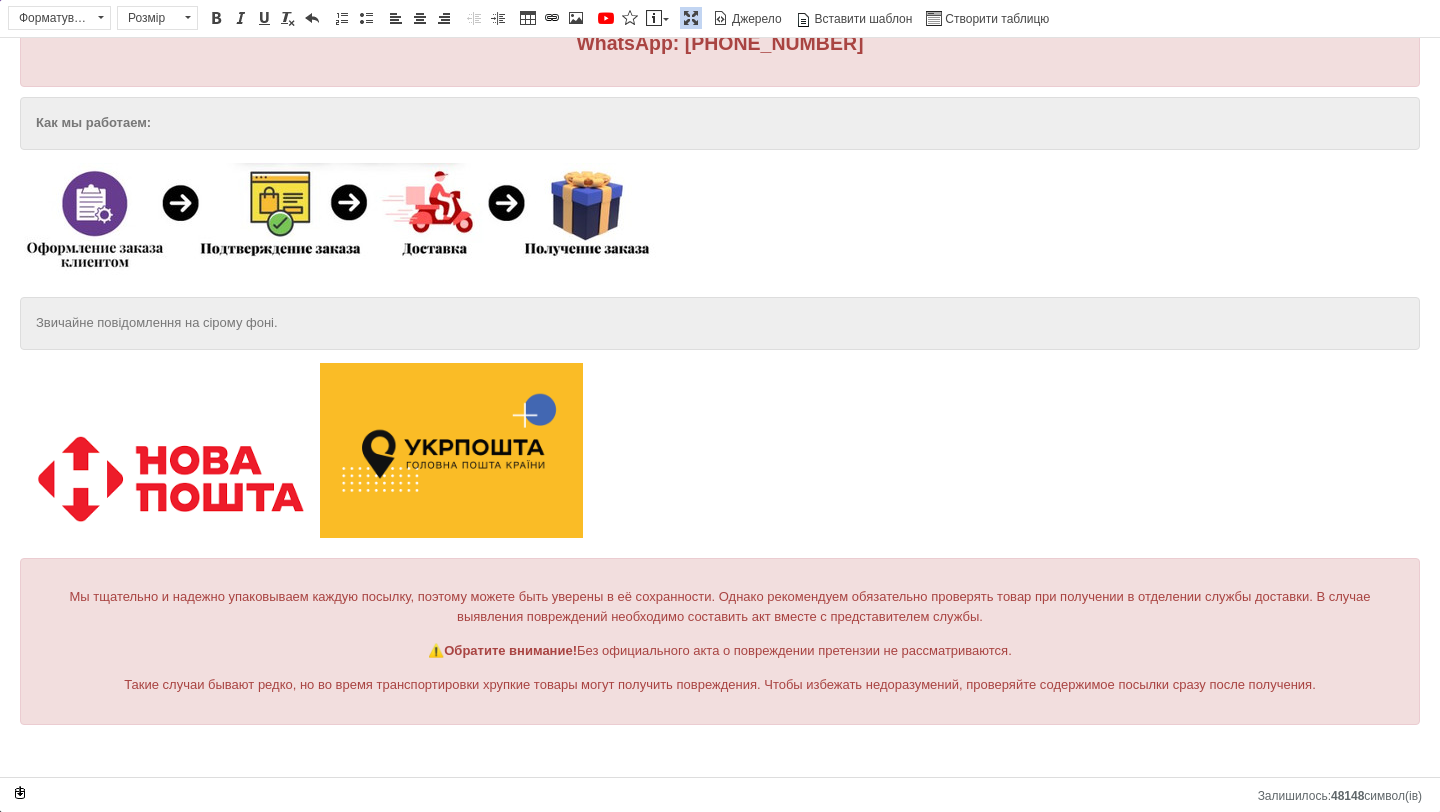 click at bounding box center (691, 18) 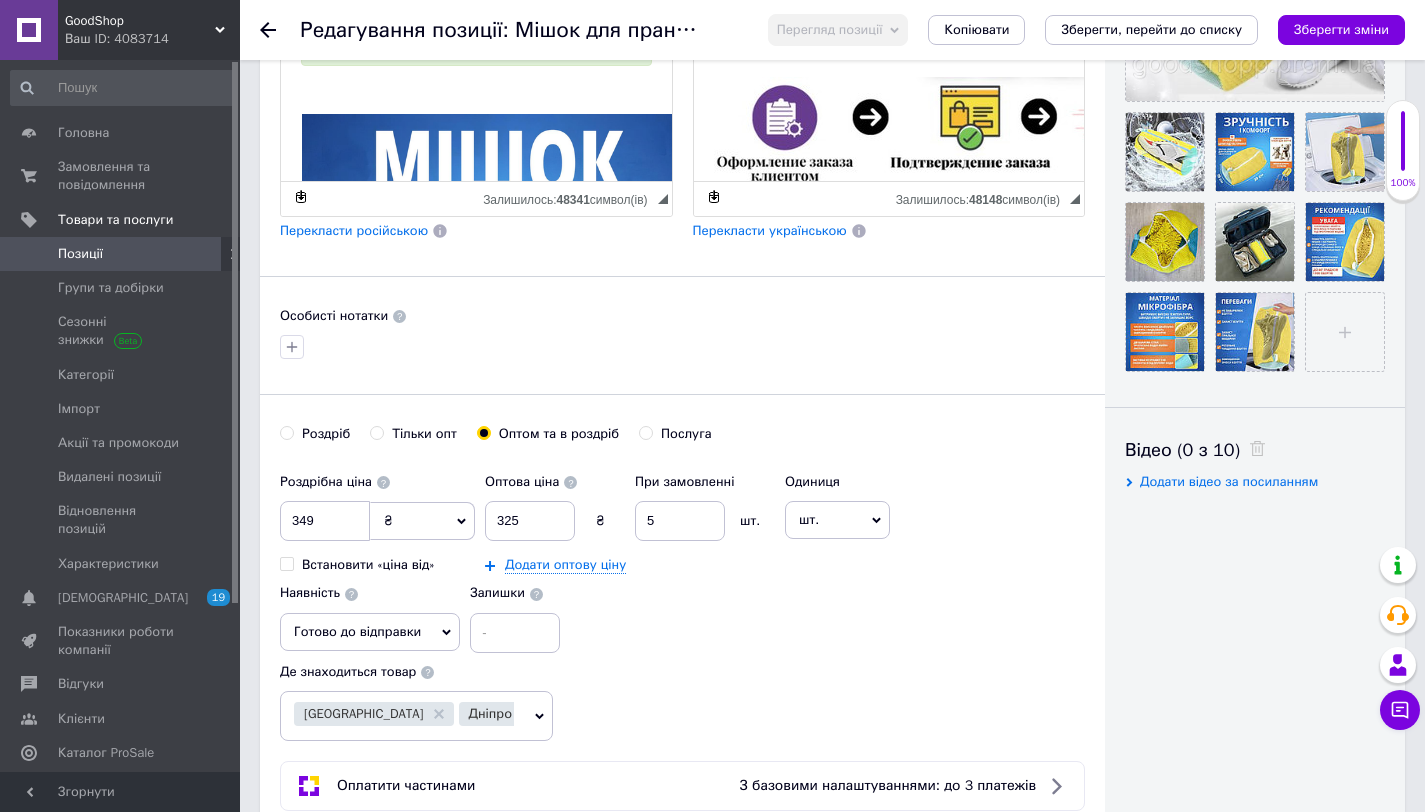 scroll, scrollTop: 936, scrollLeft: 0, axis: vertical 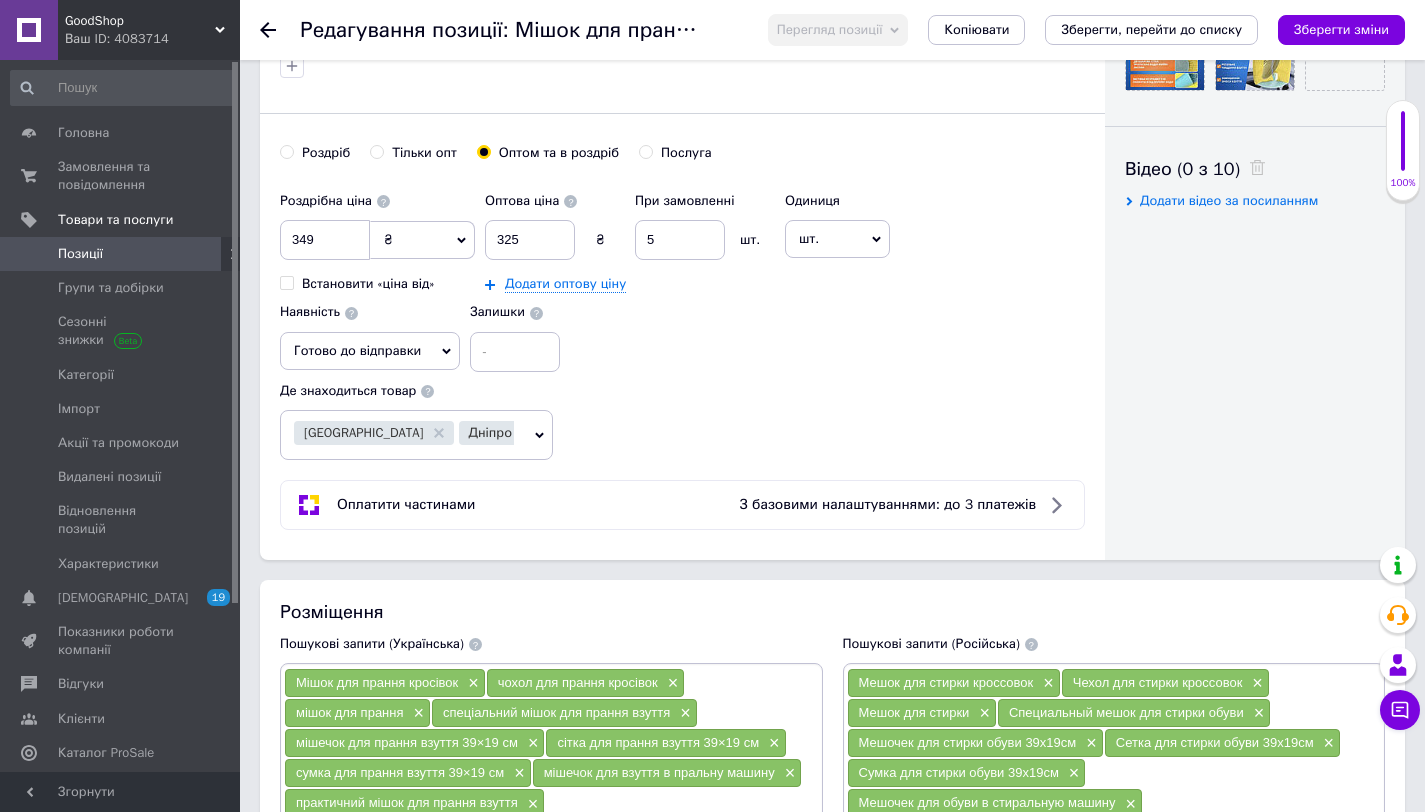 click 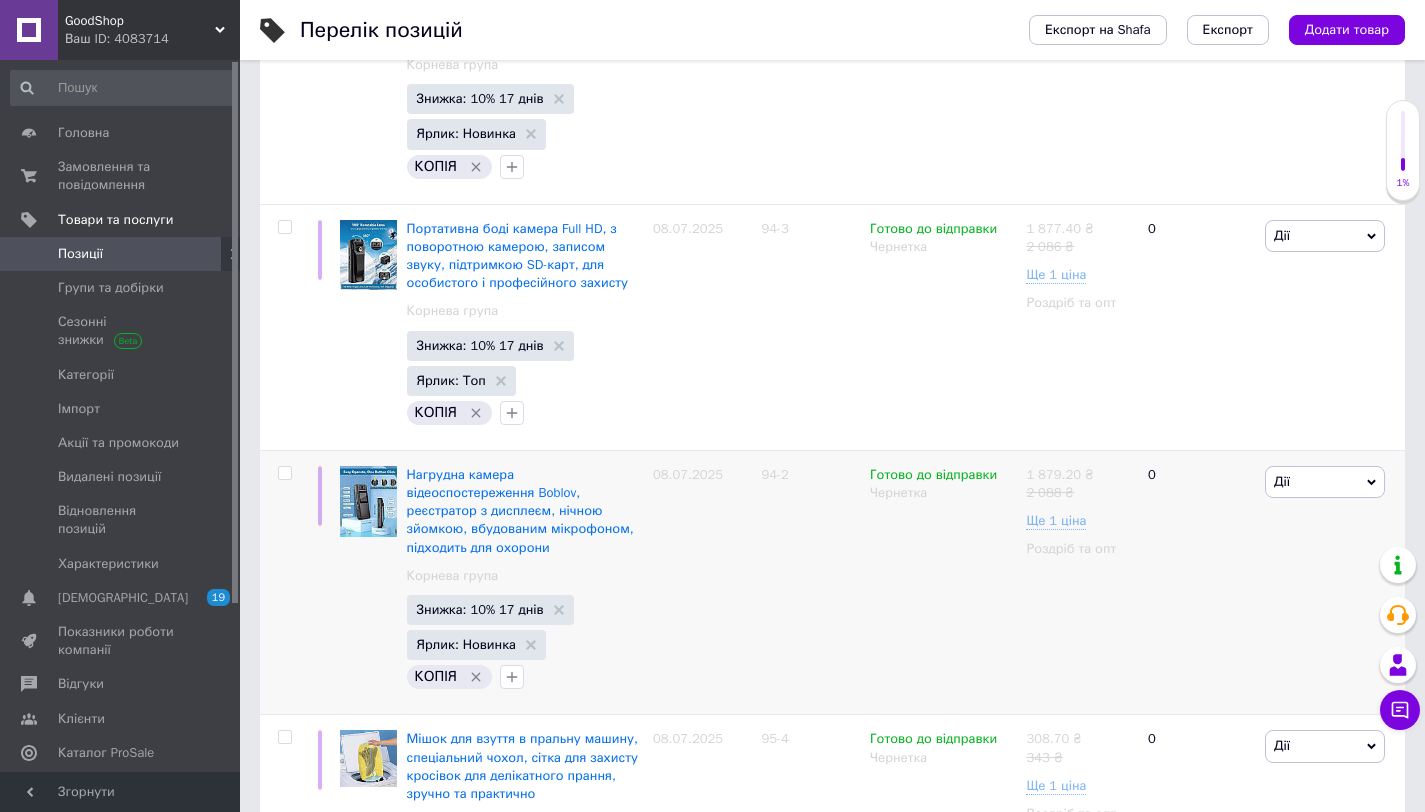 scroll, scrollTop: 1302, scrollLeft: 0, axis: vertical 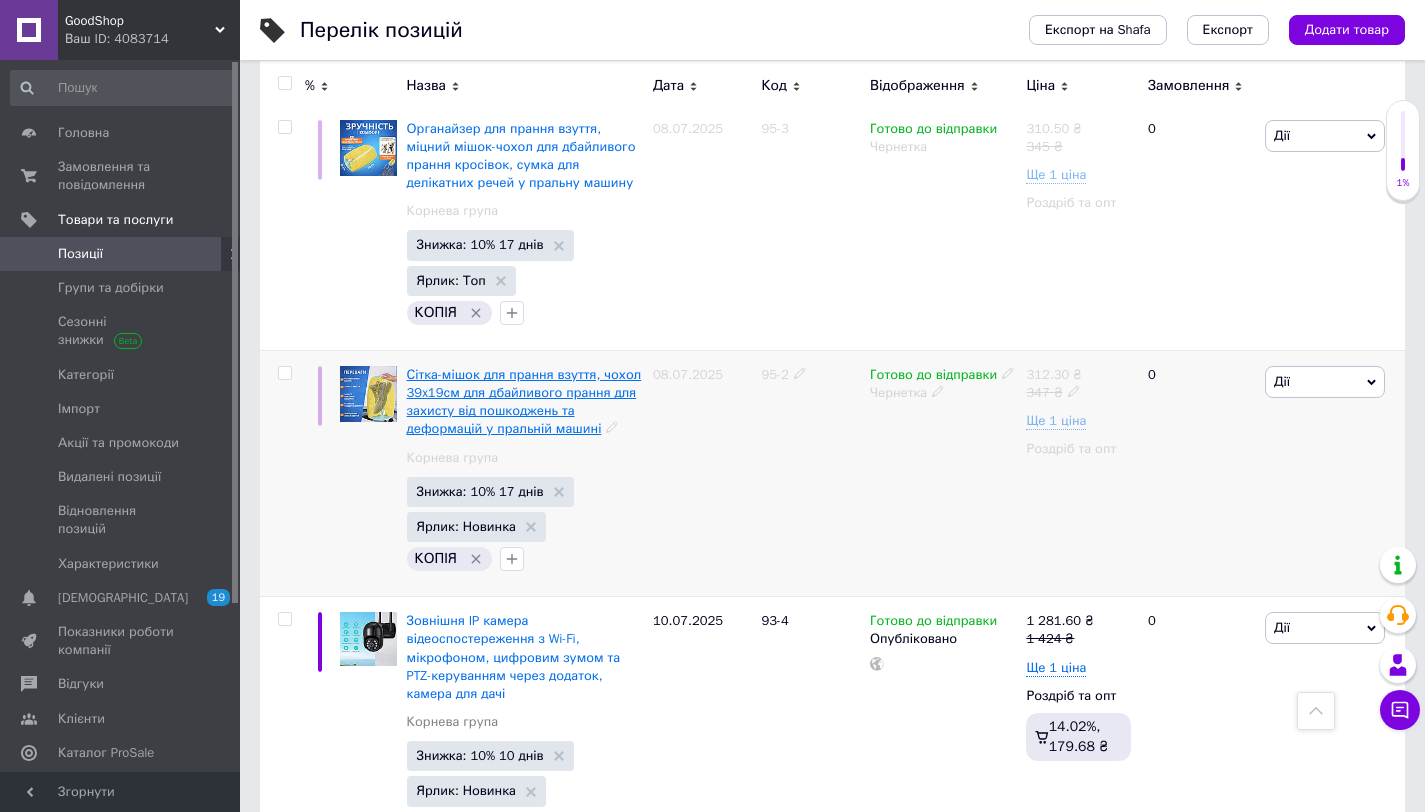click on "Сітка-мішок для прання взуття, чохол 39x19см для дбайливого прання для захисту від пошкоджень та деформацій у пральній машині" at bounding box center [524, 402] 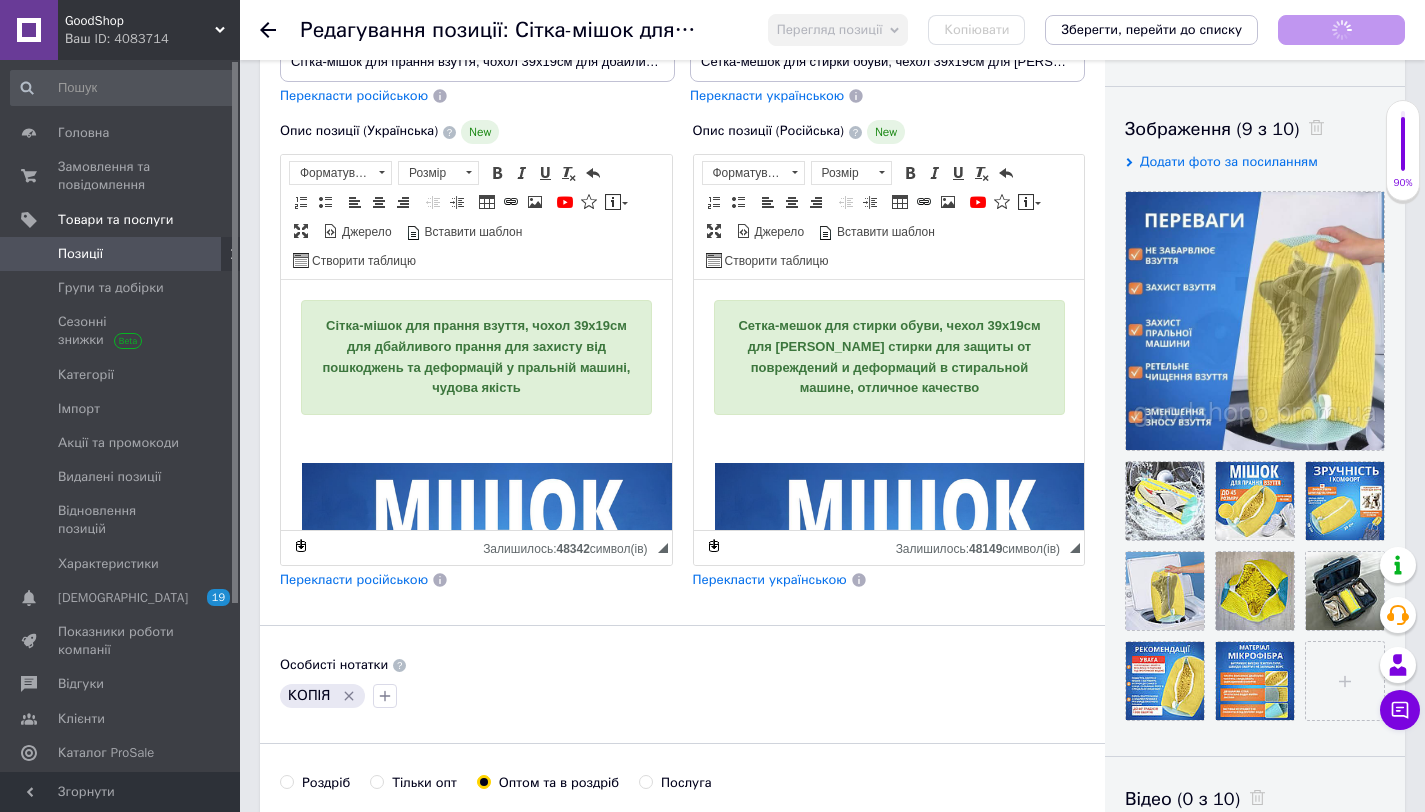 scroll, scrollTop: 637, scrollLeft: 0, axis: vertical 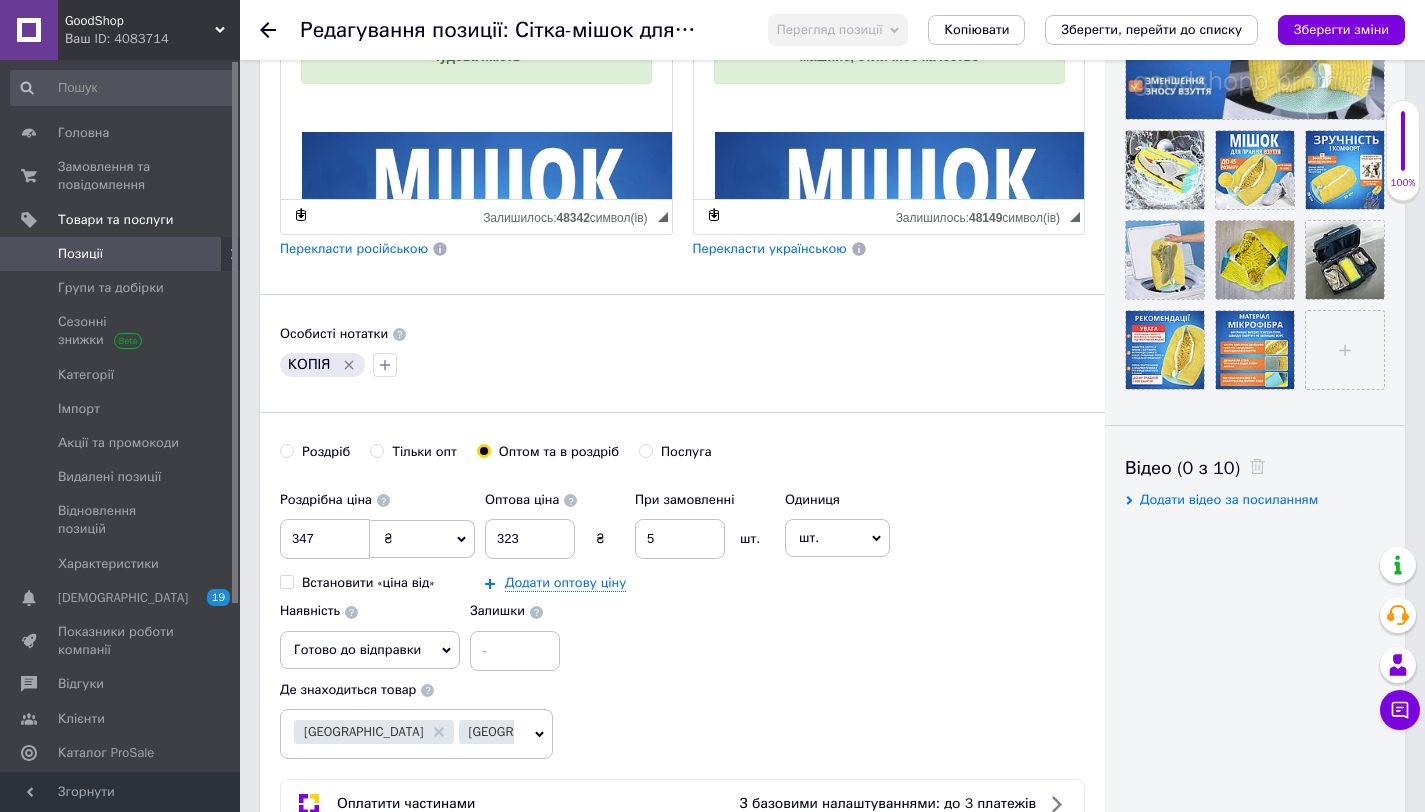click 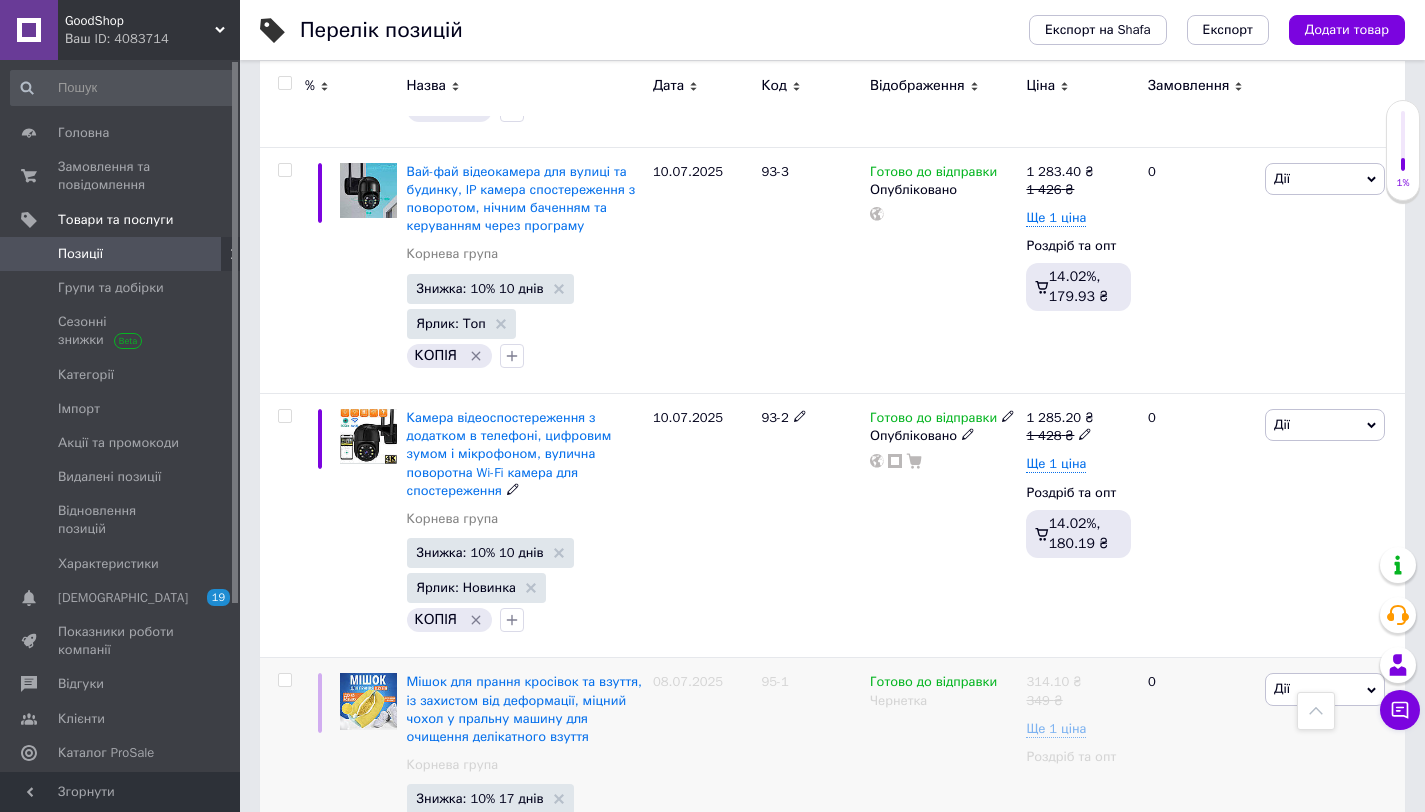scroll, scrollTop: 2120, scrollLeft: 0, axis: vertical 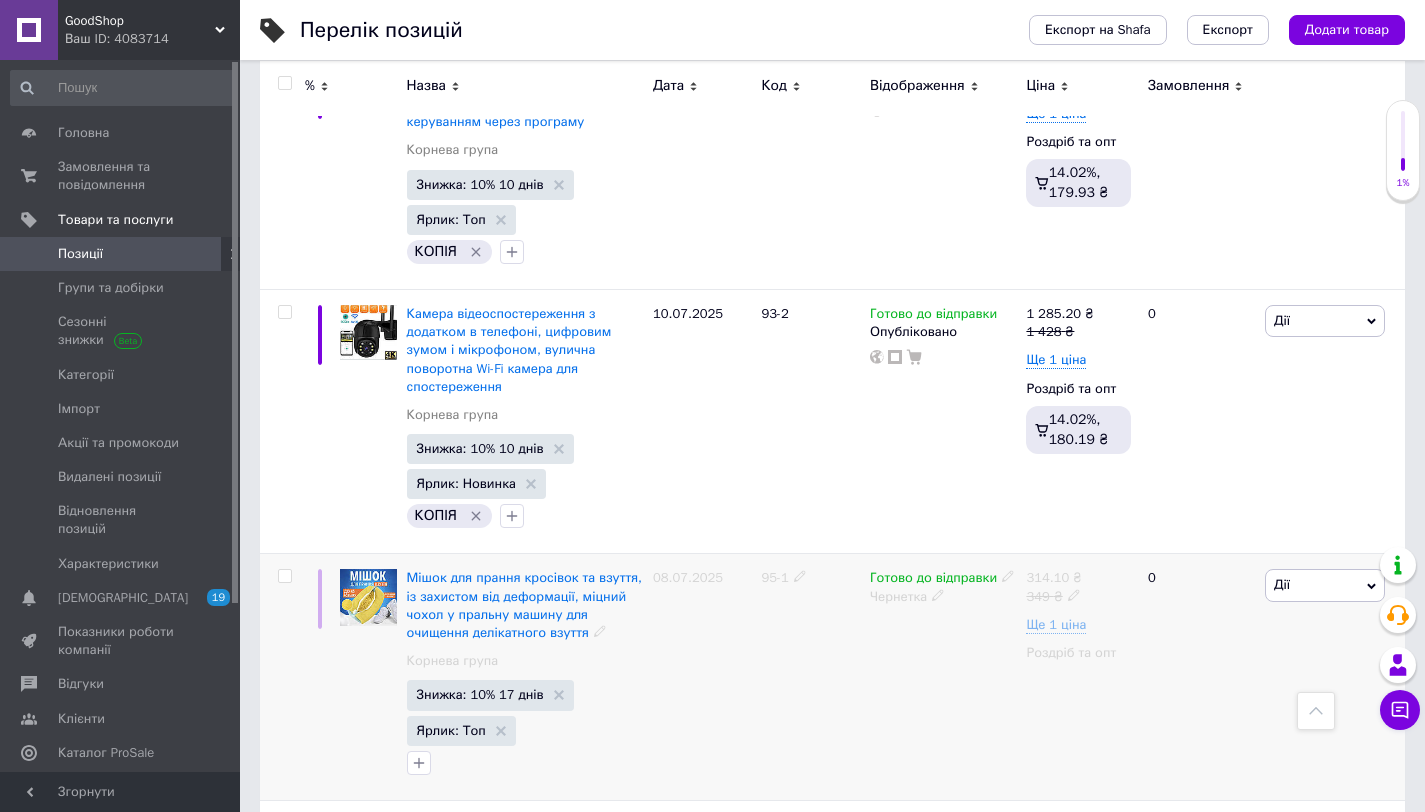click 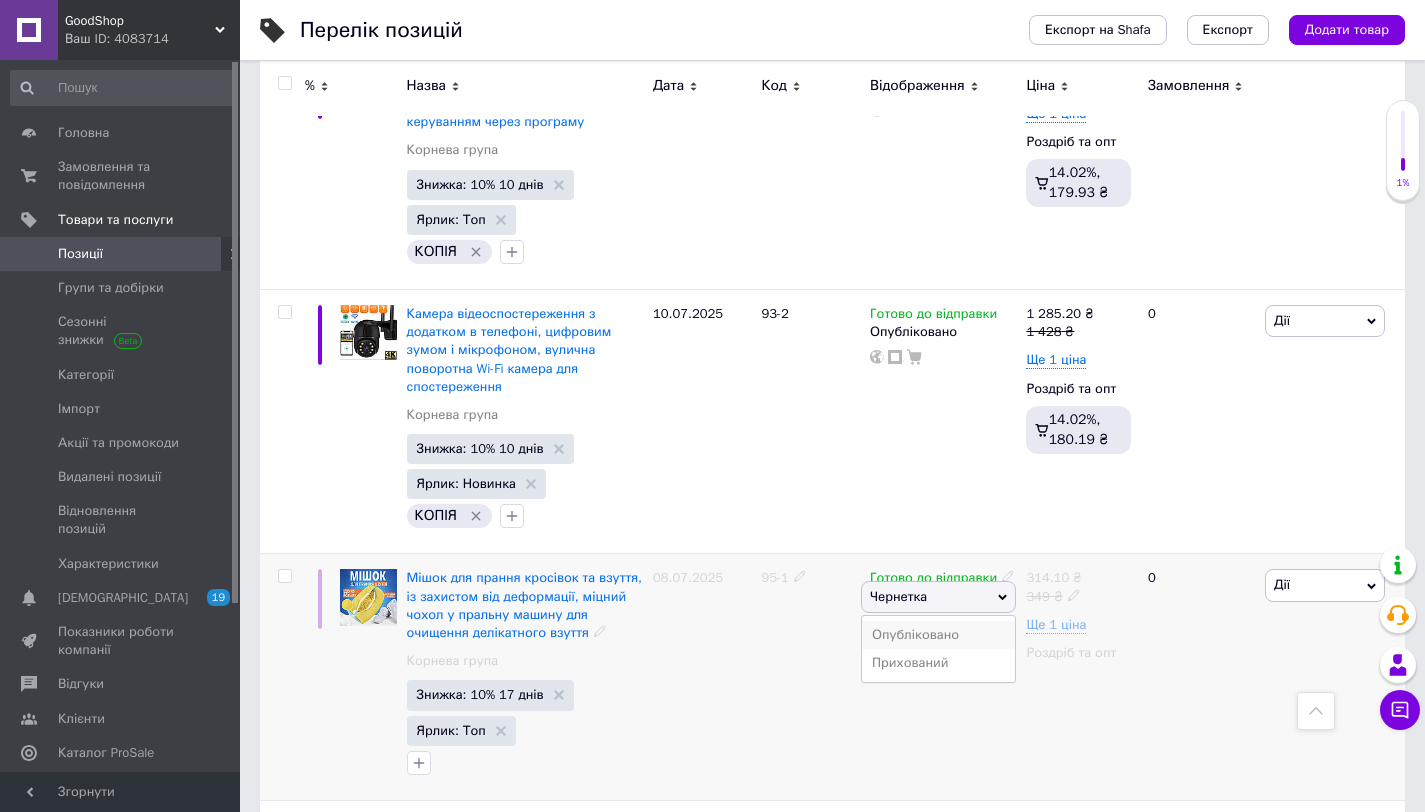 click on "Опубліковано" at bounding box center (938, 635) 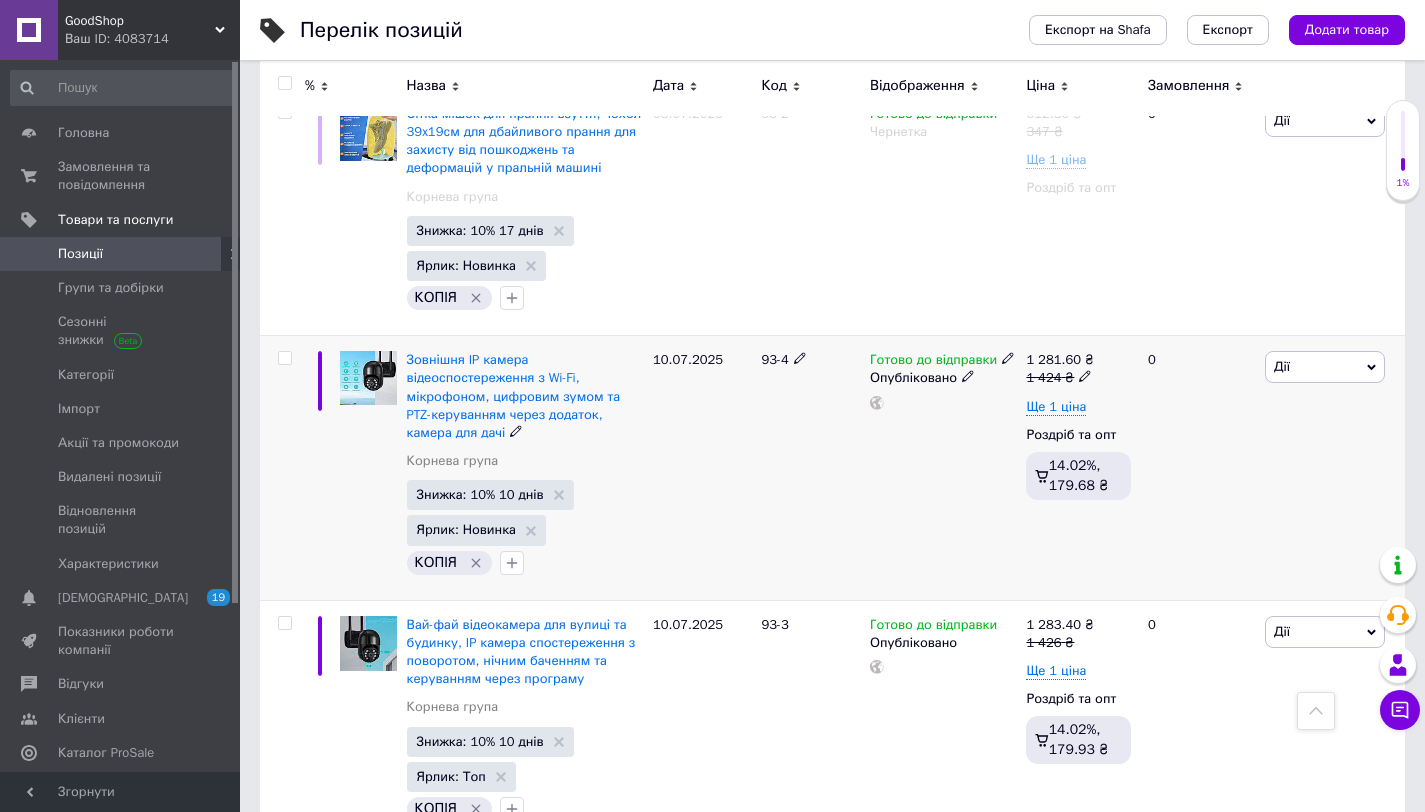 scroll, scrollTop: 1167, scrollLeft: 0, axis: vertical 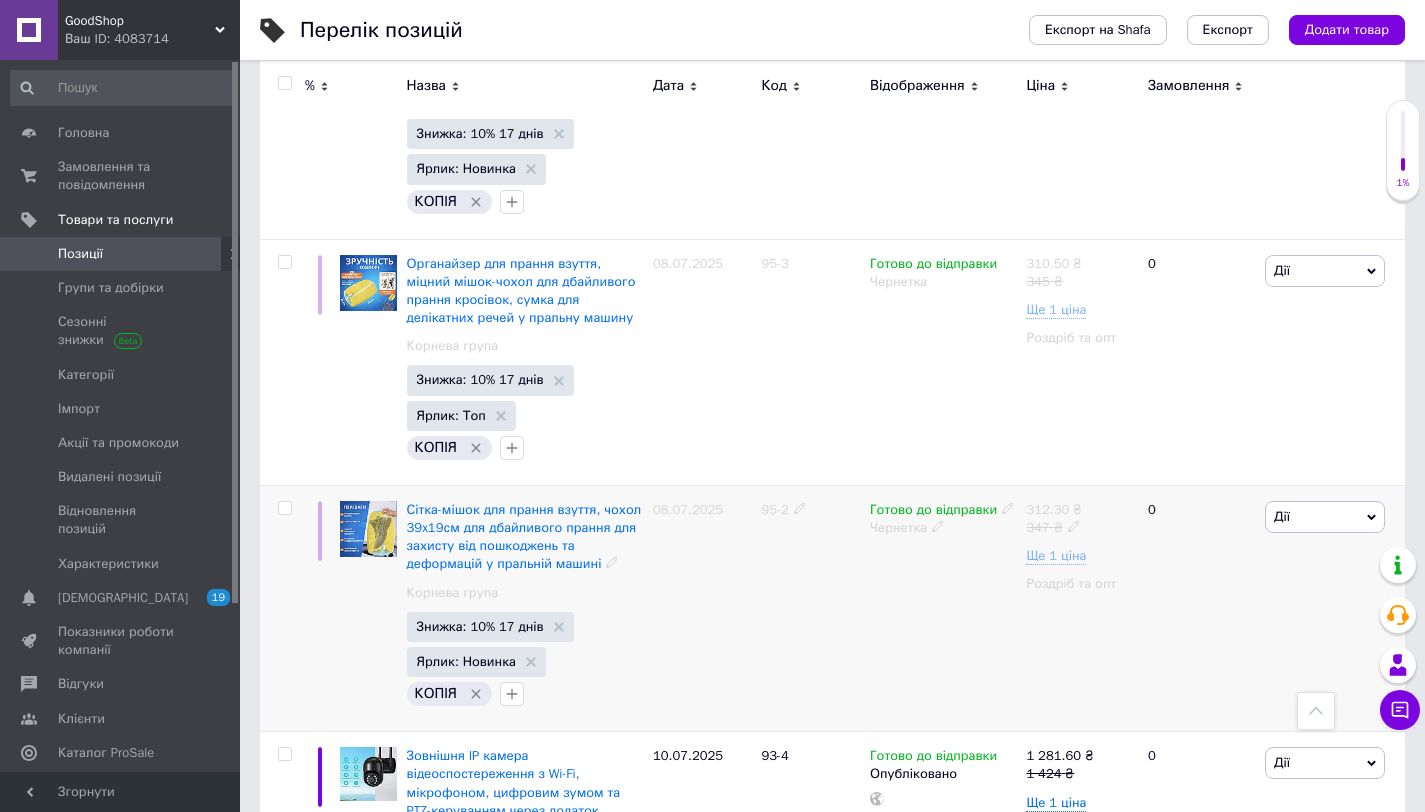 click 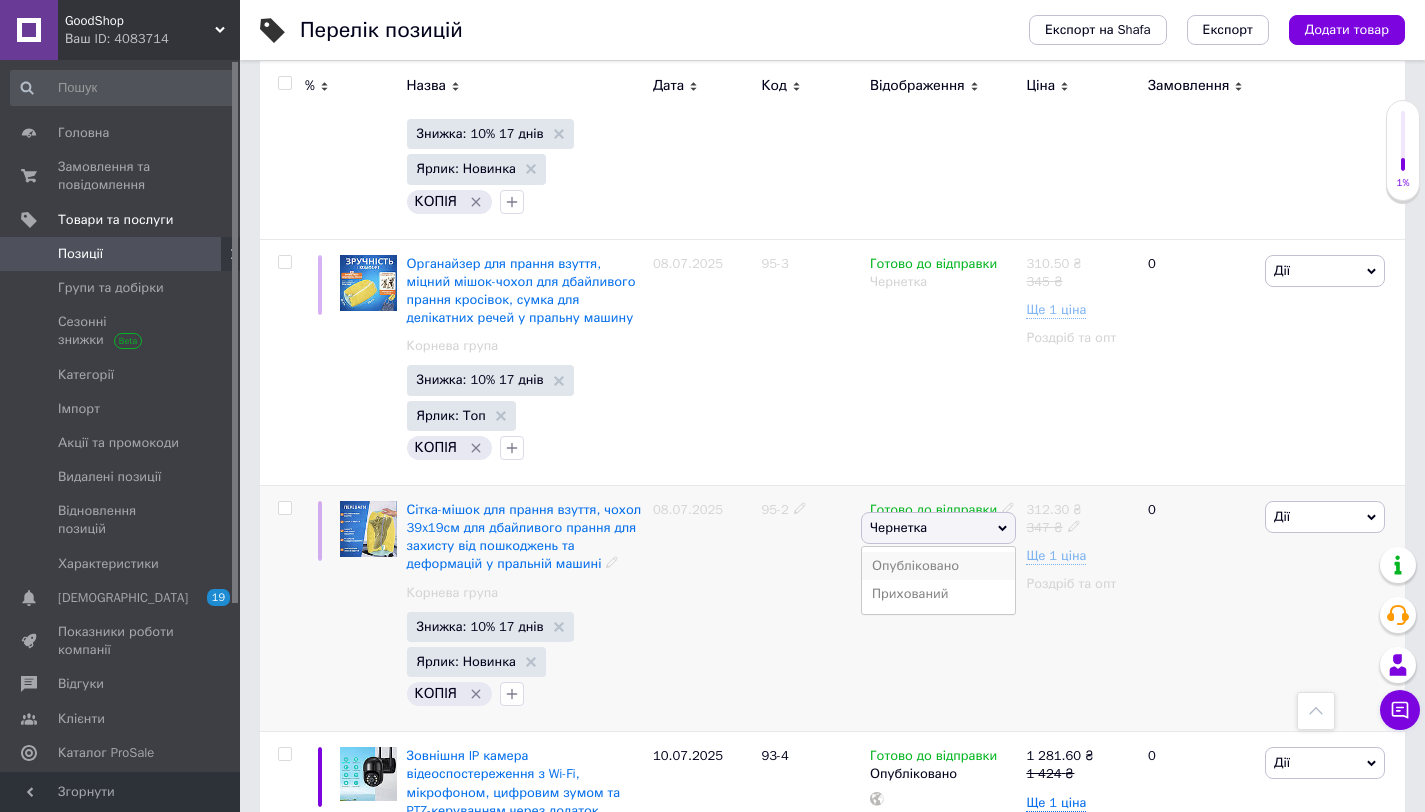 click on "Опубліковано" at bounding box center [938, 566] 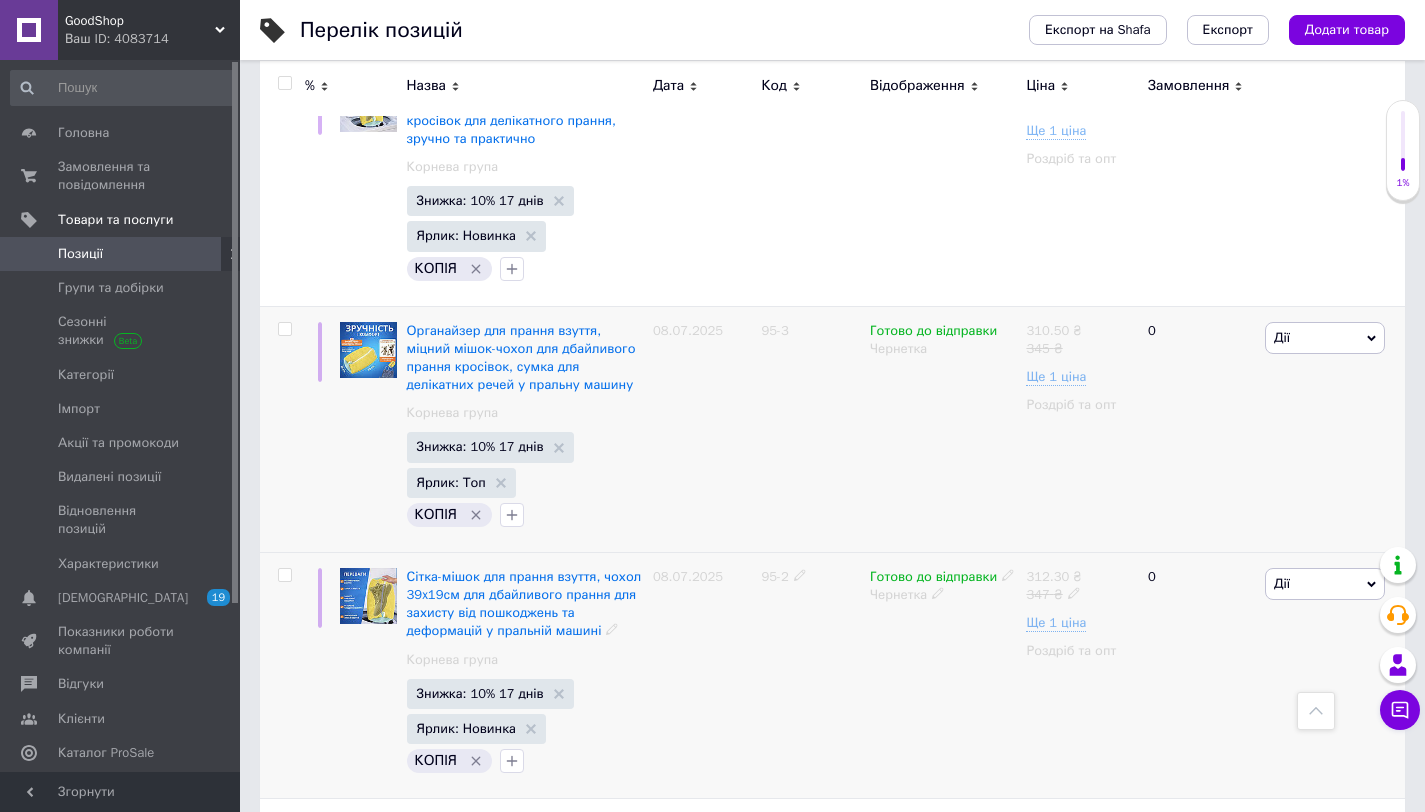 scroll, scrollTop: 1001, scrollLeft: 0, axis: vertical 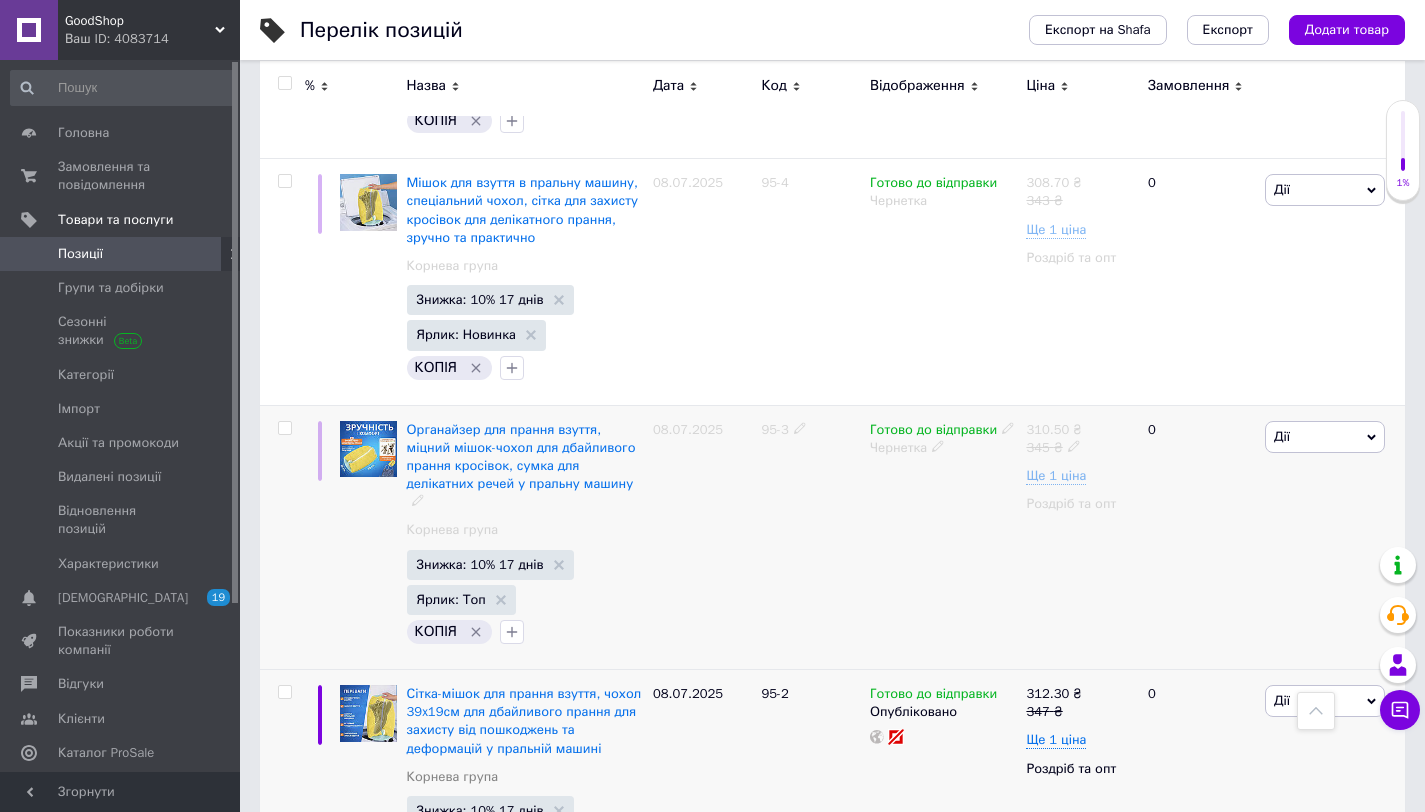 click 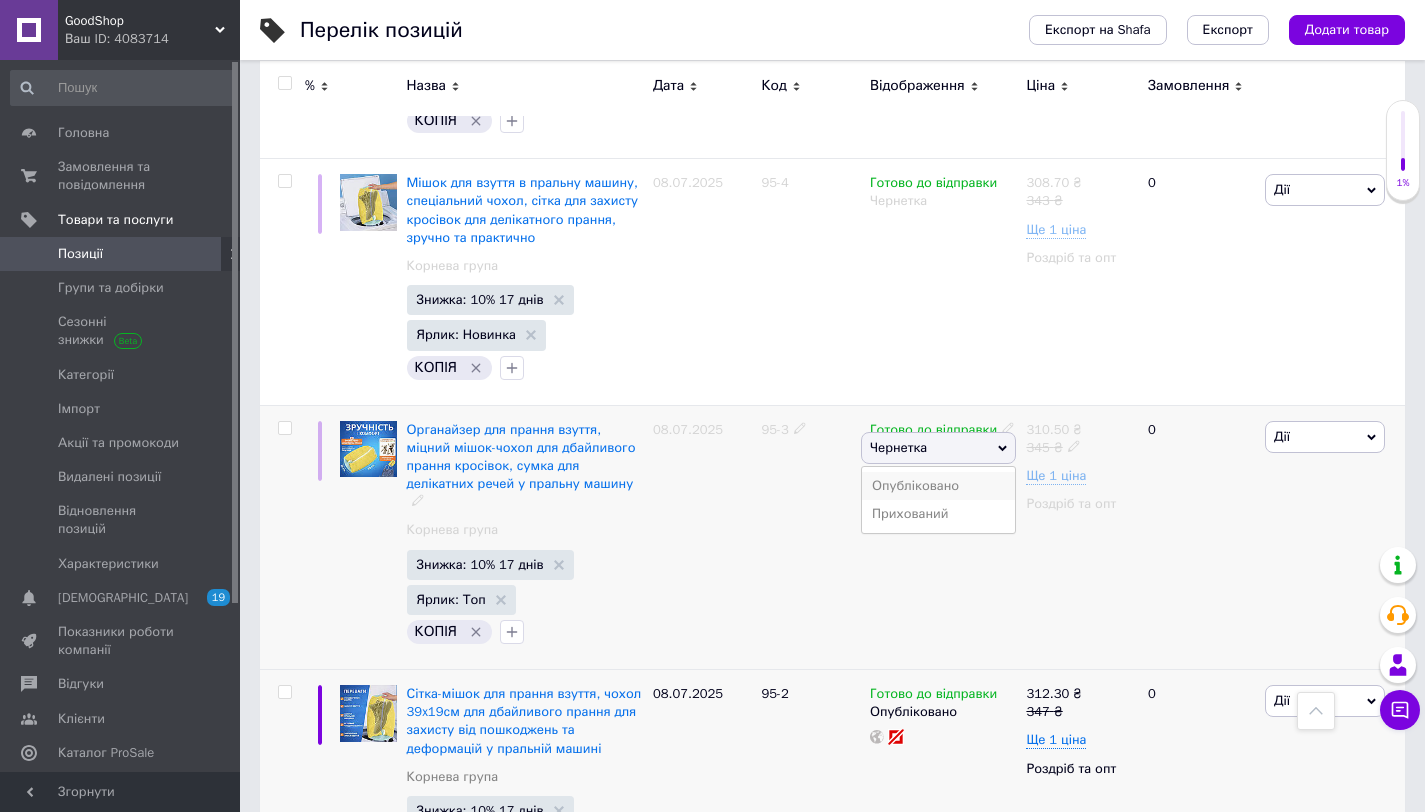 click on "Опубліковано" at bounding box center [938, 486] 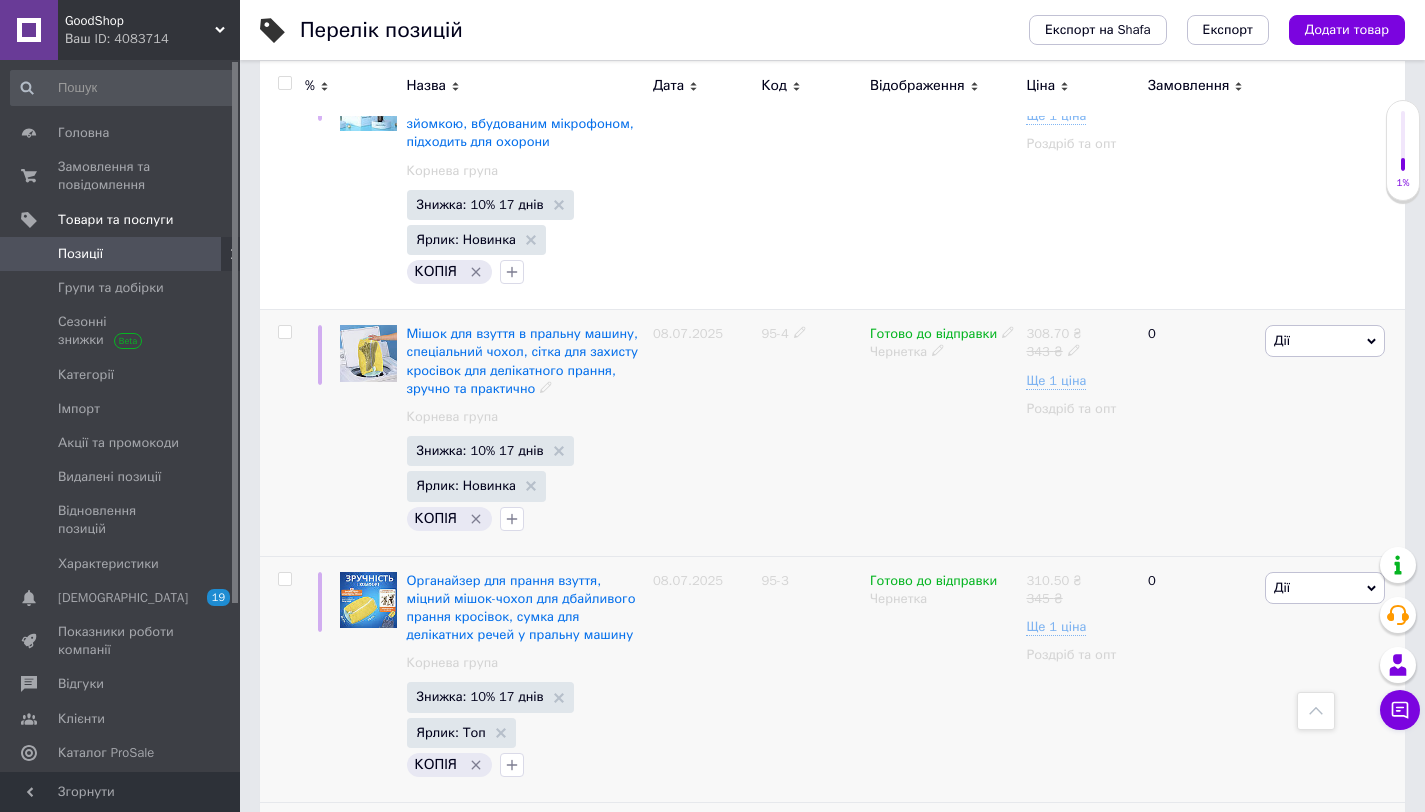 scroll, scrollTop: 828, scrollLeft: 0, axis: vertical 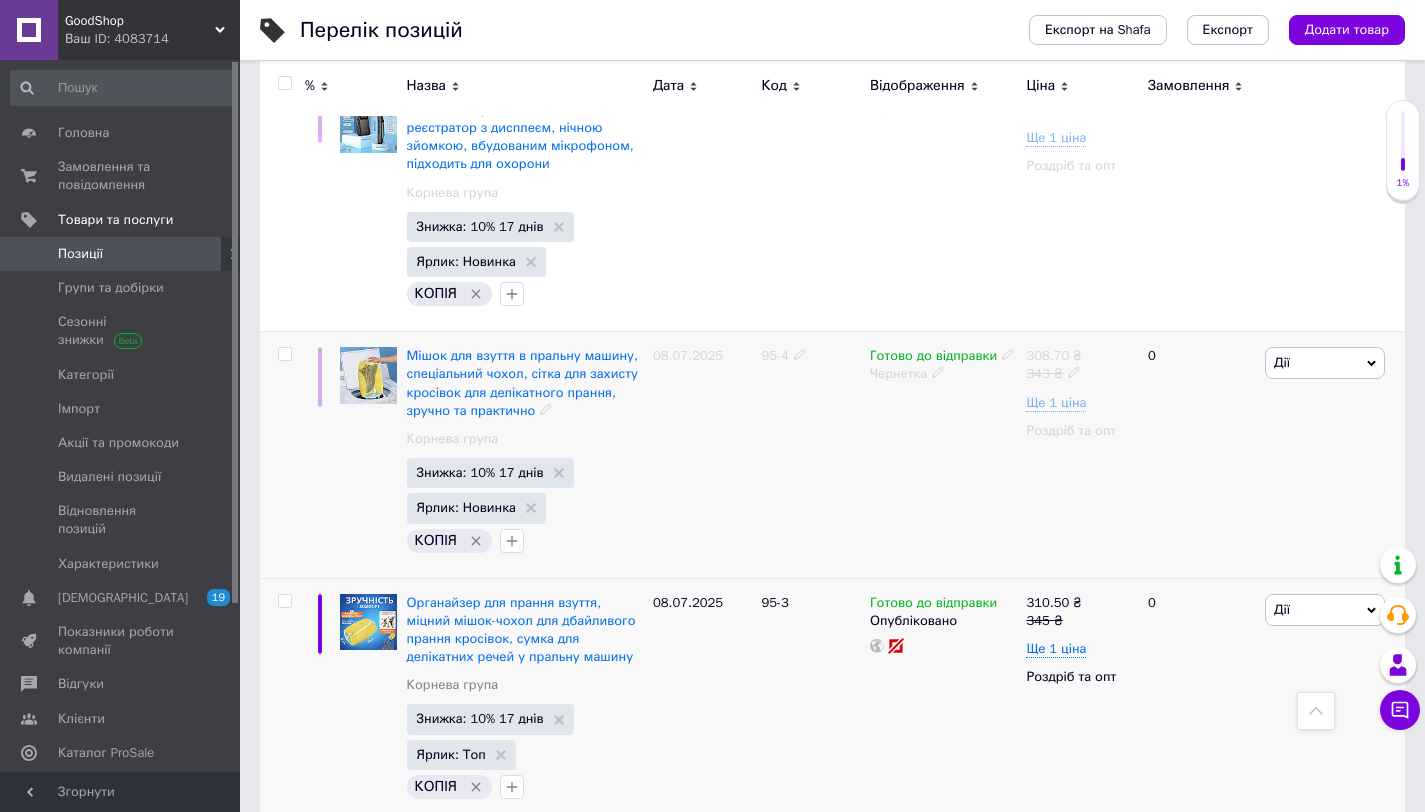 drag, startPoint x: 938, startPoint y: 373, endPoint x: 956, endPoint y: 388, distance: 23.43075 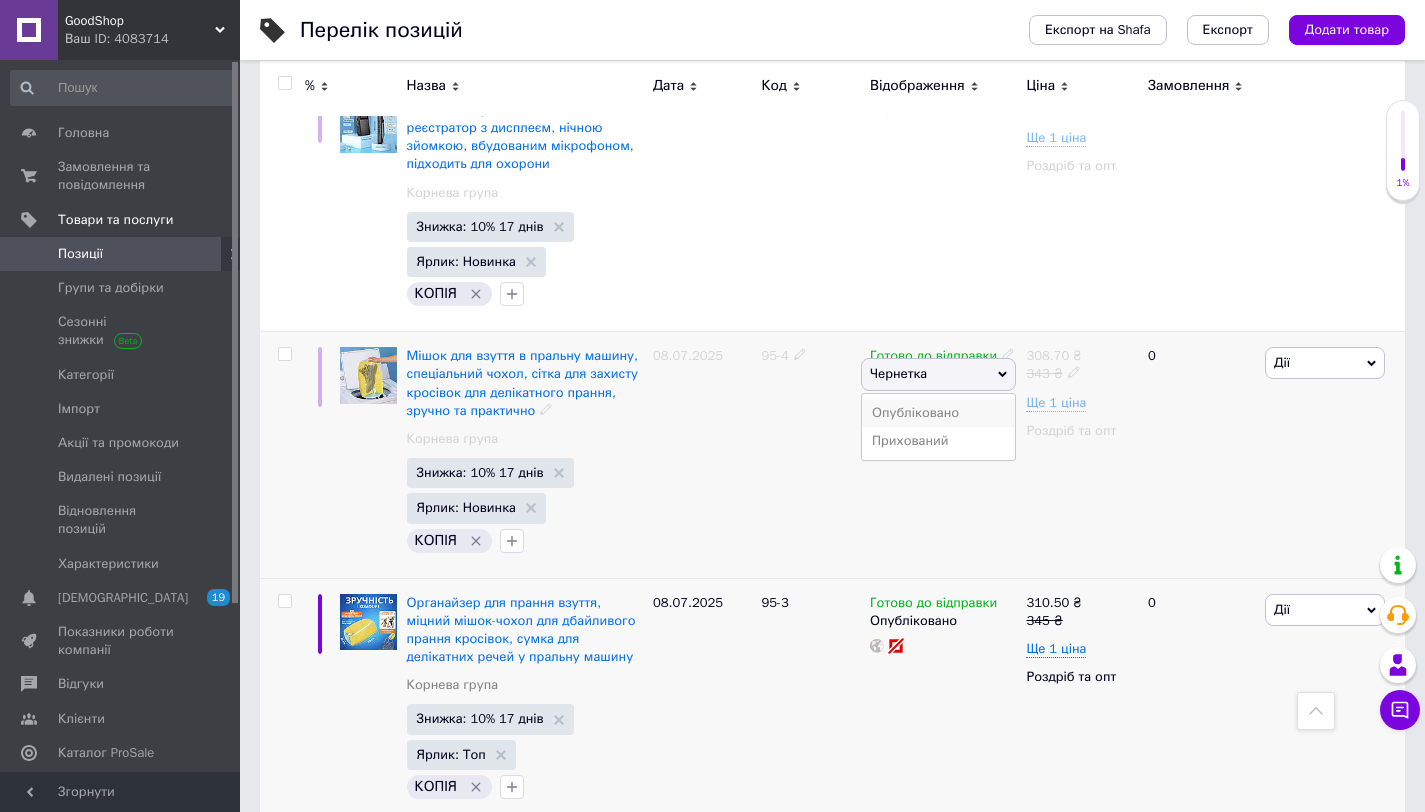 click on "Опубліковано" at bounding box center [938, 413] 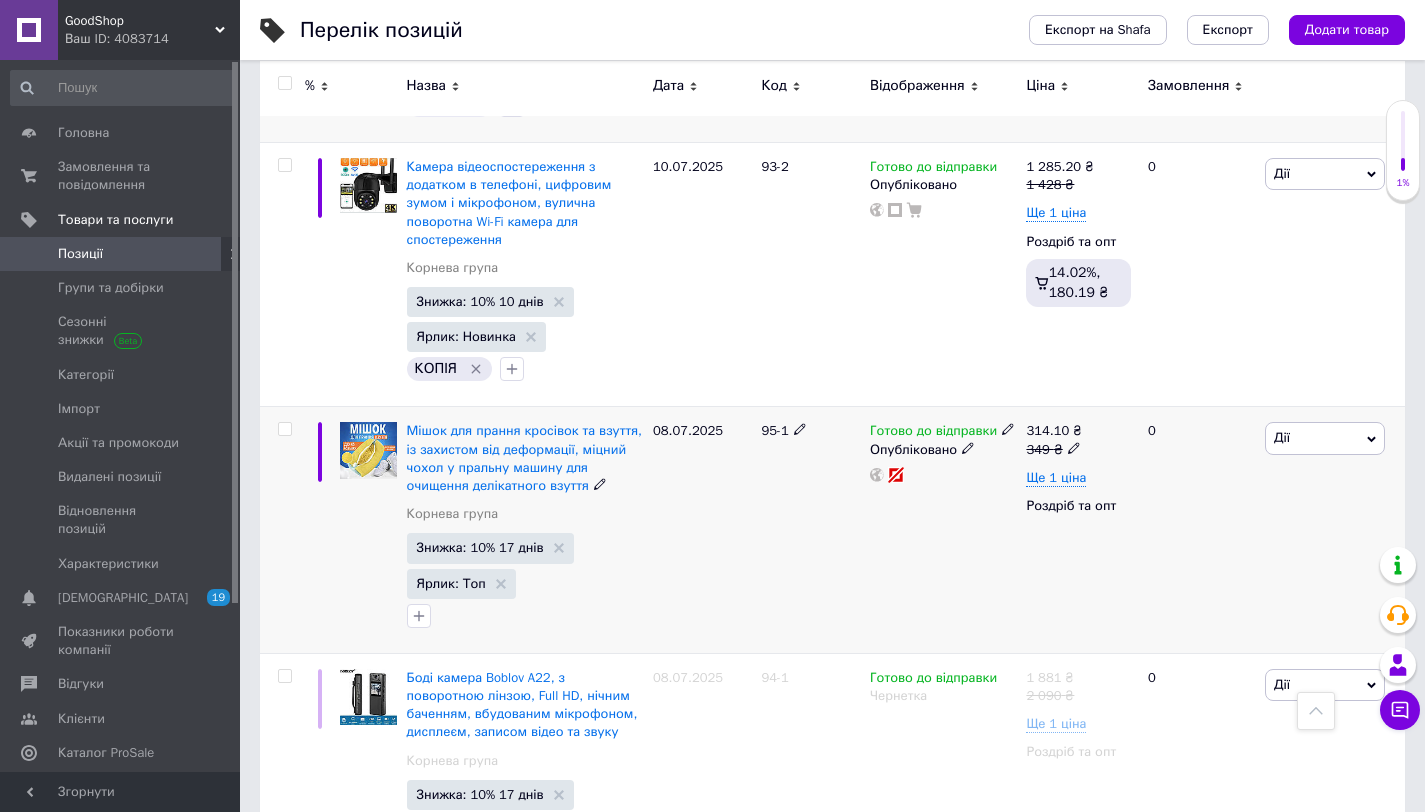 scroll, scrollTop: 2372, scrollLeft: 0, axis: vertical 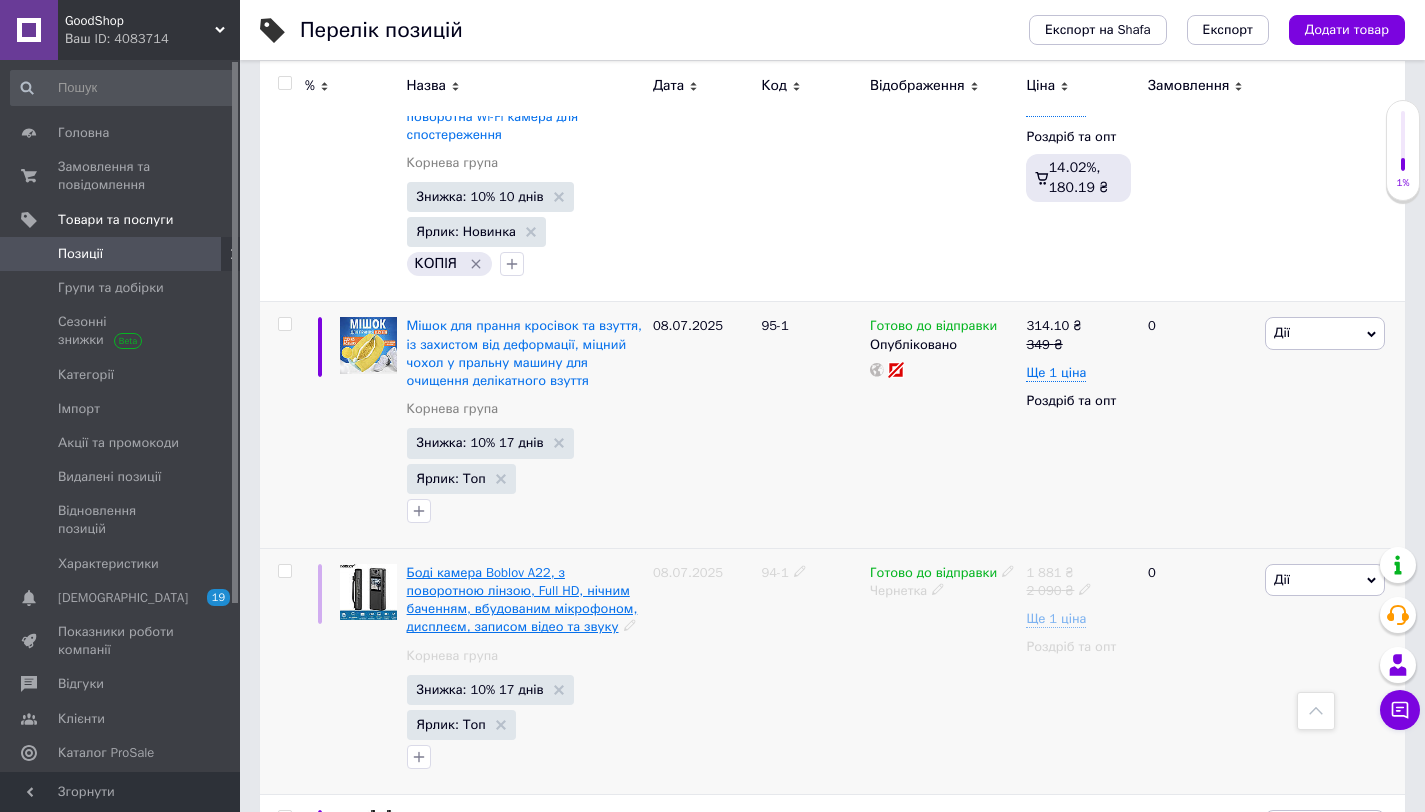 click on "Боді камера Boblov A22, з поворотною лінзою, Full HD, нічним баченням, вбудованим мікрофоном, дисплеєм, записом відео та звуку" at bounding box center (522, 600) 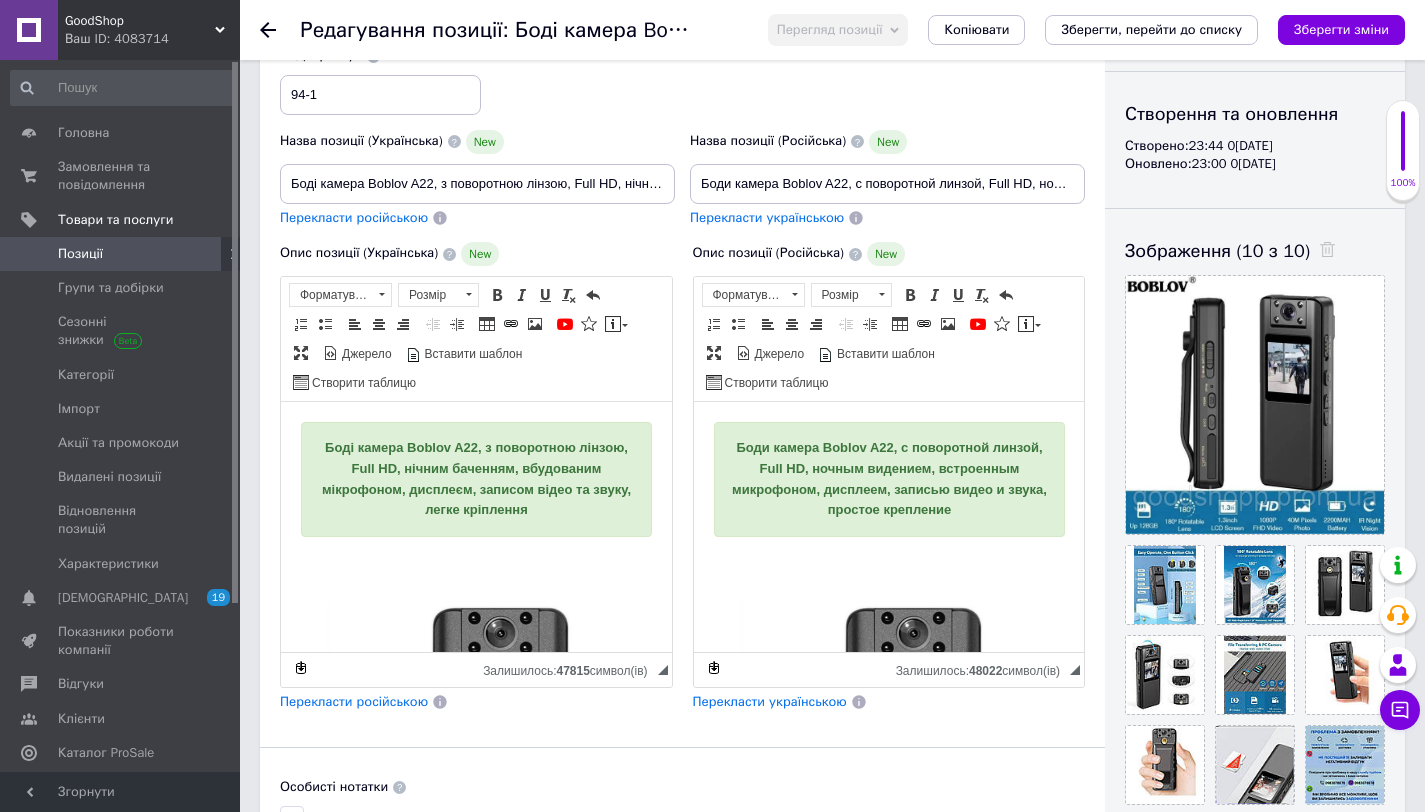 scroll, scrollTop: 122, scrollLeft: 0, axis: vertical 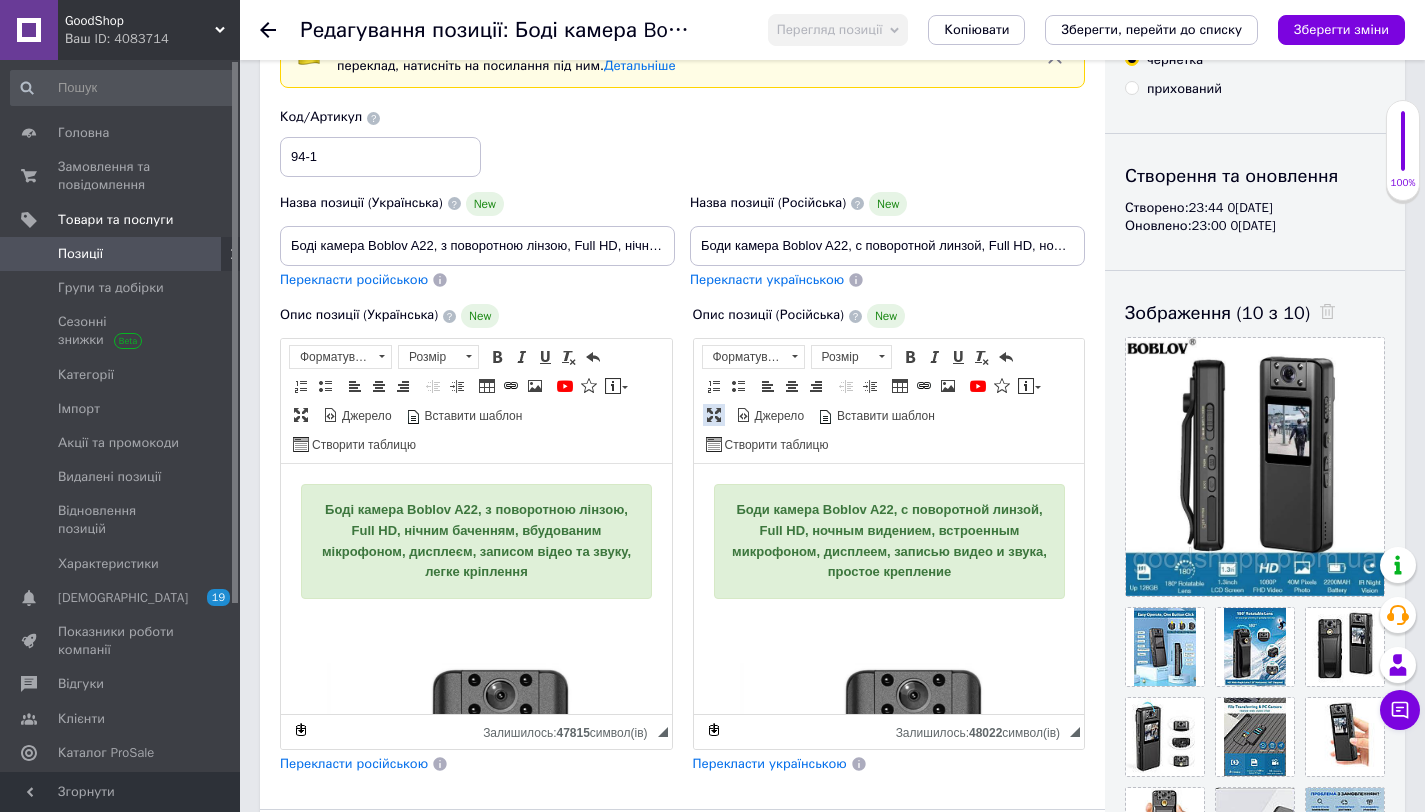 click at bounding box center (714, 415) 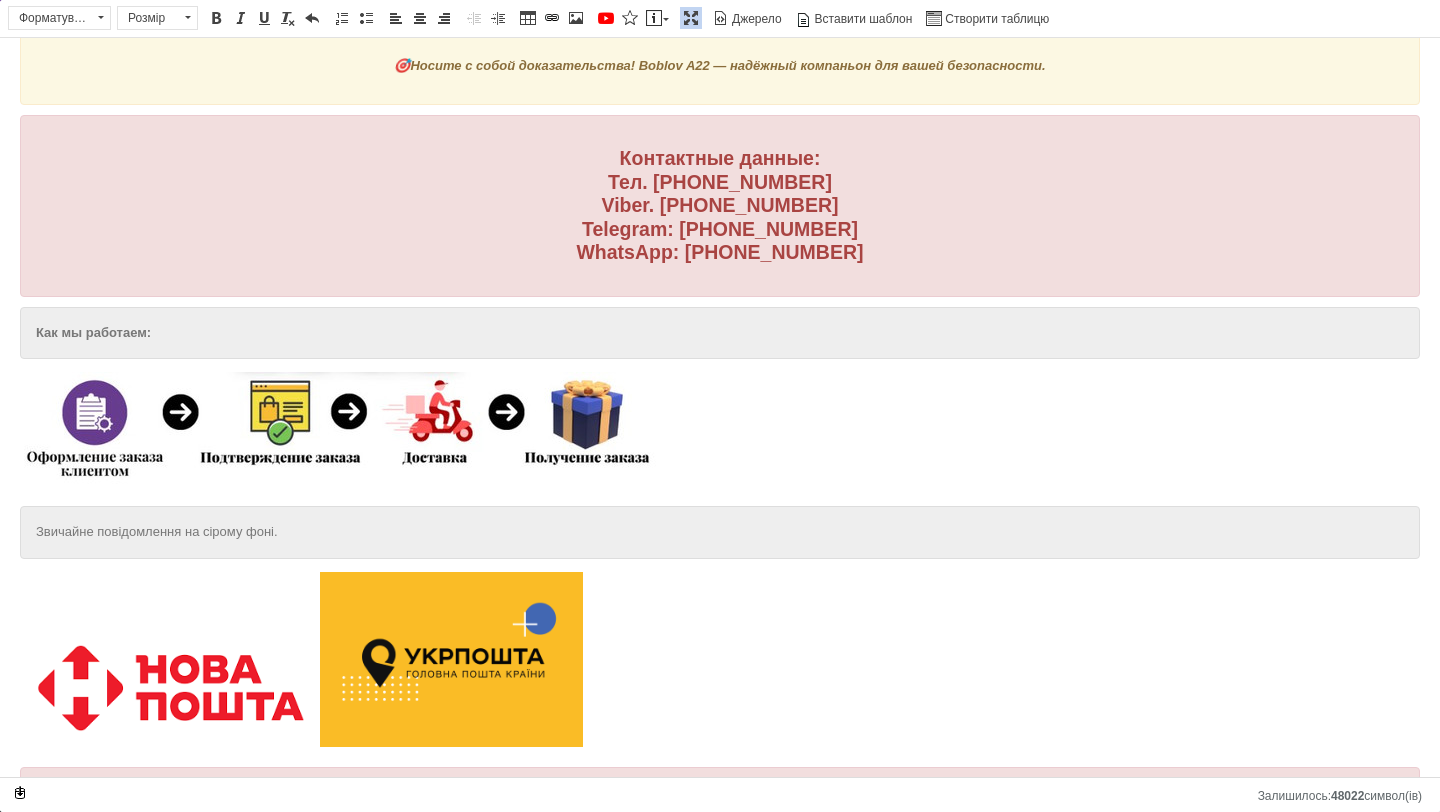 scroll, scrollTop: 2324, scrollLeft: 0, axis: vertical 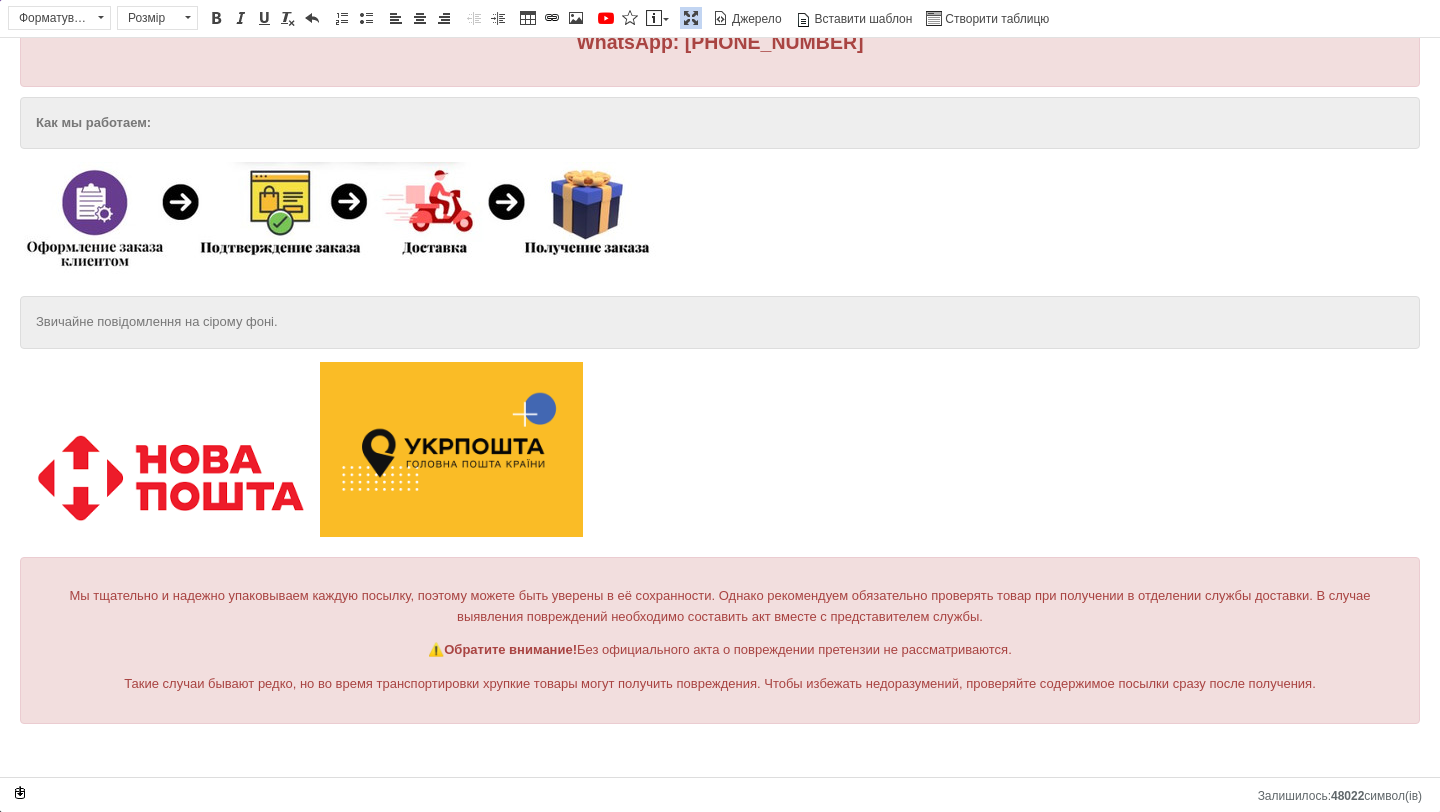 click at bounding box center [691, 18] 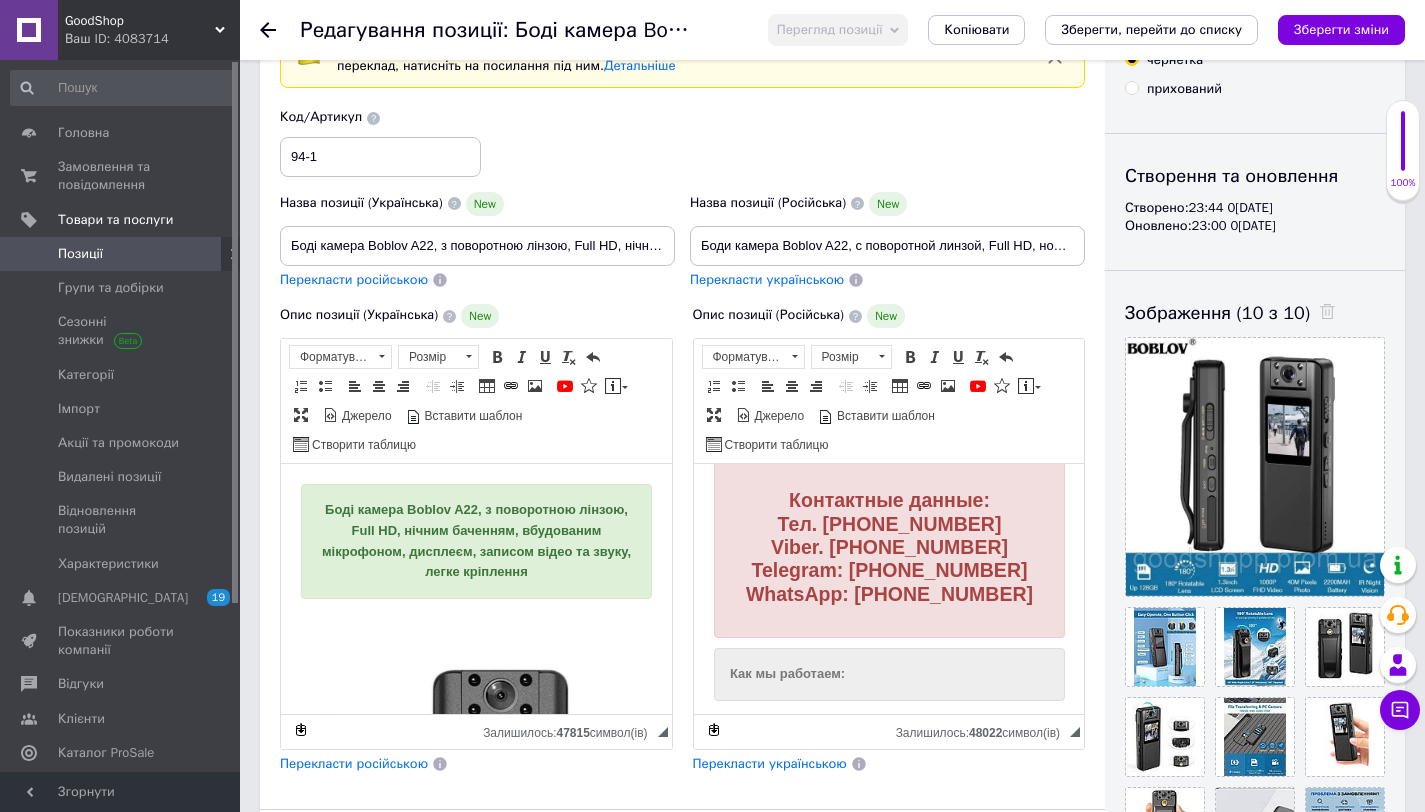scroll, scrollTop: 3474, scrollLeft: 0, axis: vertical 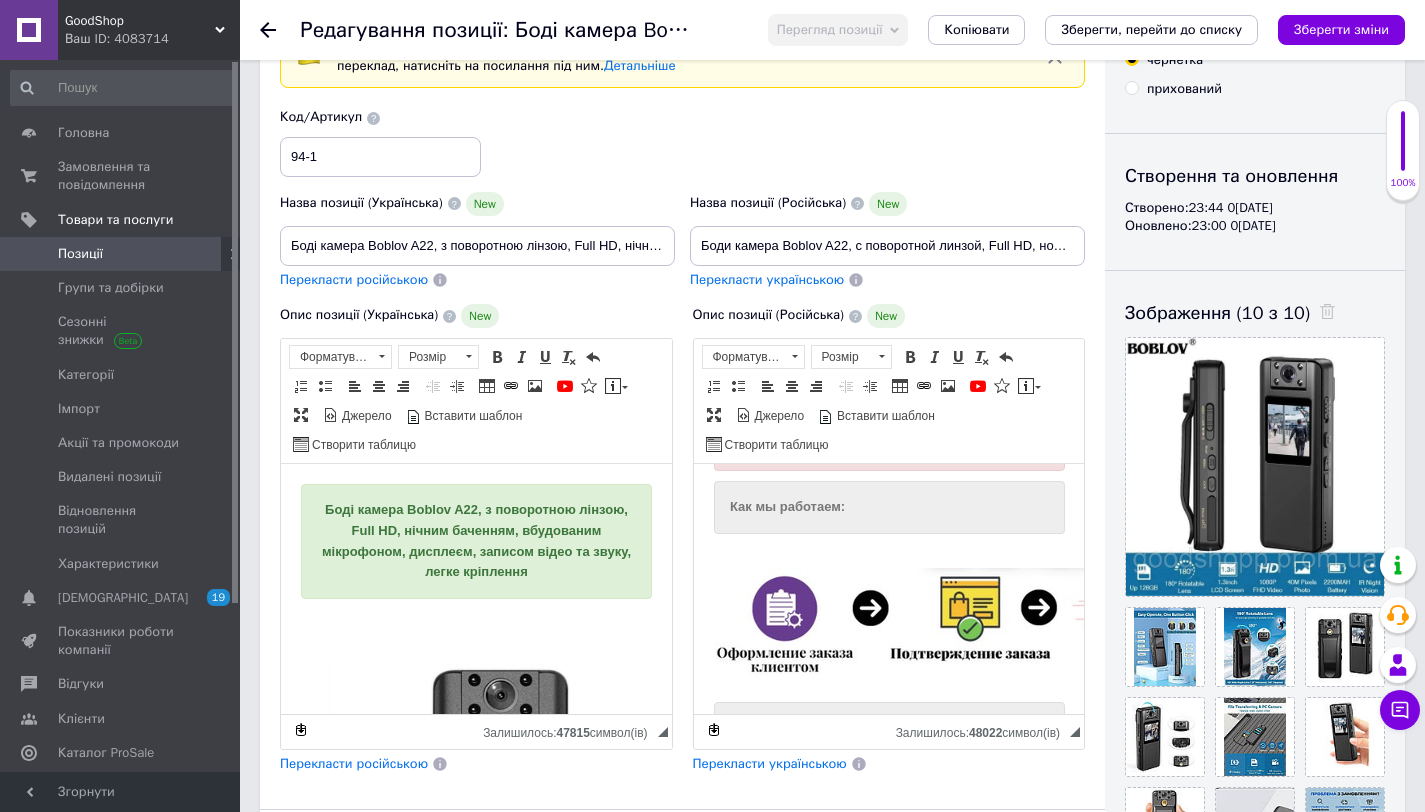 click 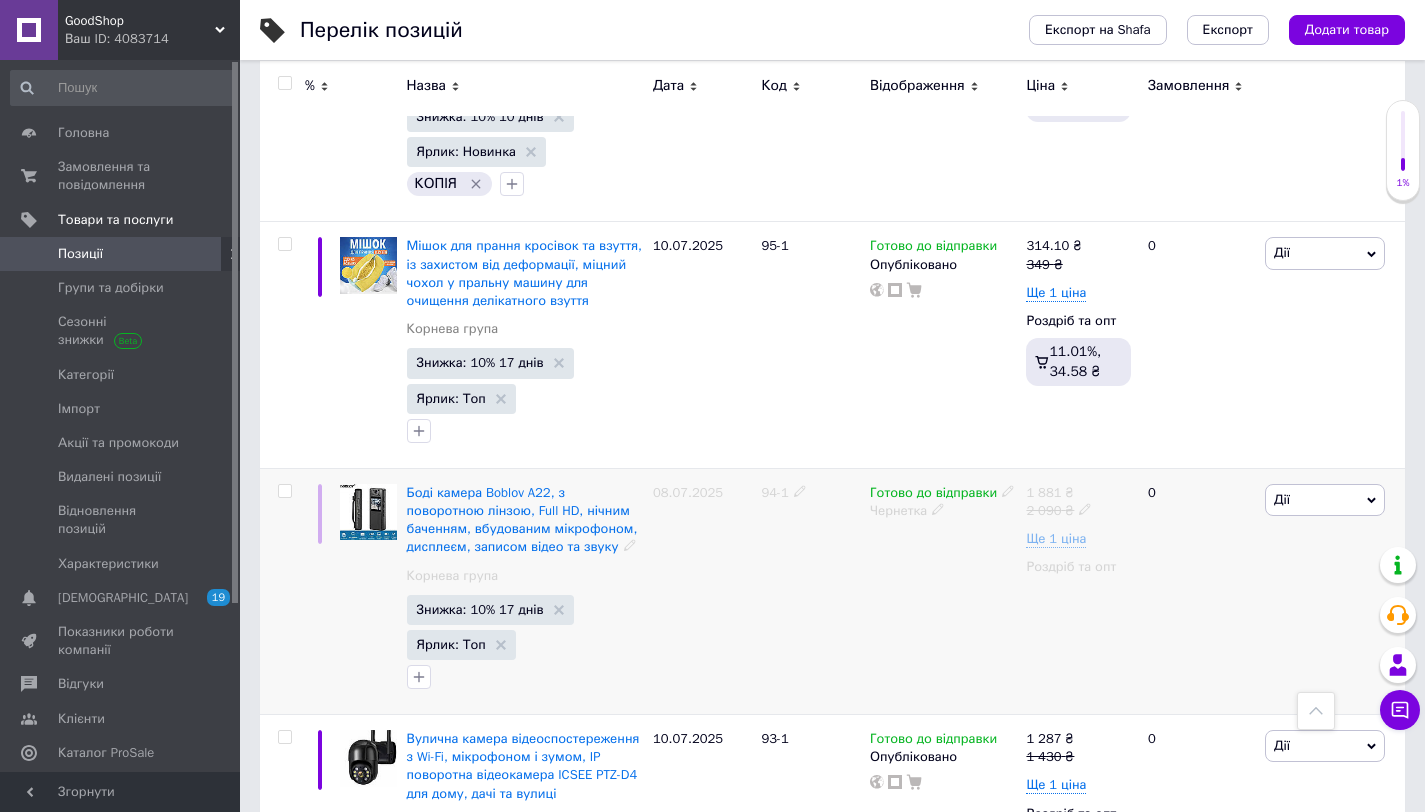 scroll, scrollTop: 2600, scrollLeft: 0, axis: vertical 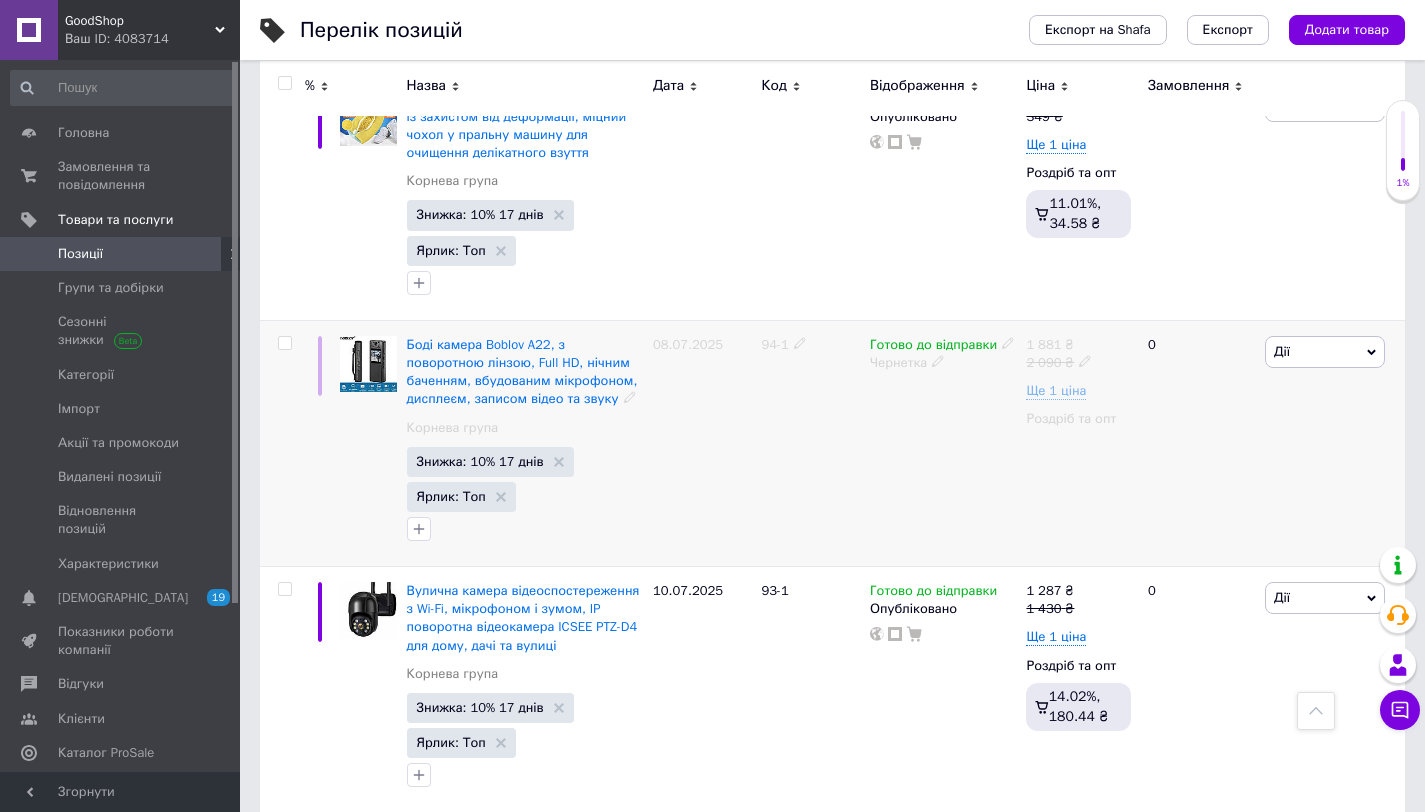 drag, startPoint x: 939, startPoint y: 355, endPoint x: 953, endPoint y: 384, distance: 32.202484 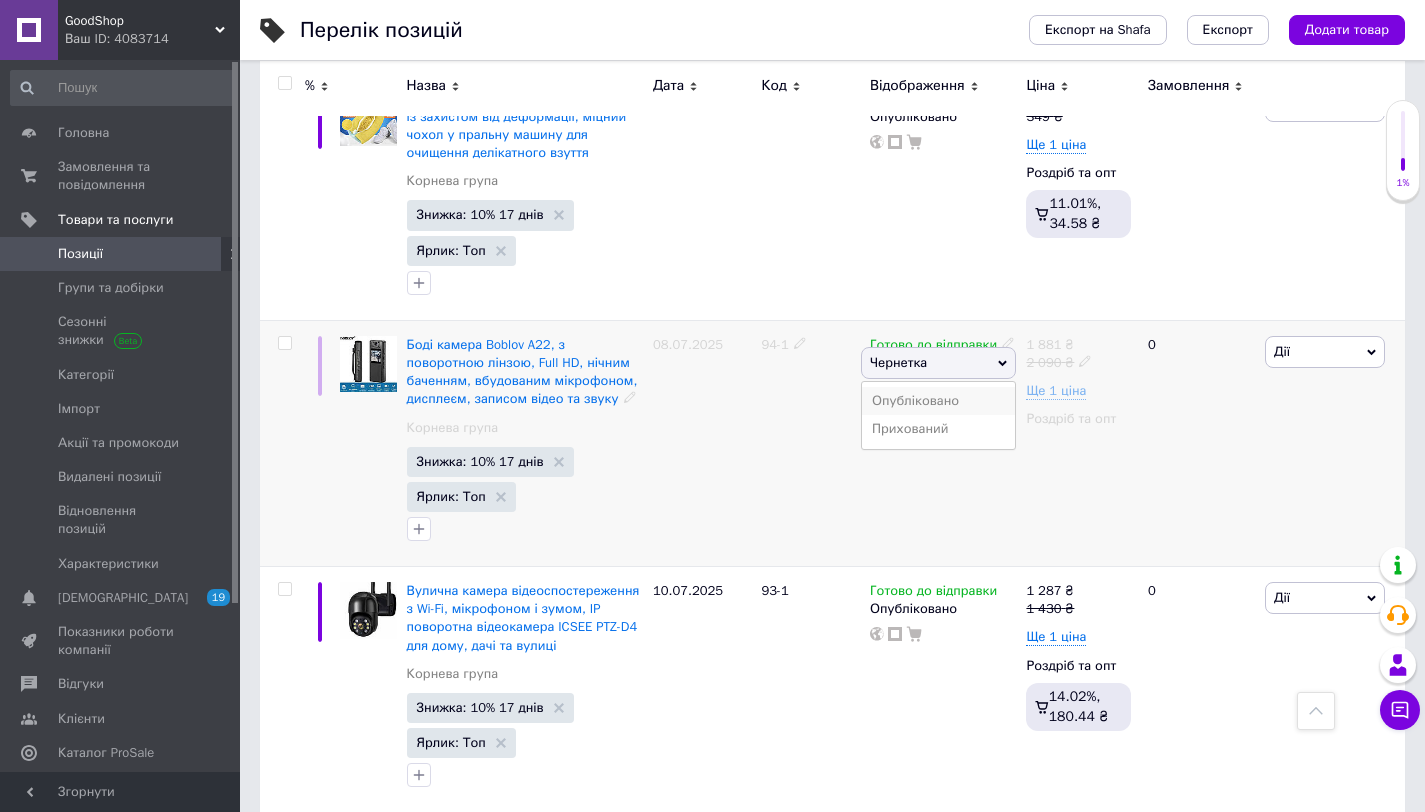 click on "Опубліковано" at bounding box center (938, 401) 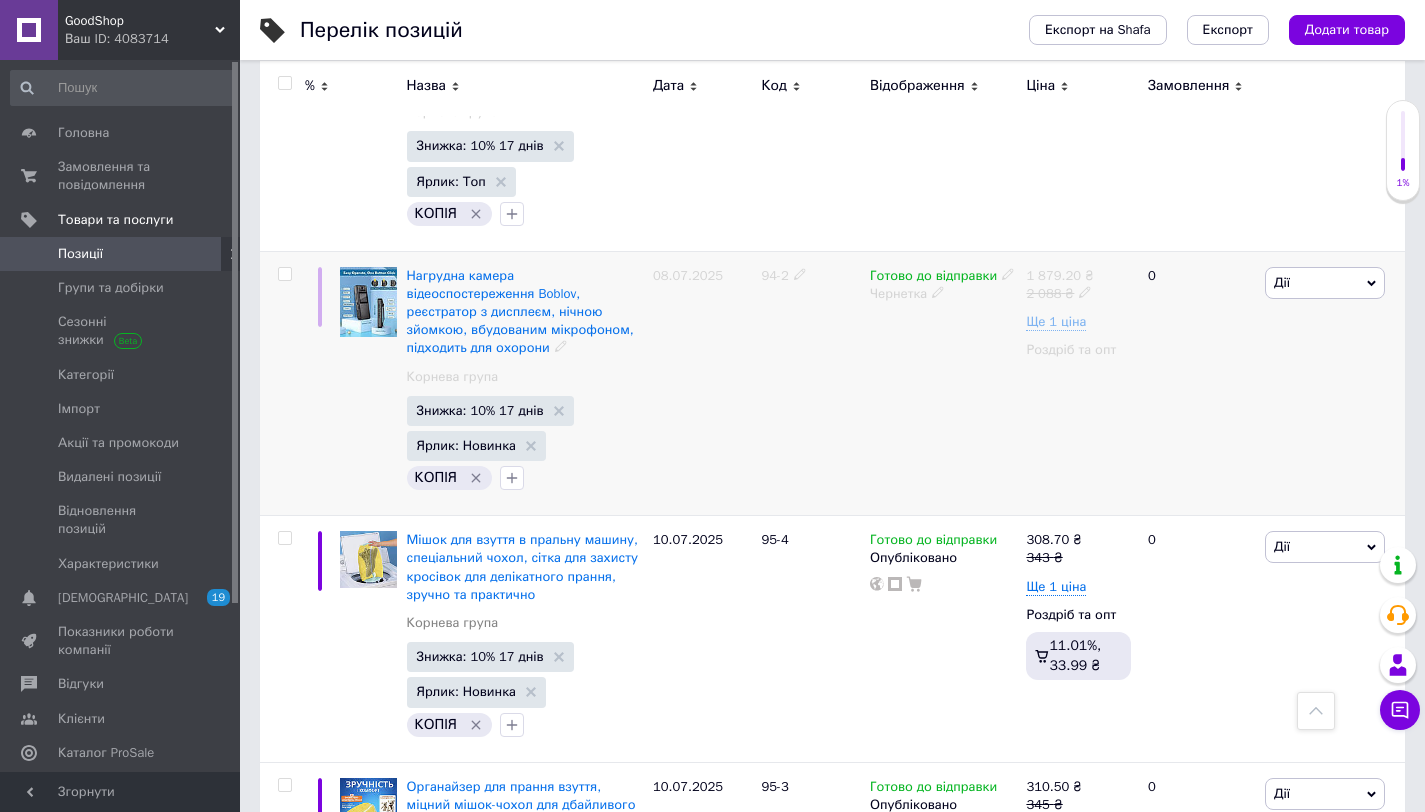 scroll, scrollTop: 642, scrollLeft: 0, axis: vertical 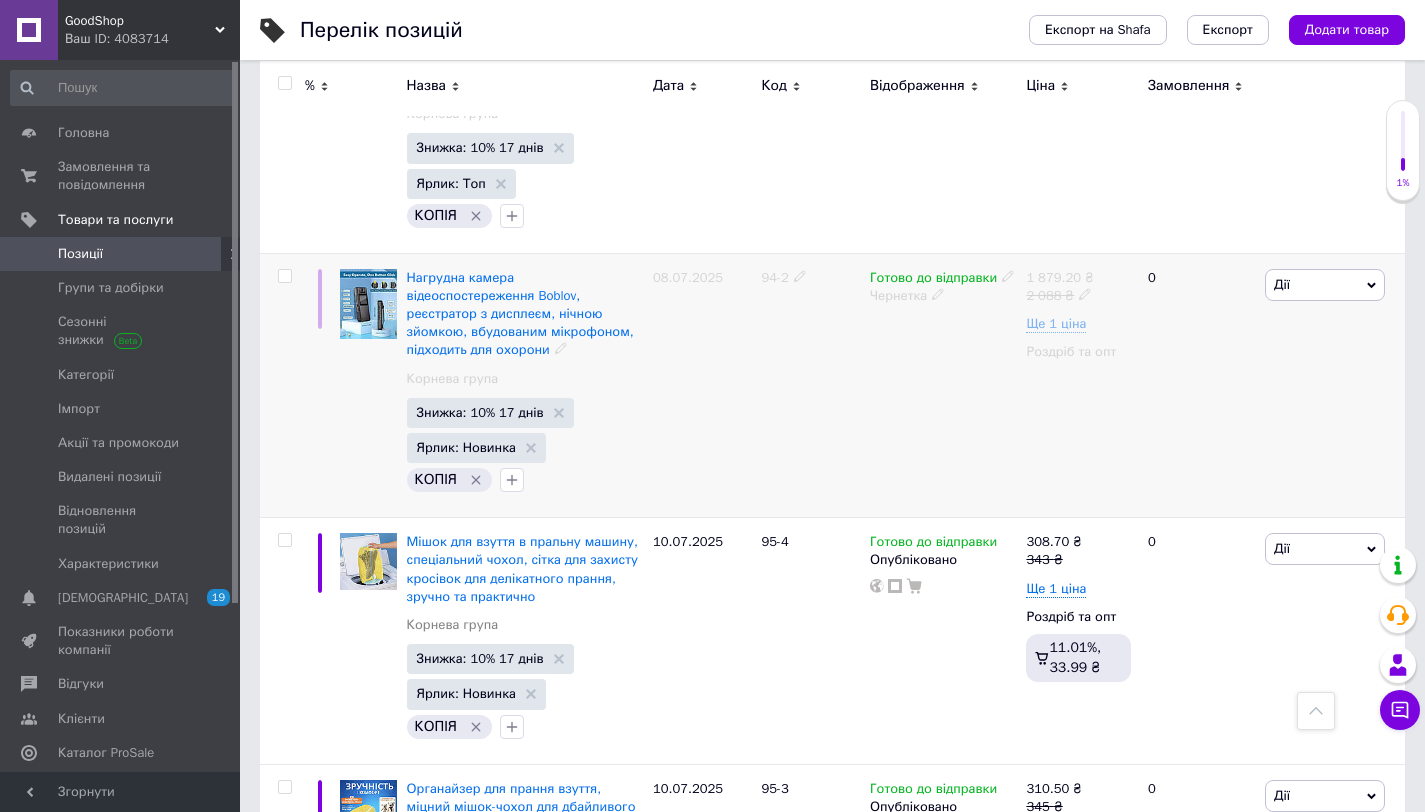 drag, startPoint x: 938, startPoint y: 290, endPoint x: 953, endPoint y: 309, distance: 24.207438 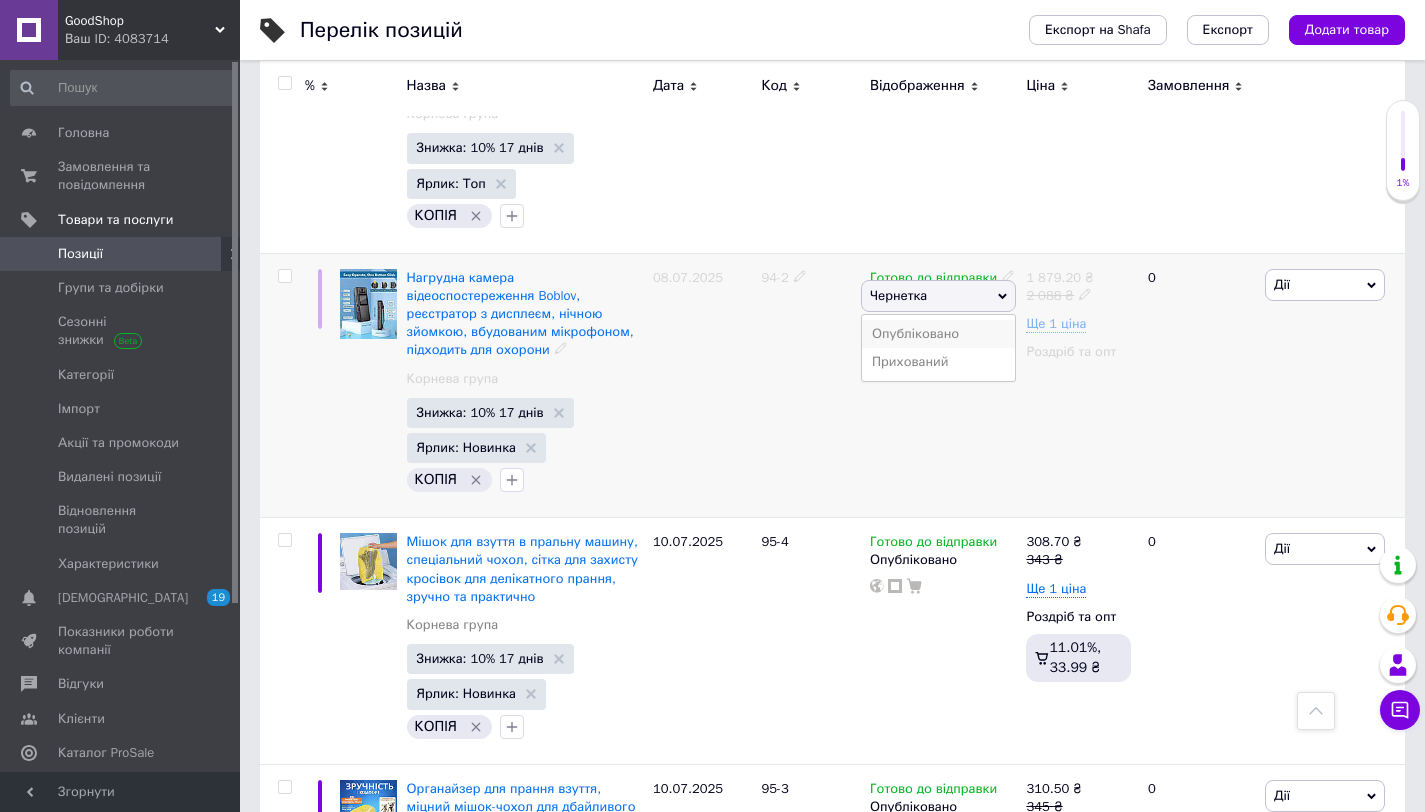 click on "Опубліковано" at bounding box center (938, 334) 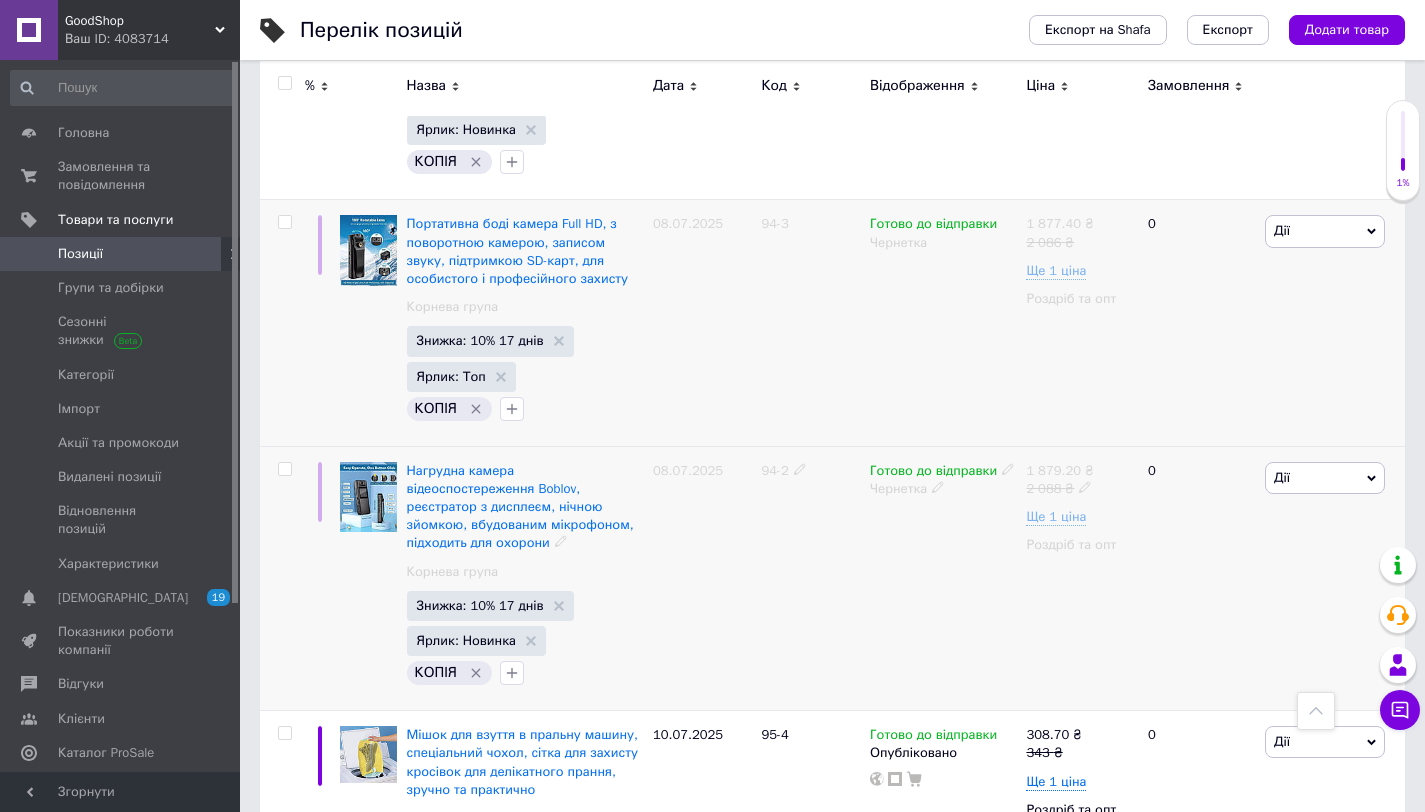 scroll, scrollTop: 337, scrollLeft: 0, axis: vertical 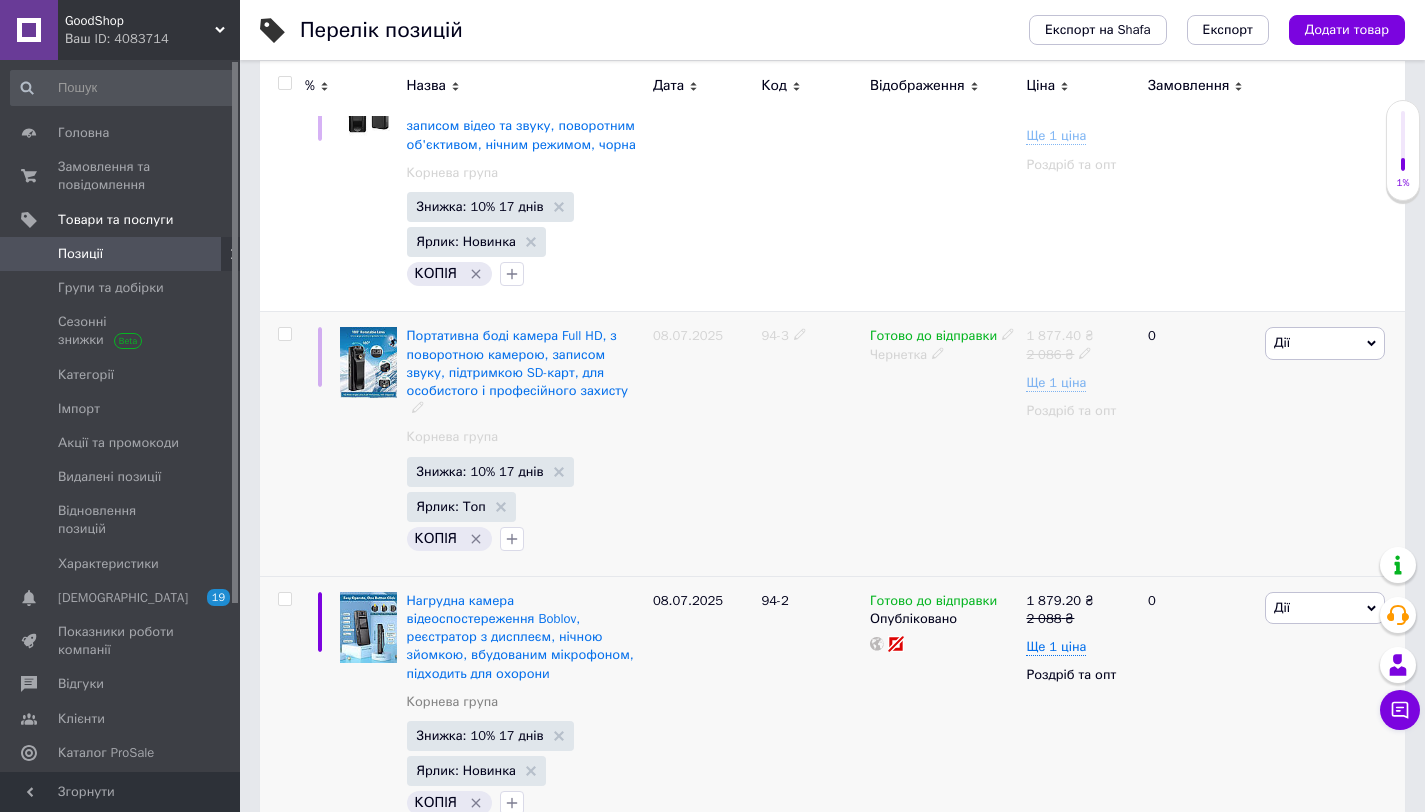 click 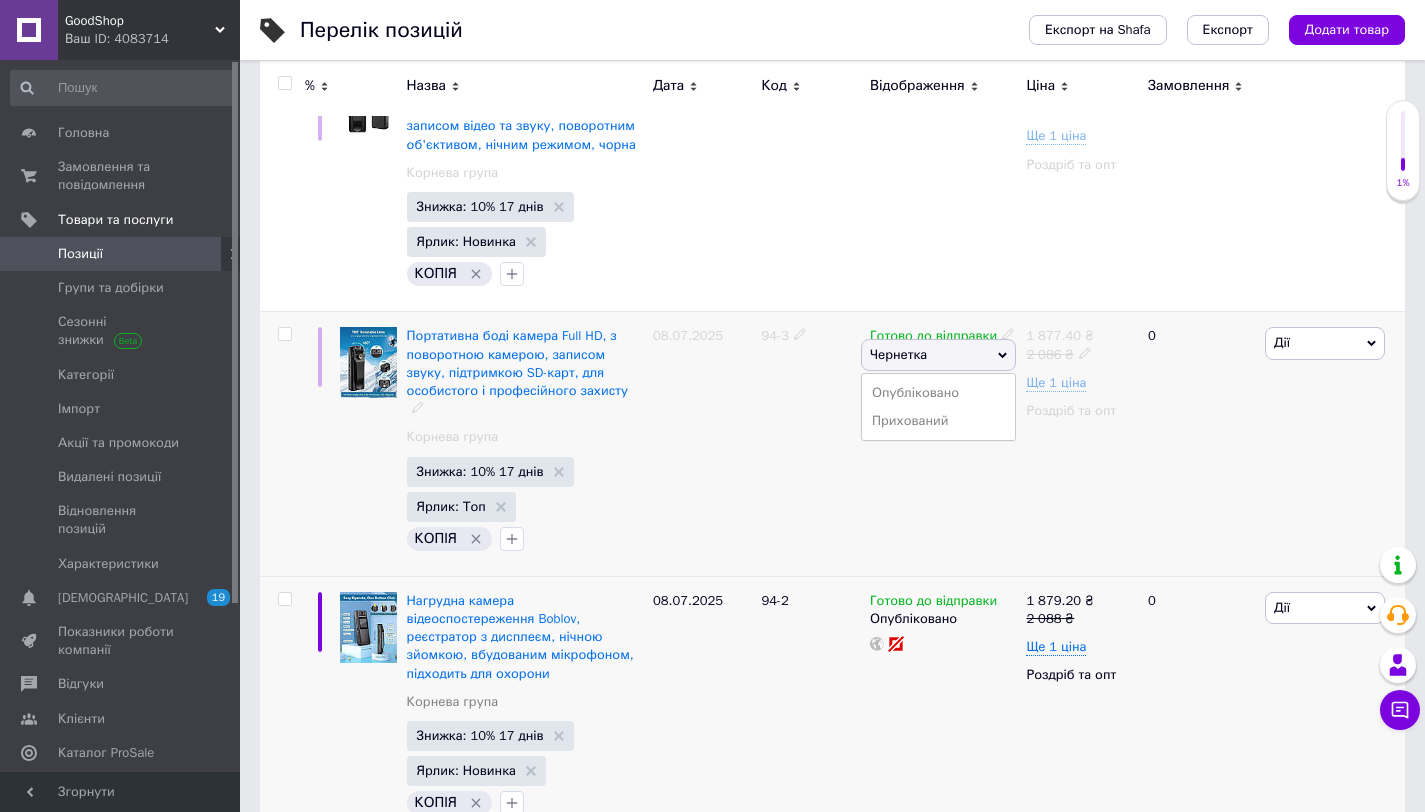 click on "Опубліковано" at bounding box center [938, 393] 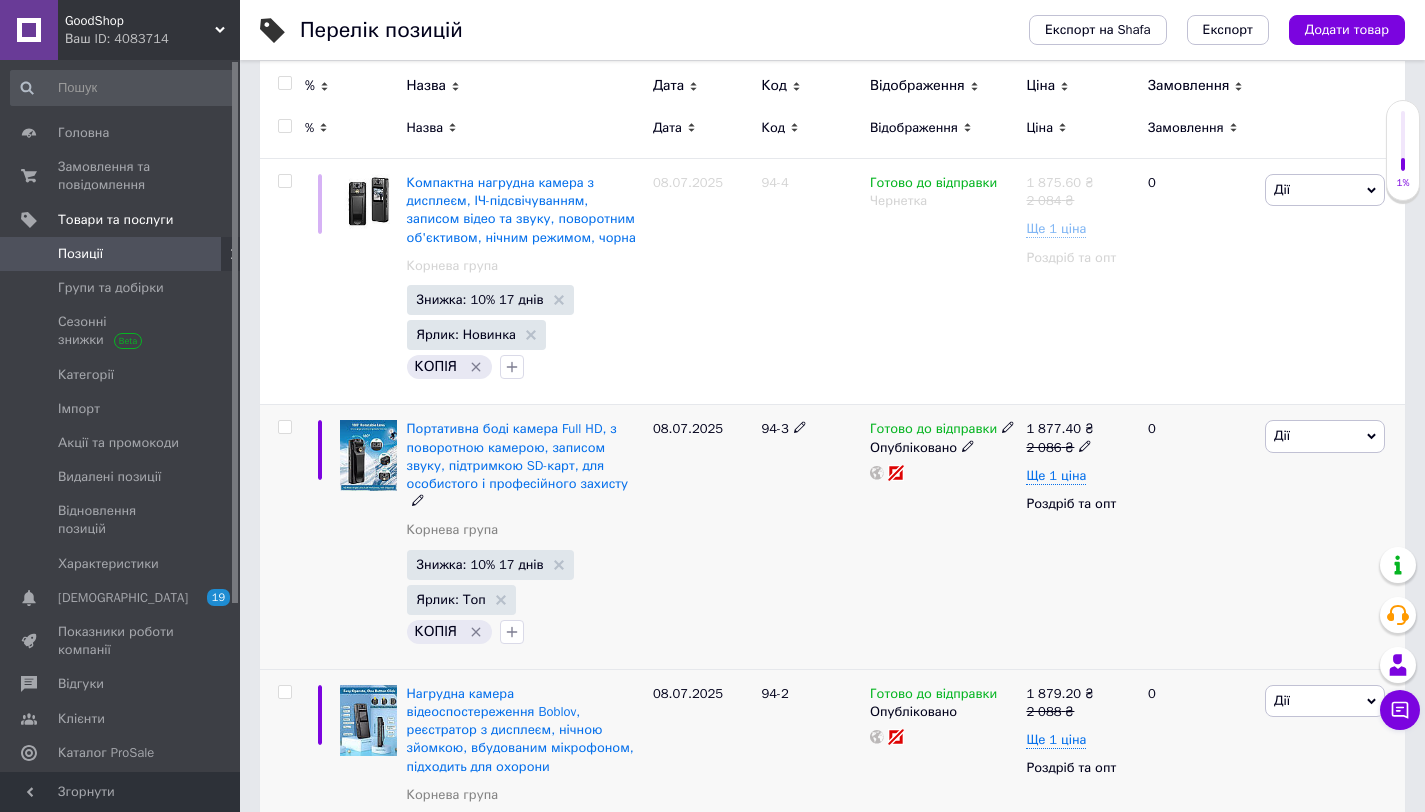 scroll, scrollTop: 146, scrollLeft: 0, axis: vertical 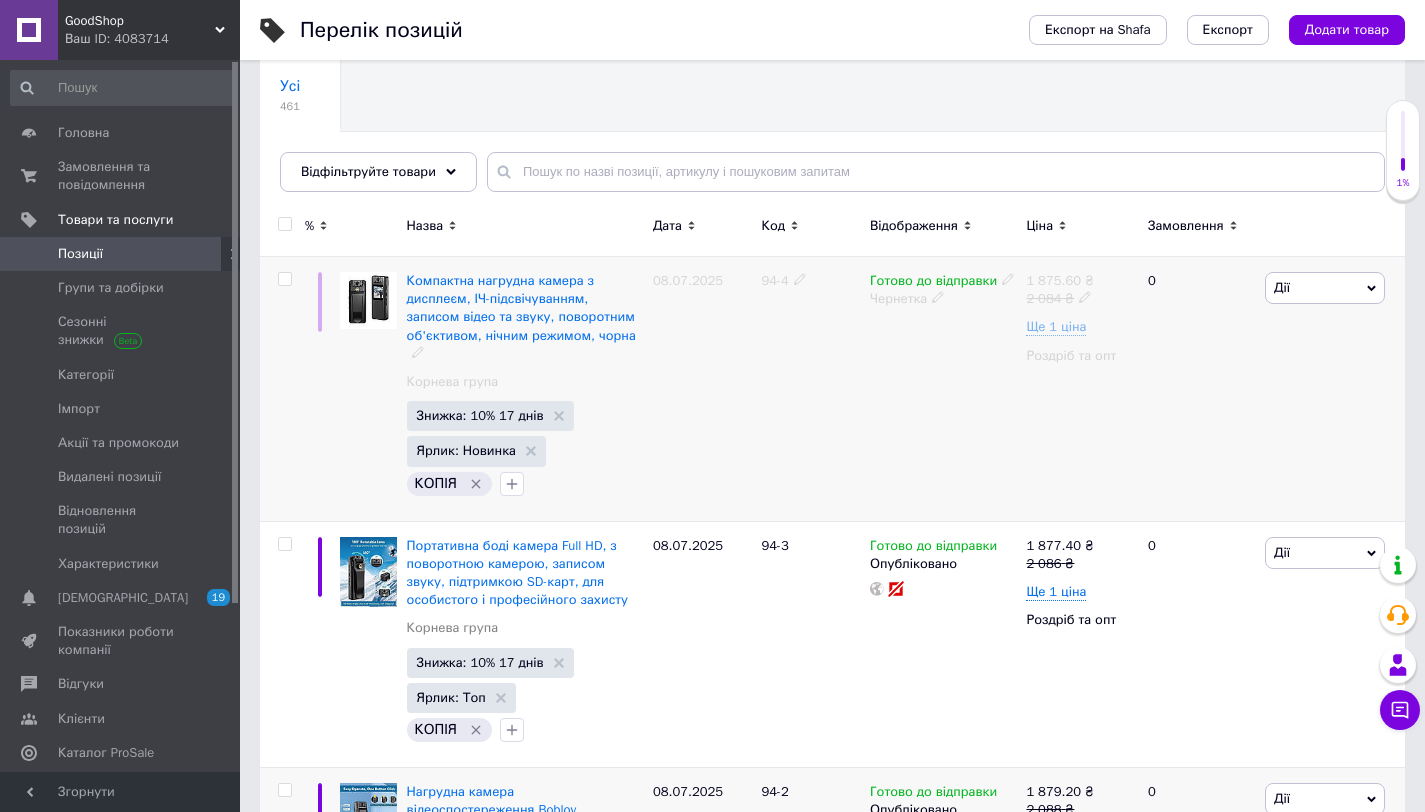 click 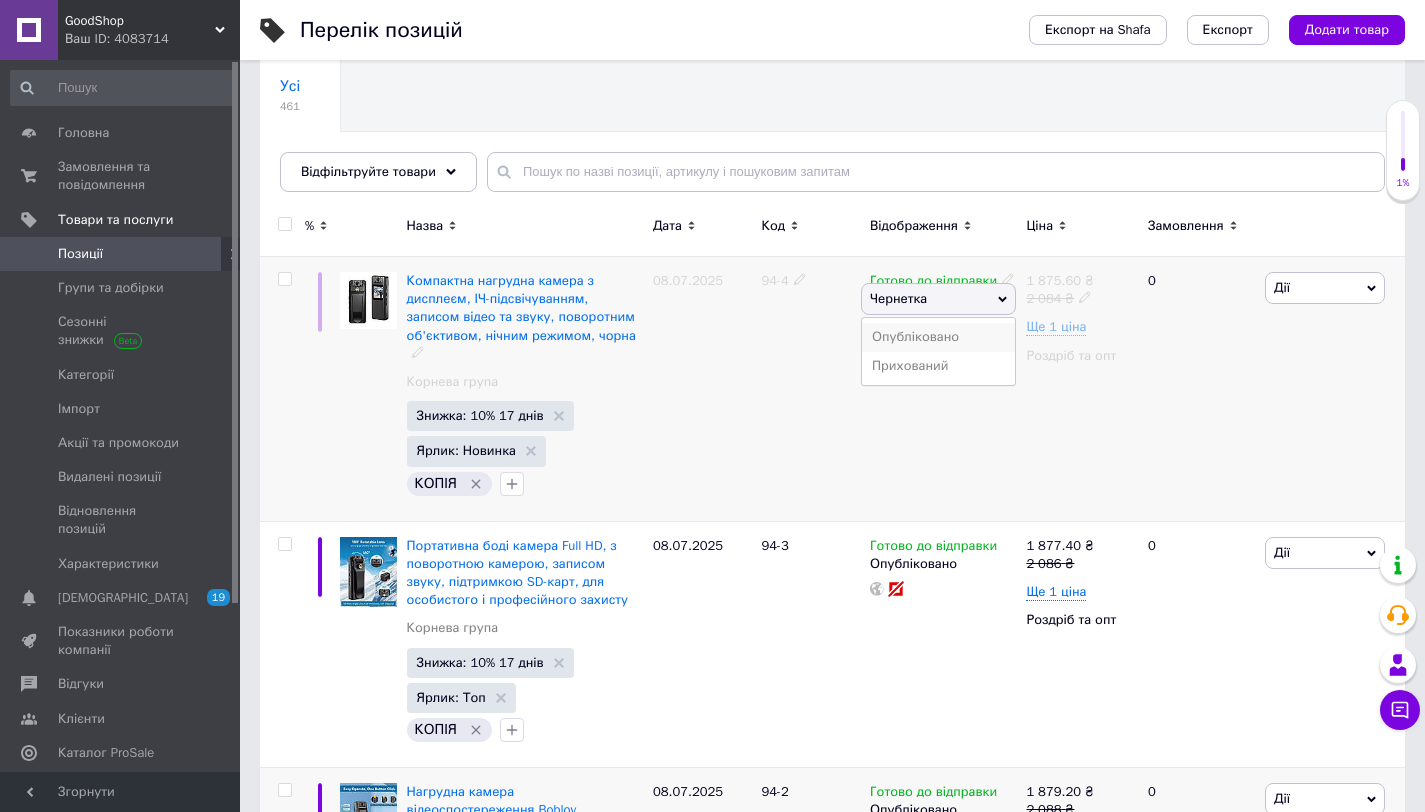 click on "Опубліковано" at bounding box center (938, 337) 